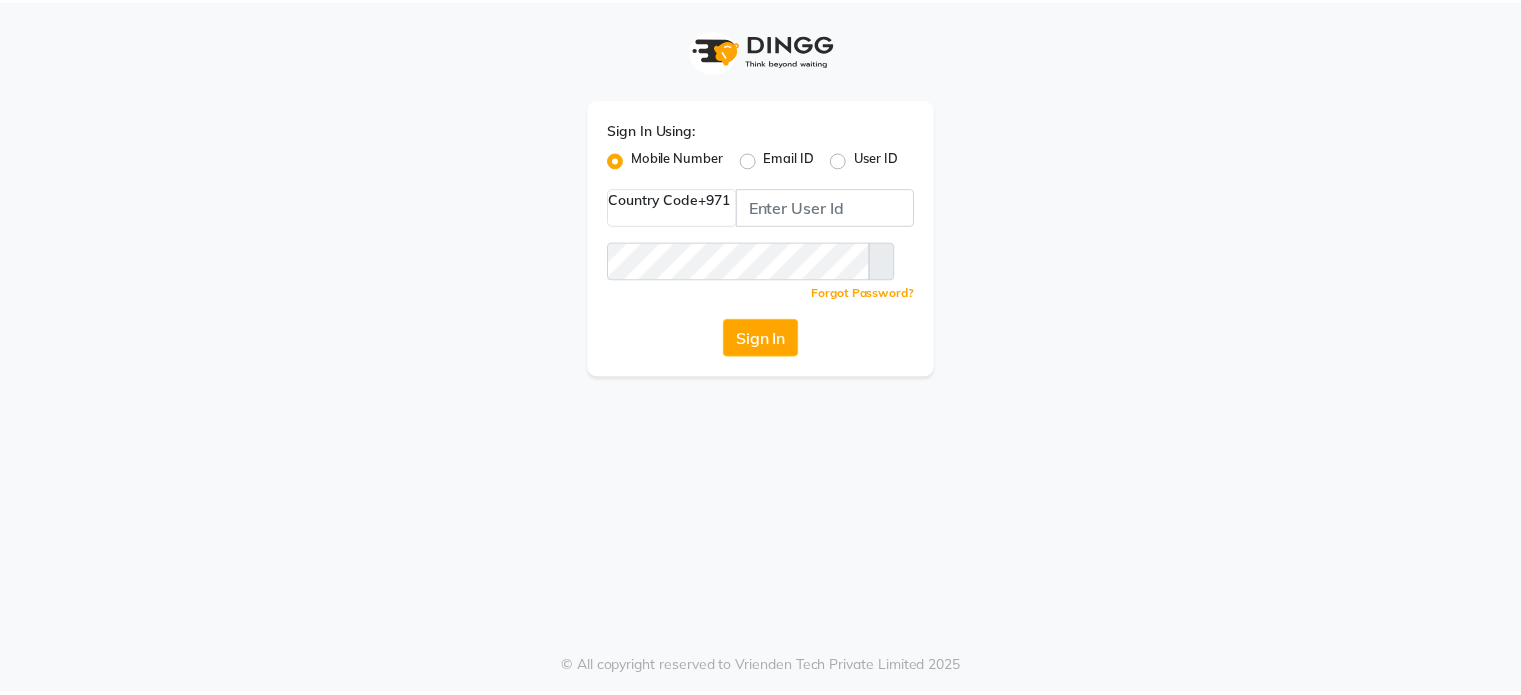 scroll, scrollTop: 0, scrollLeft: 0, axis: both 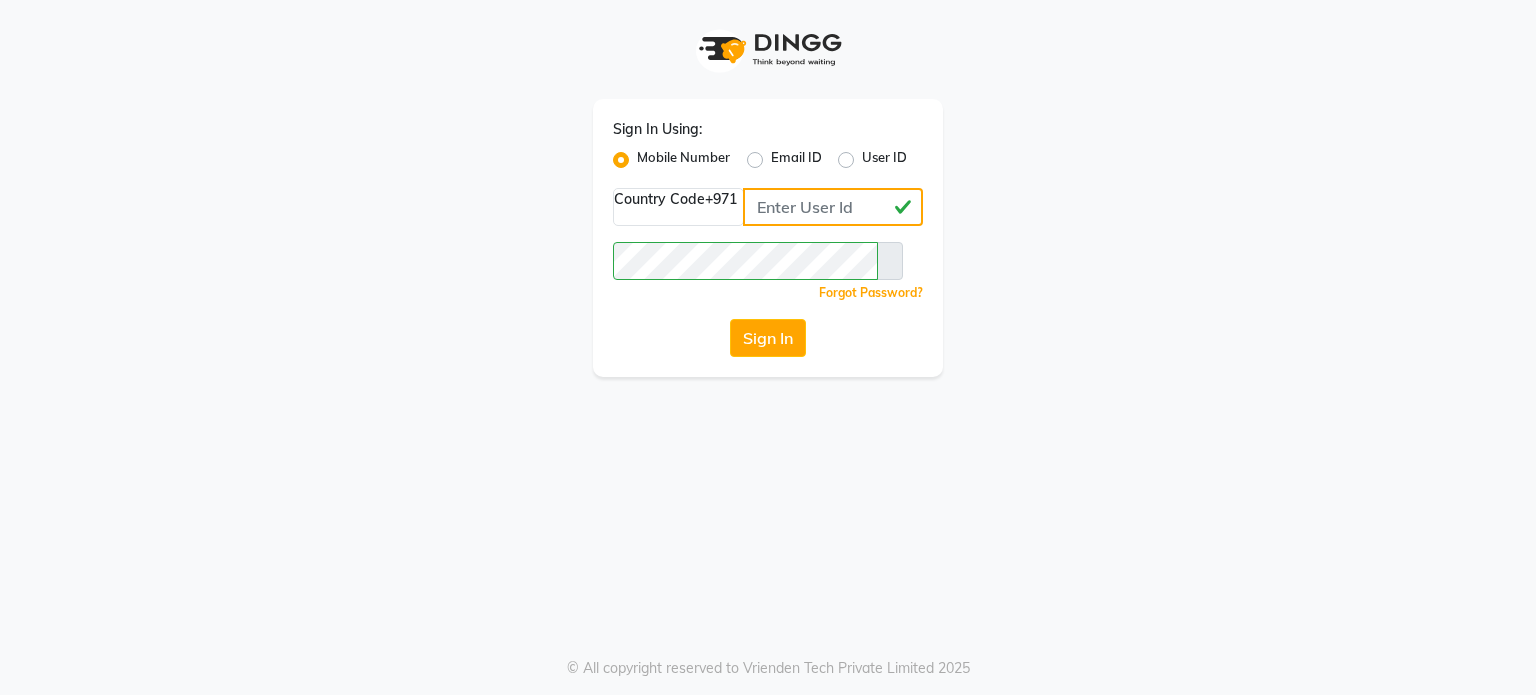 click on "561989947" at bounding box center [833, 207] 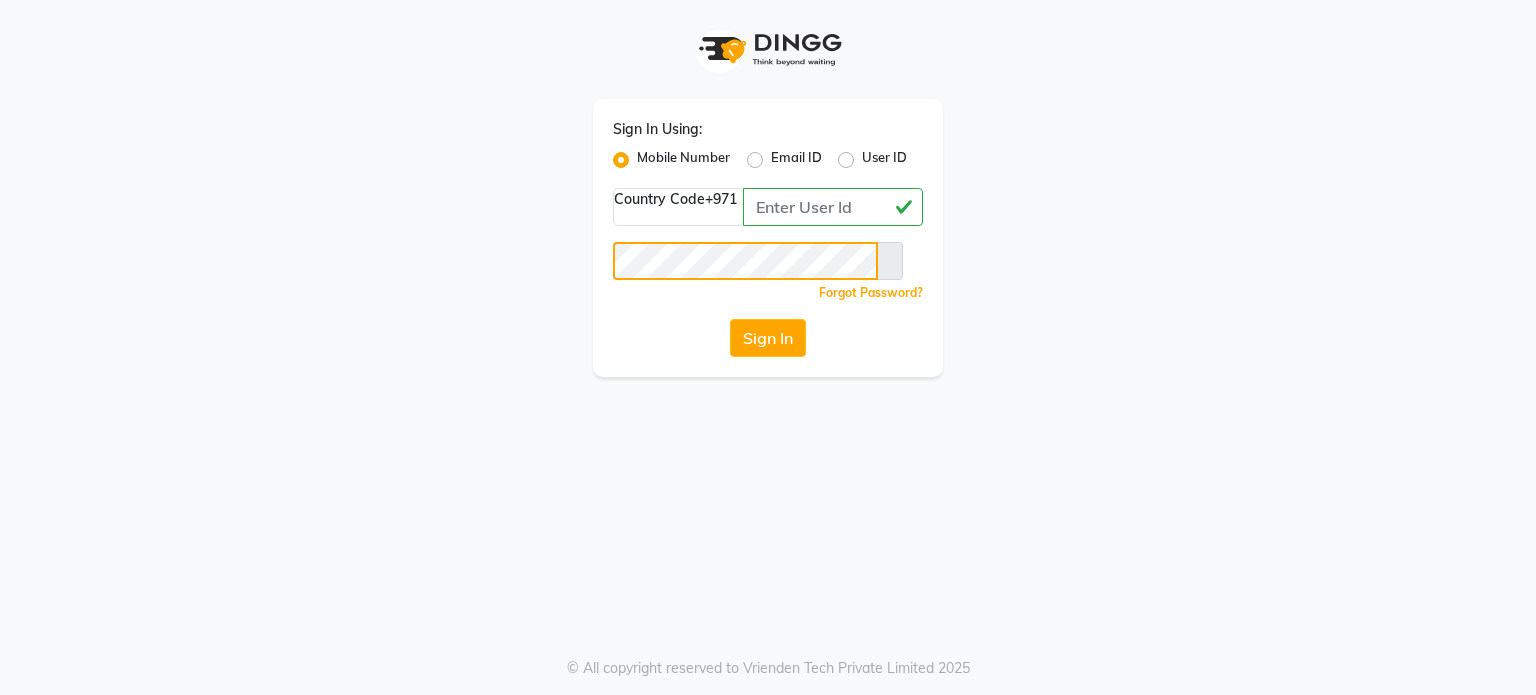 click on "Sign In Using: Mobile Number Email ID User ID Country Code × +971 561972397  Remember me Forgot Password?  Sign In" at bounding box center (768, 188) 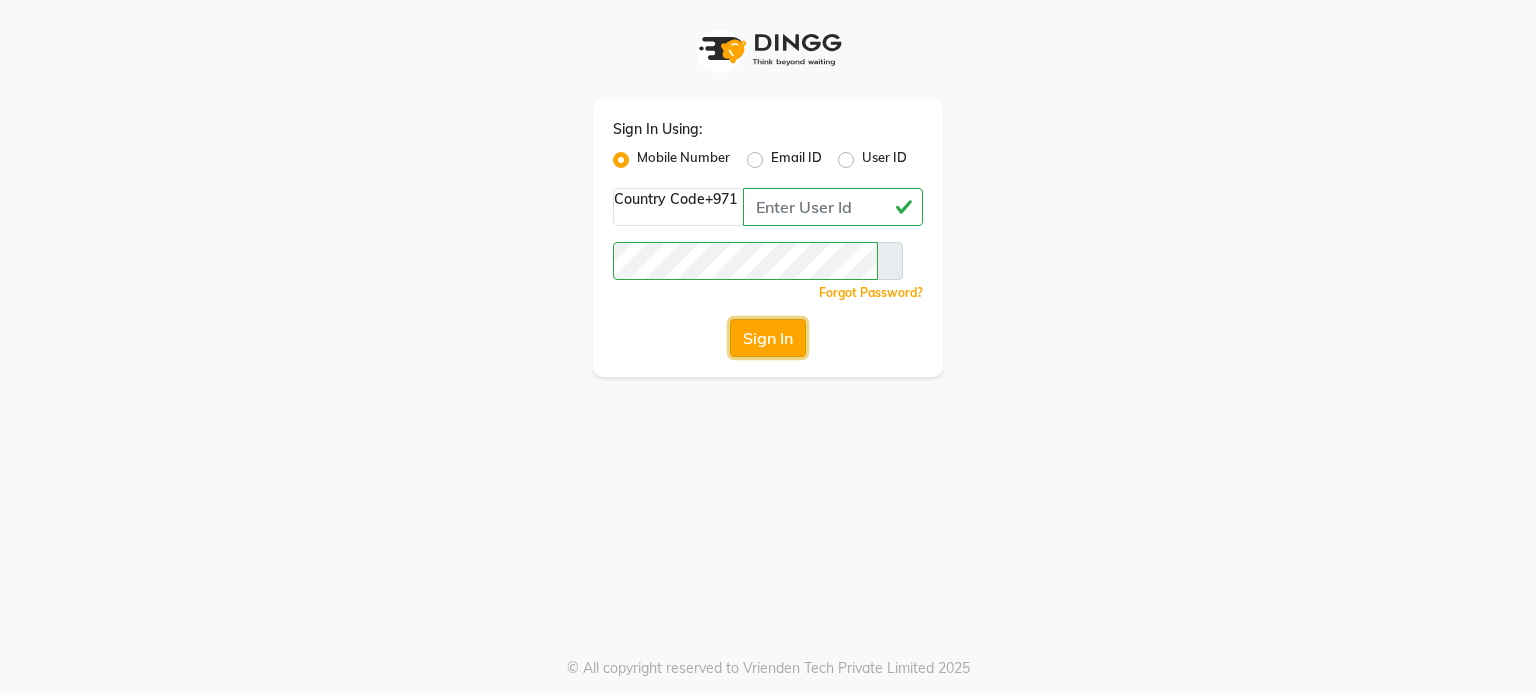 click on "Sign In" at bounding box center (768, 338) 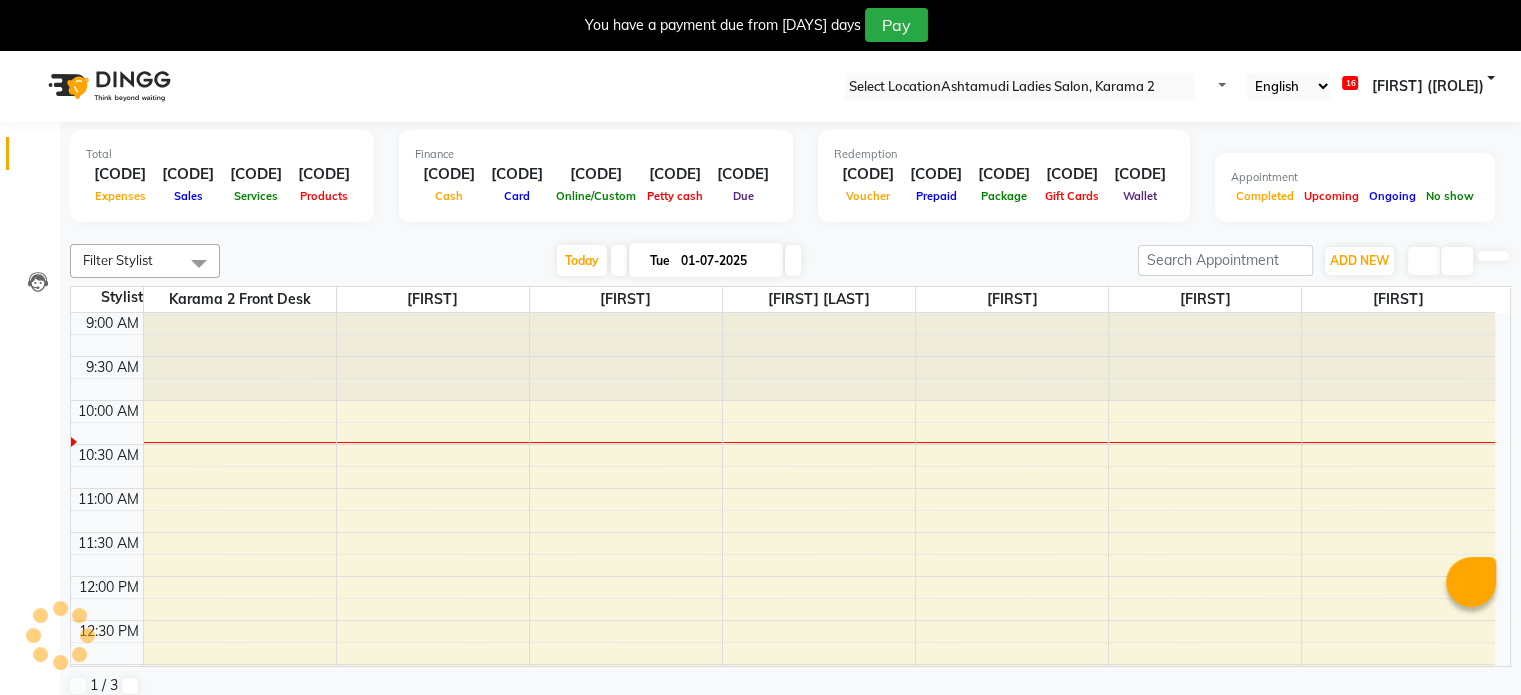 scroll, scrollTop: 0, scrollLeft: 0, axis: both 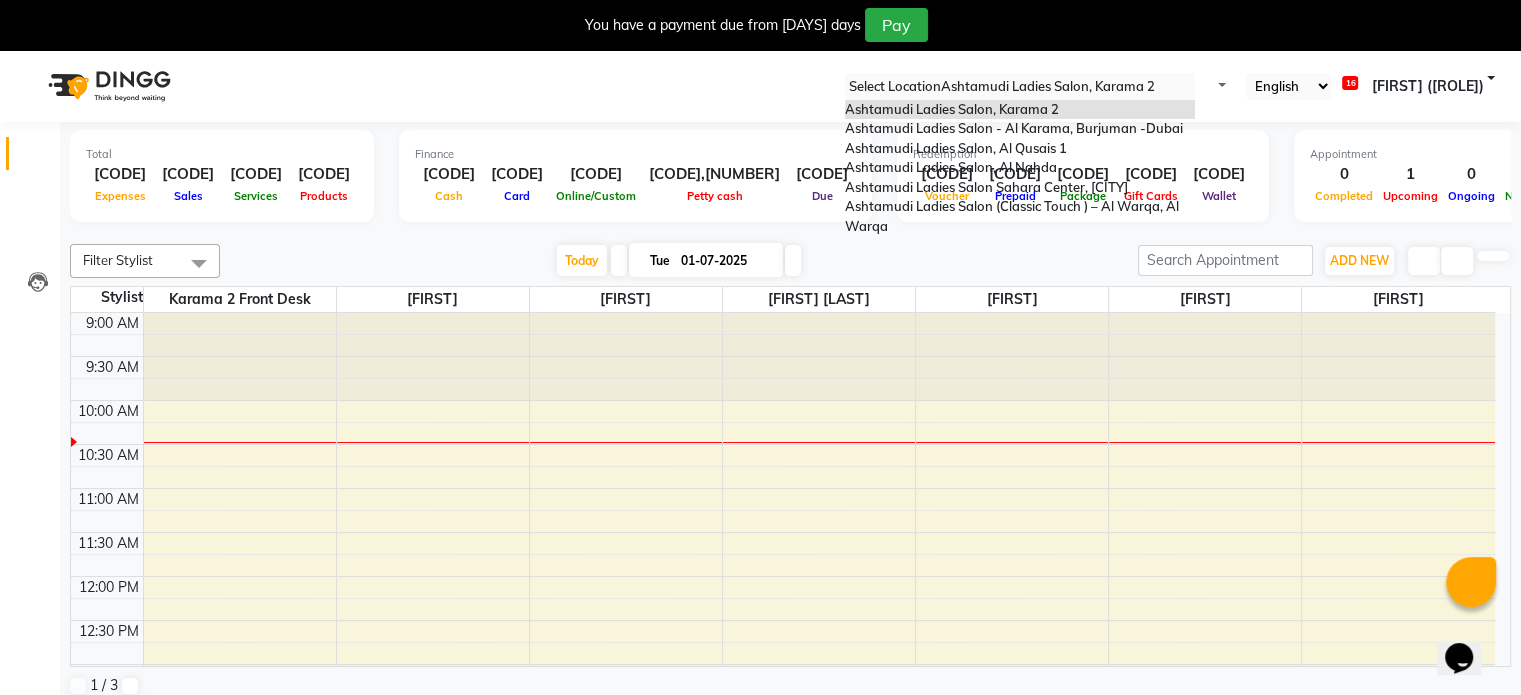 click at bounding box center (1020, 87) 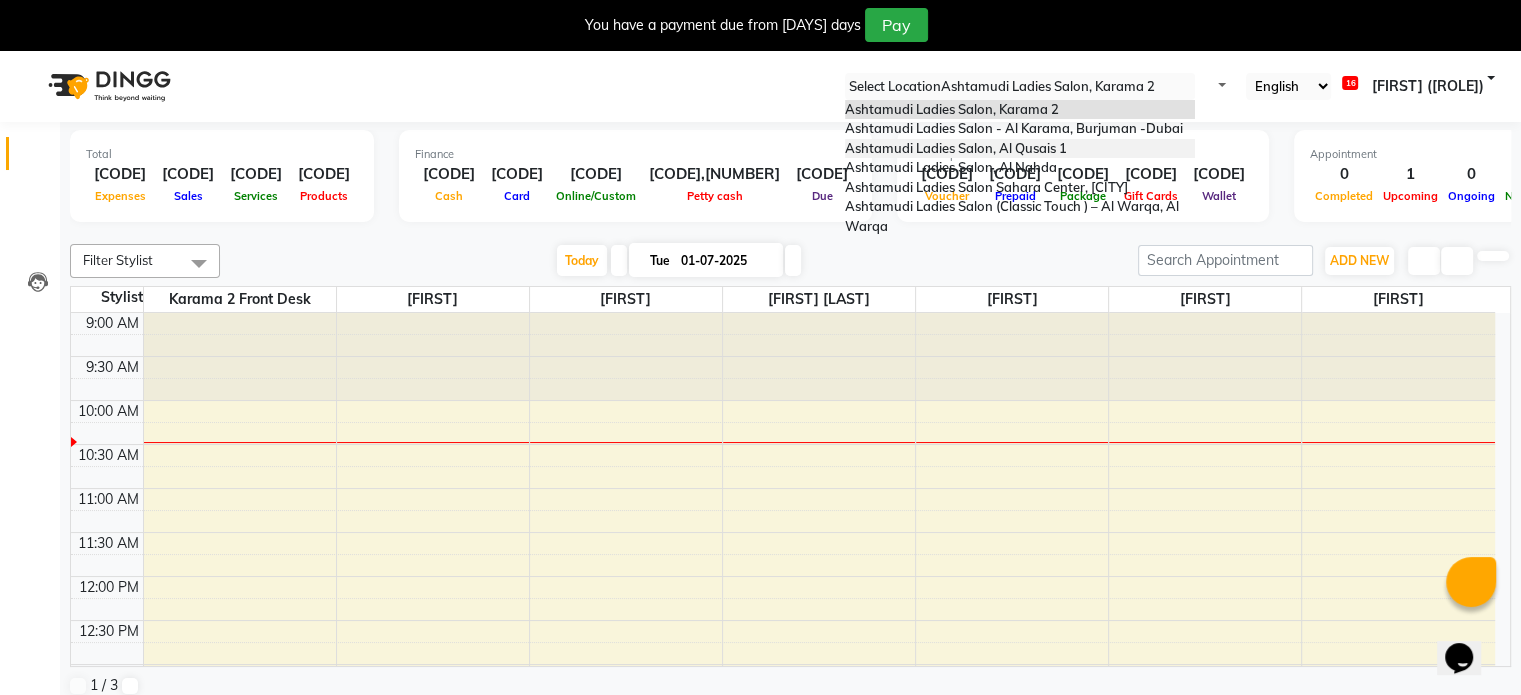 click on "[BRAND] [LOCATION]" at bounding box center [956, 148] 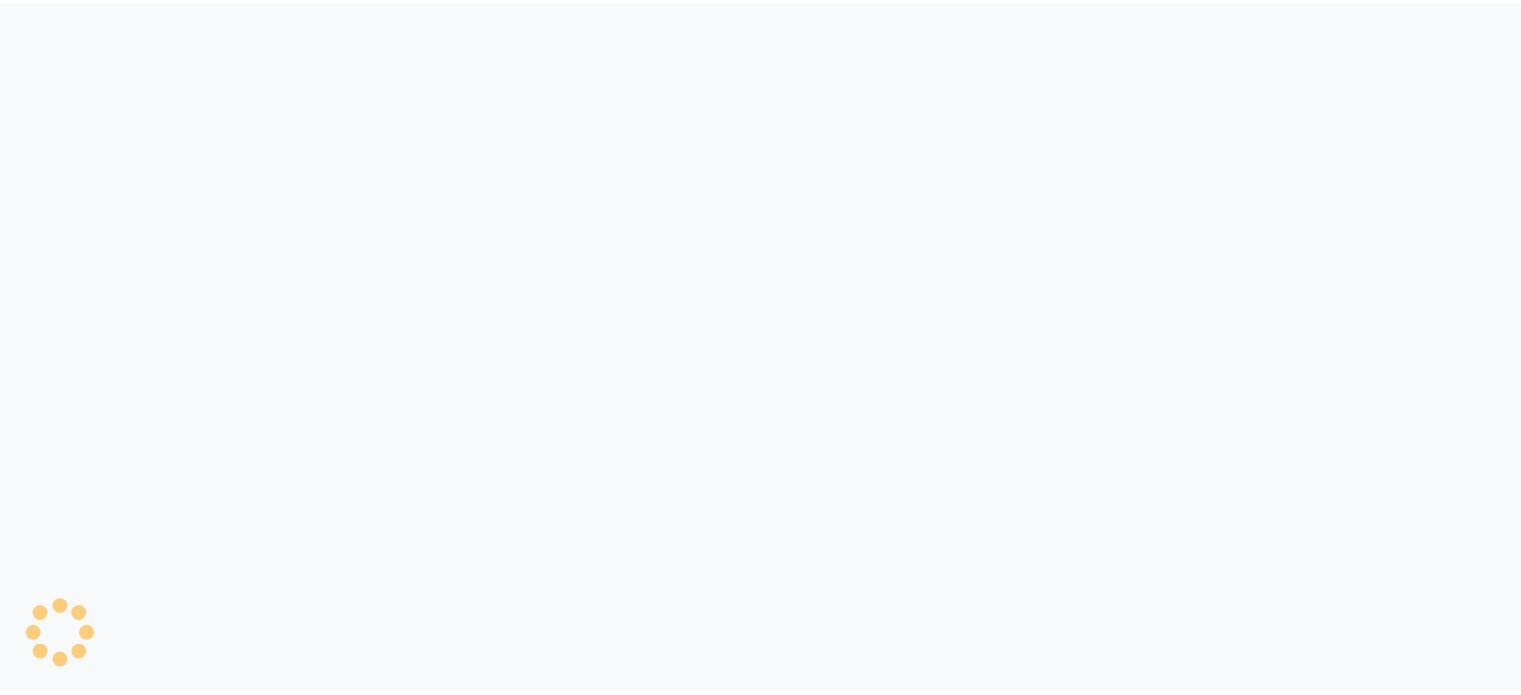 scroll, scrollTop: 0, scrollLeft: 0, axis: both 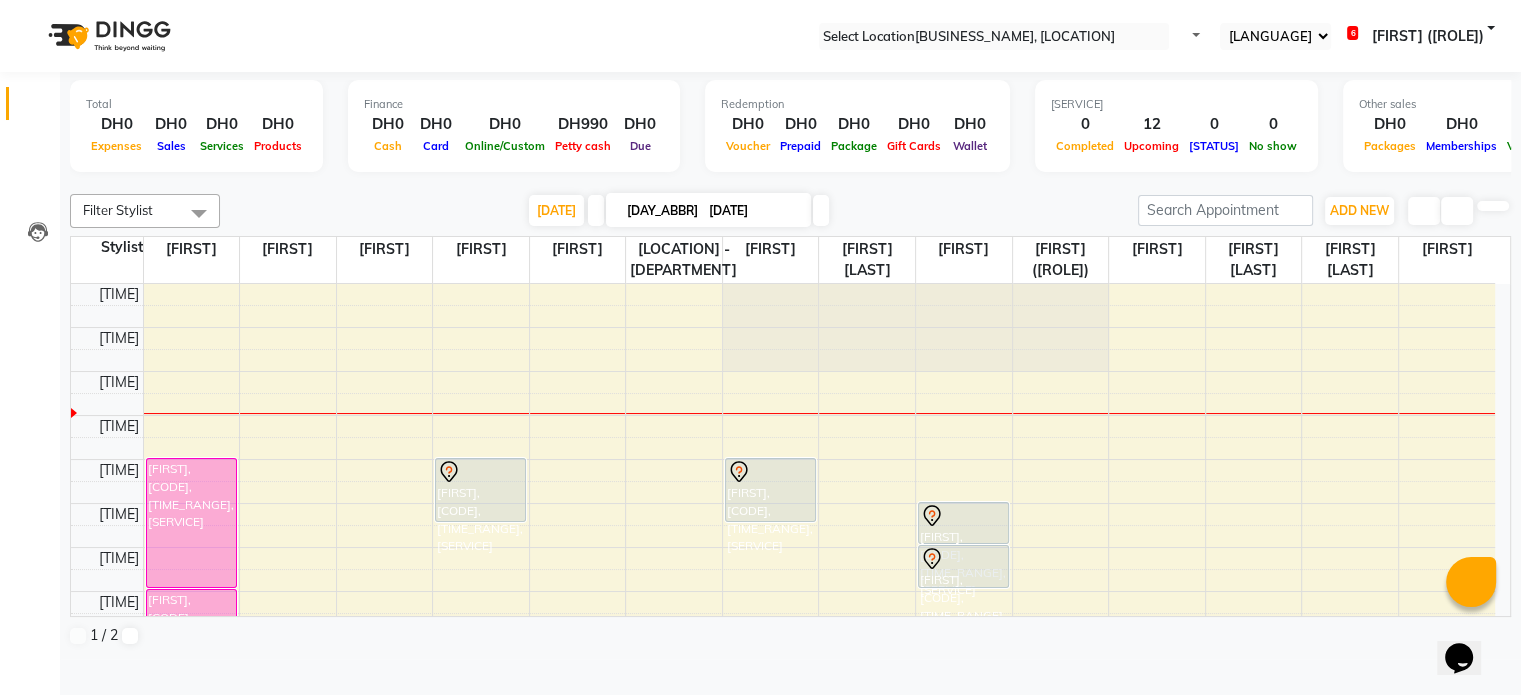 click at bounding box center (994, 37) 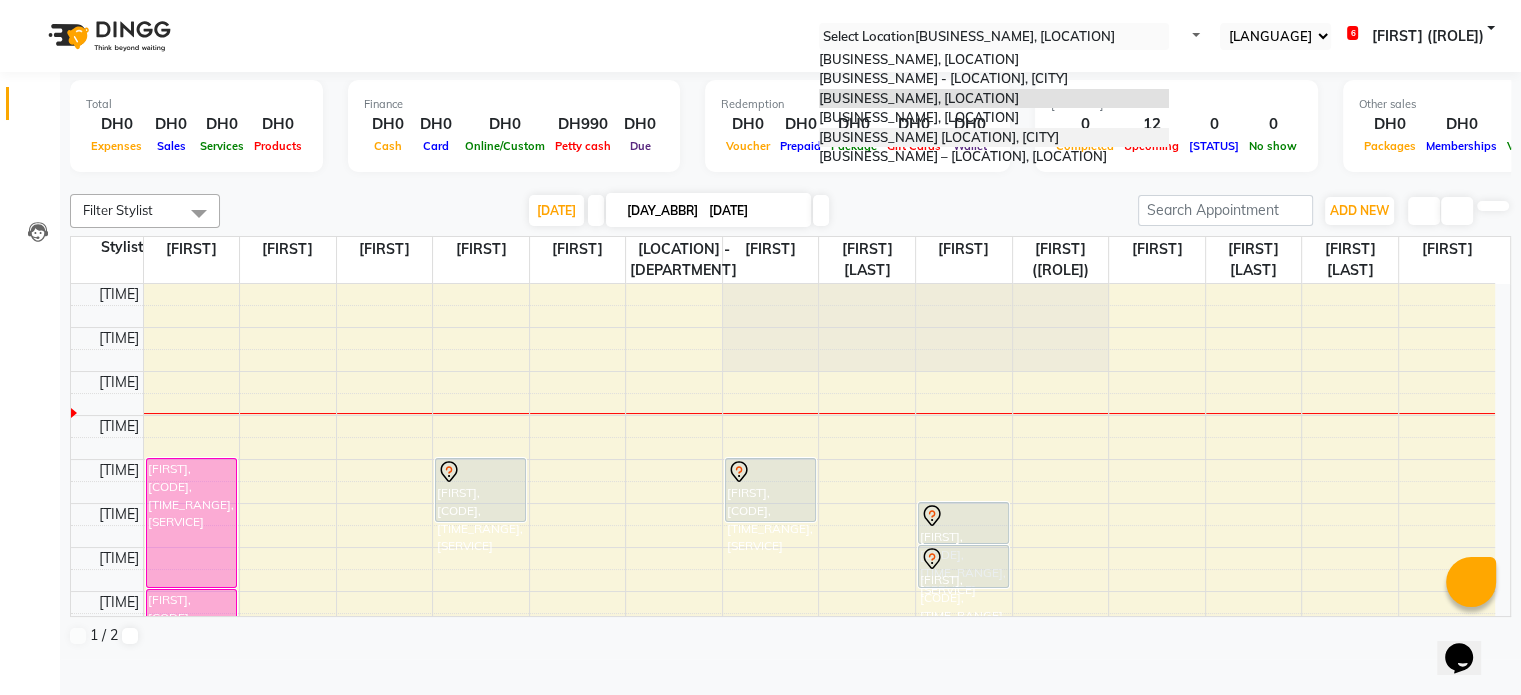 click on "[BRAND] [LOCATION]" at bounding box center [939, 137] 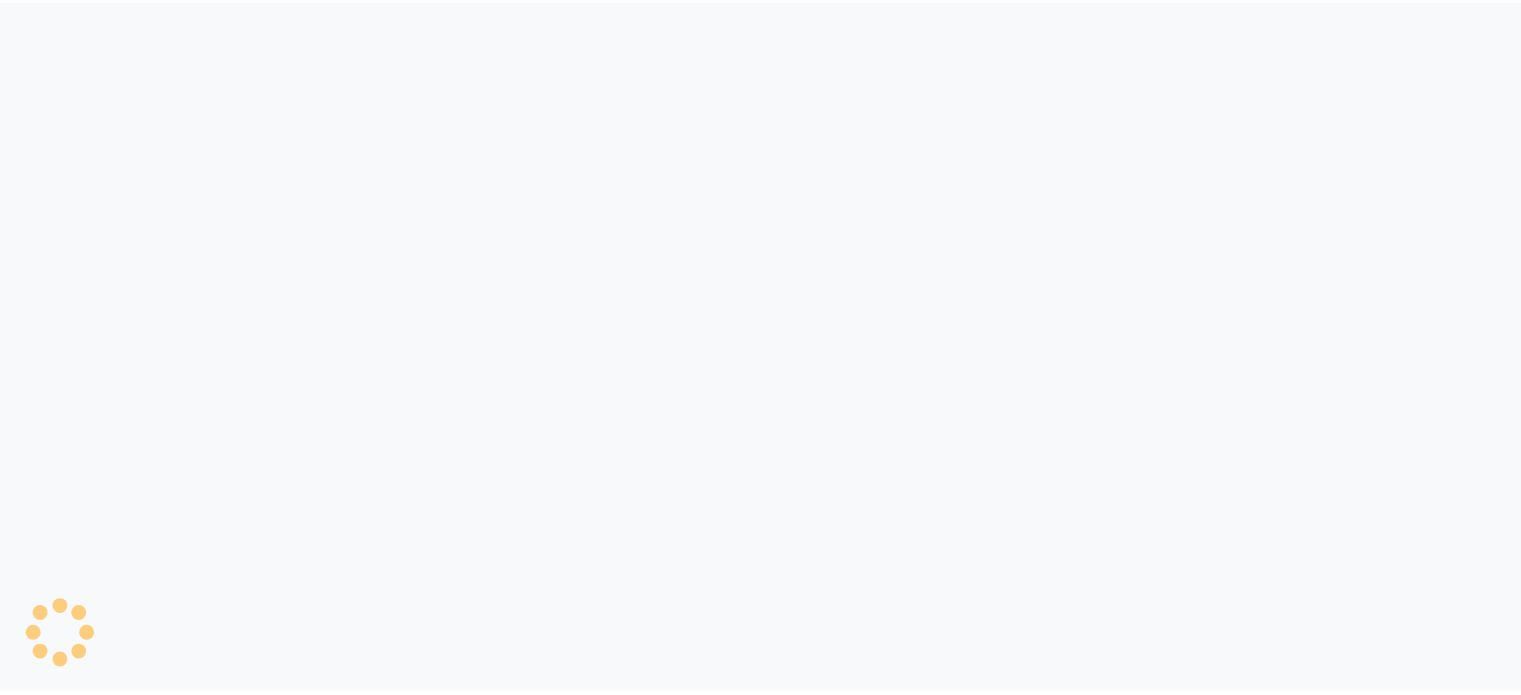 scroll, scrollTop: 0, scrollLeft: 0, axis: both 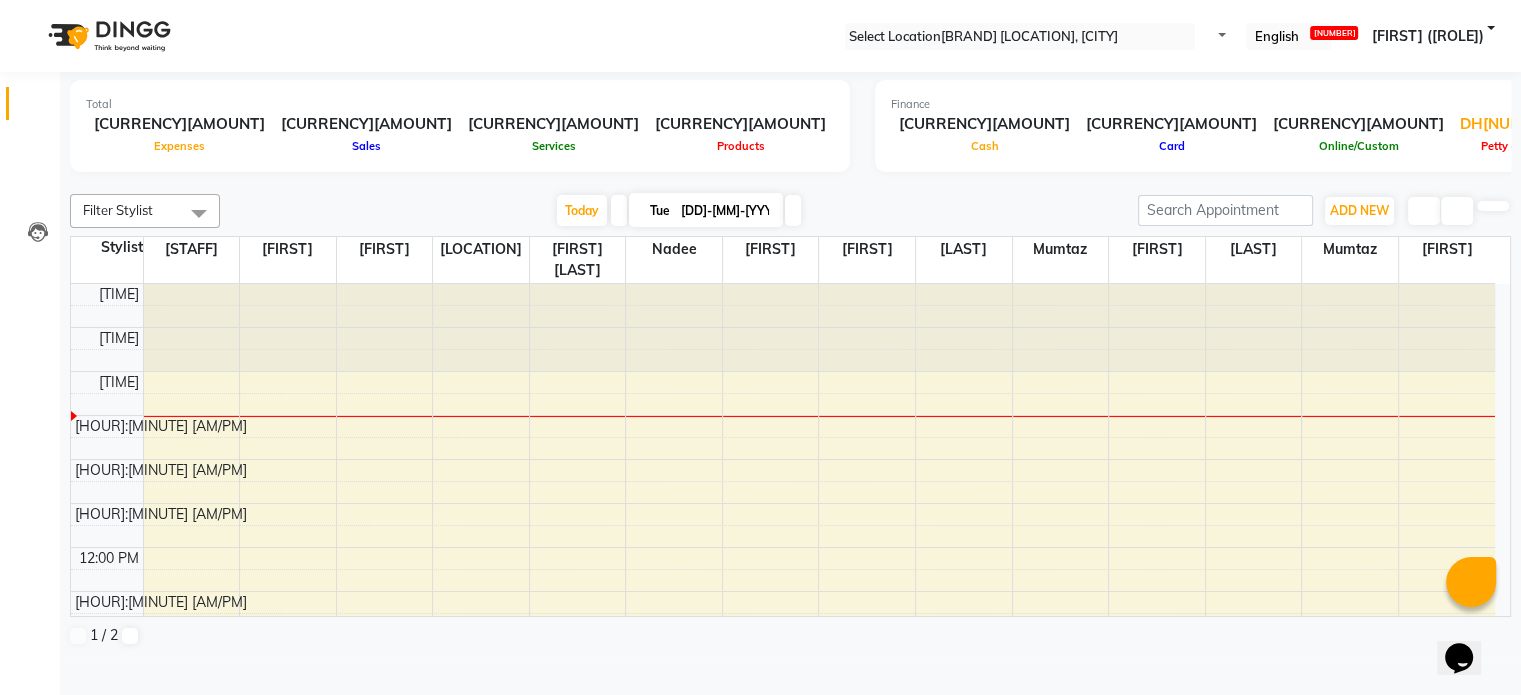 click on "DH731" at bounding box center (1509, 124) 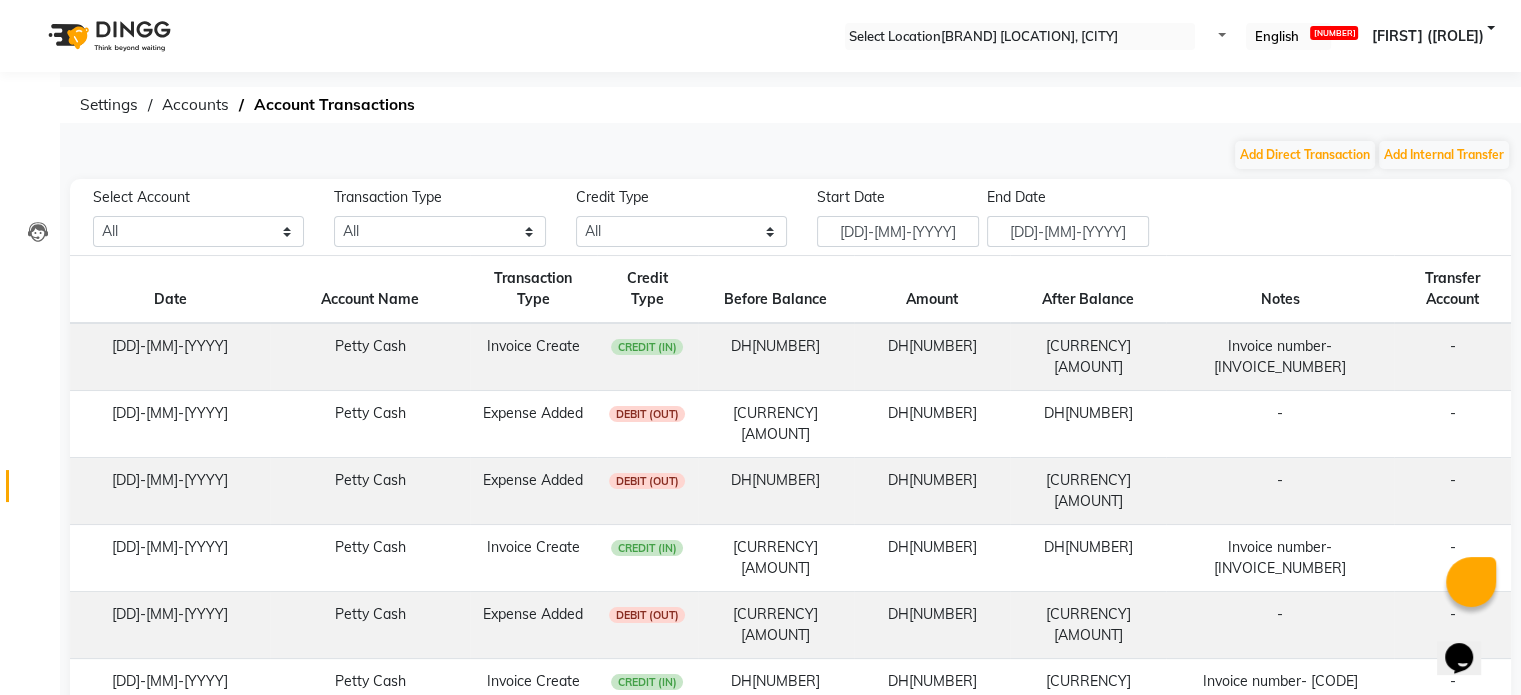 click on "DH17.00" at bounding box center (932, 357) 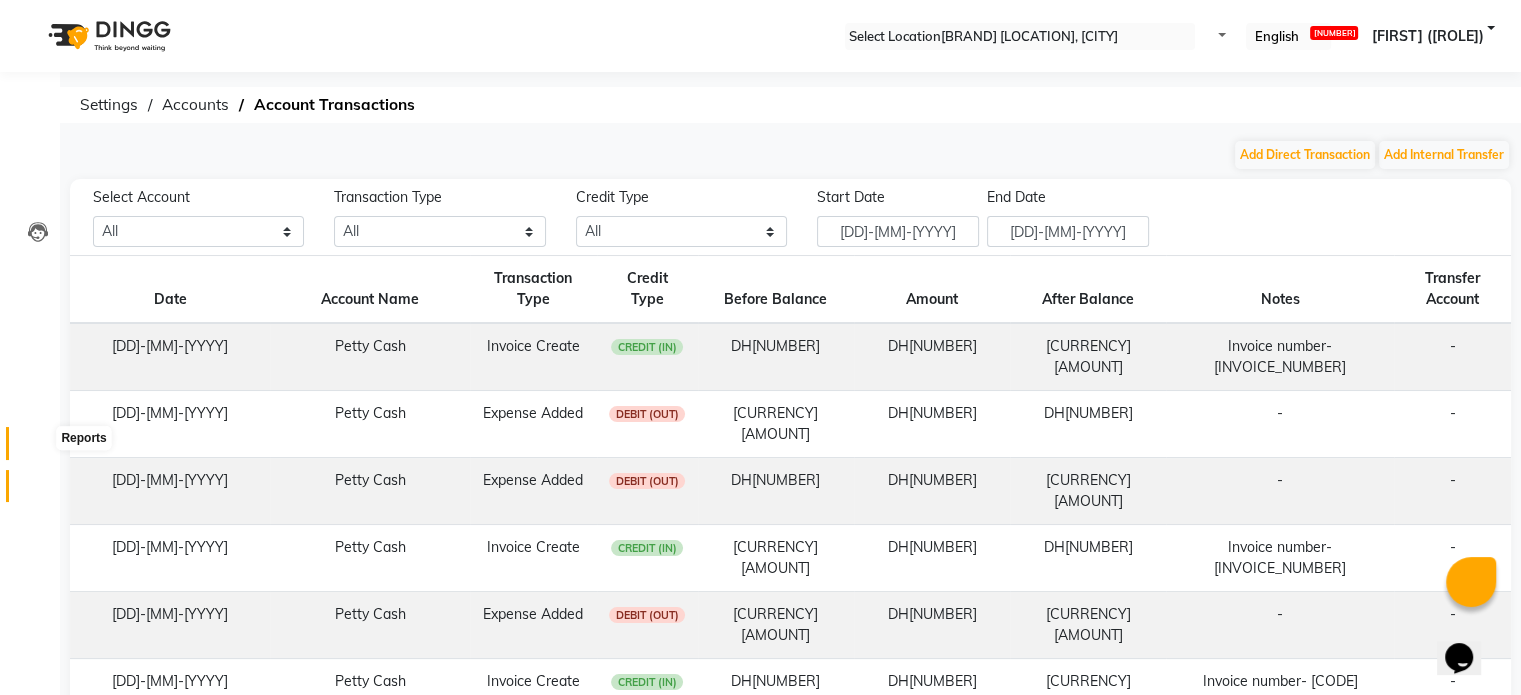 click at bounding box center (38, 448) 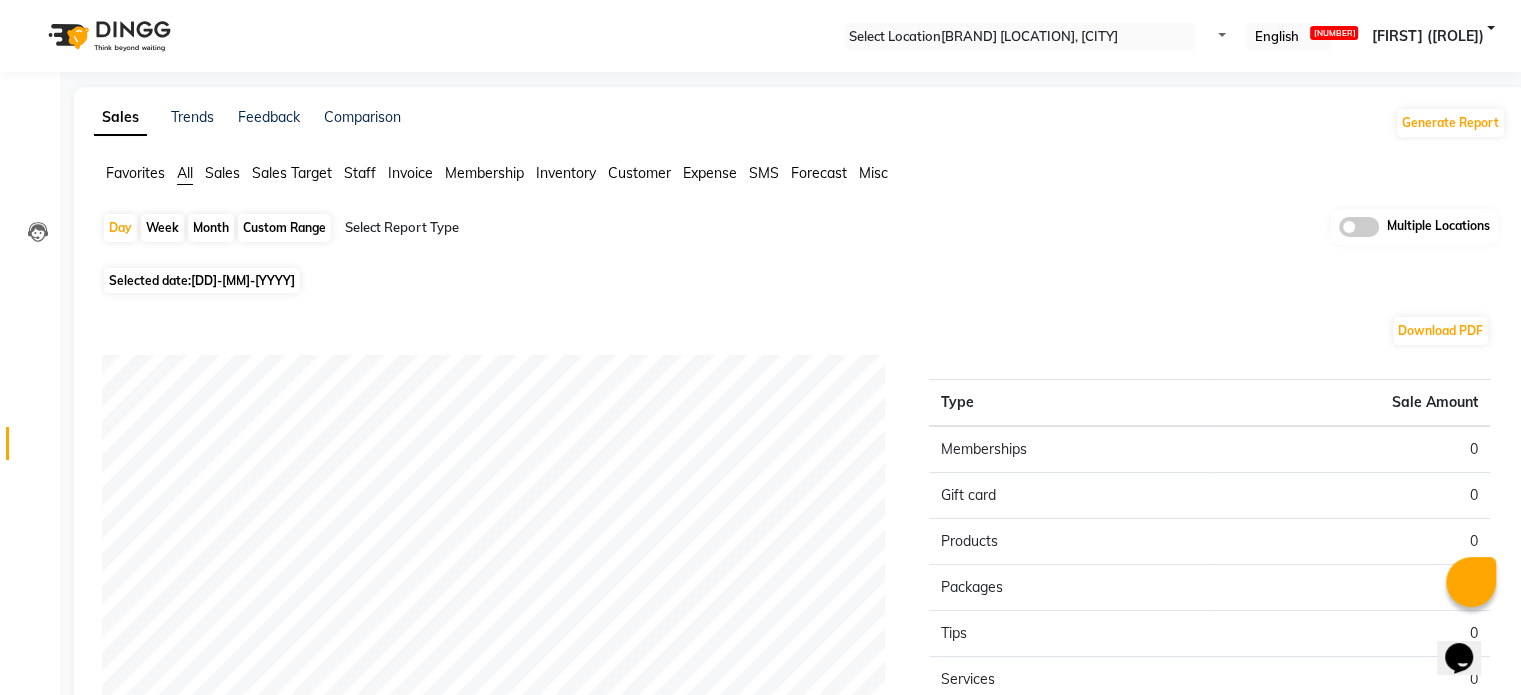 click on "Expense" at bounding box center (135, 173) 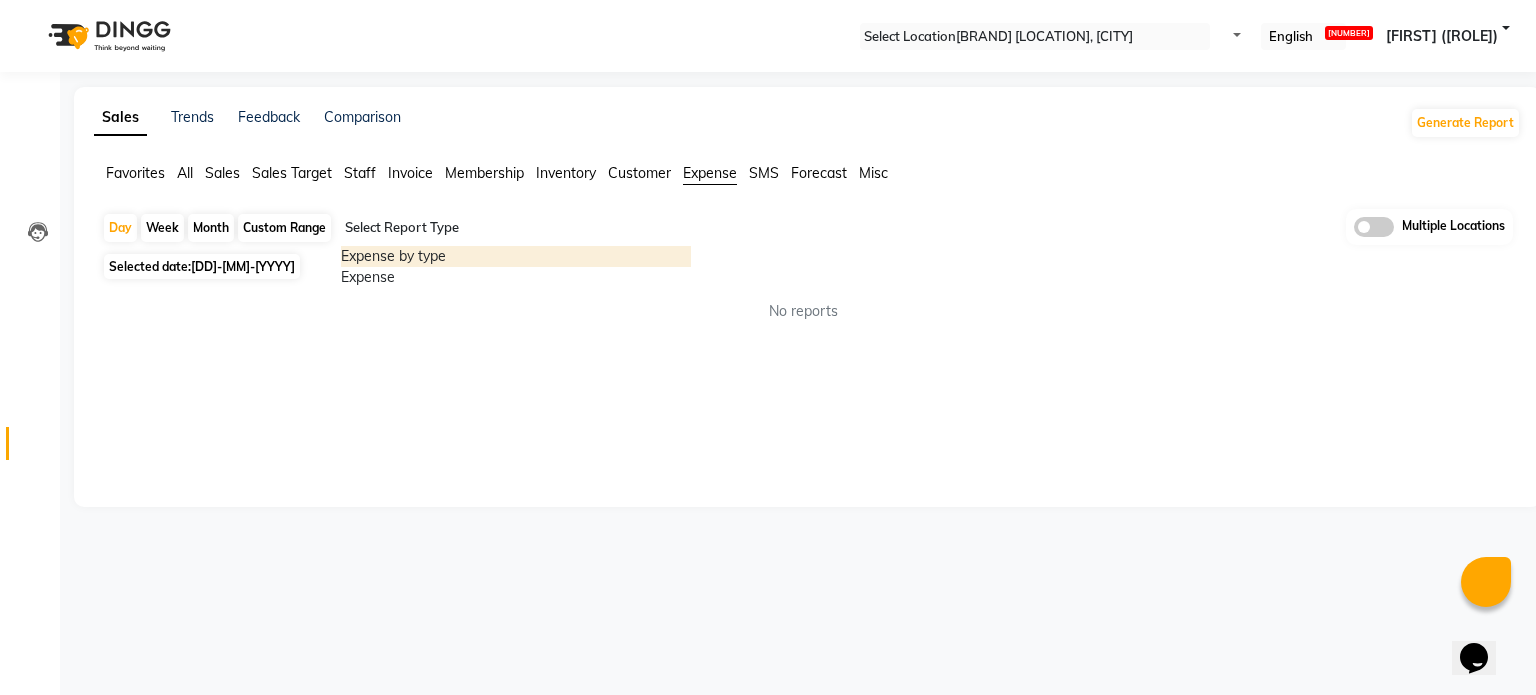 click at bounding box center (516, 228) 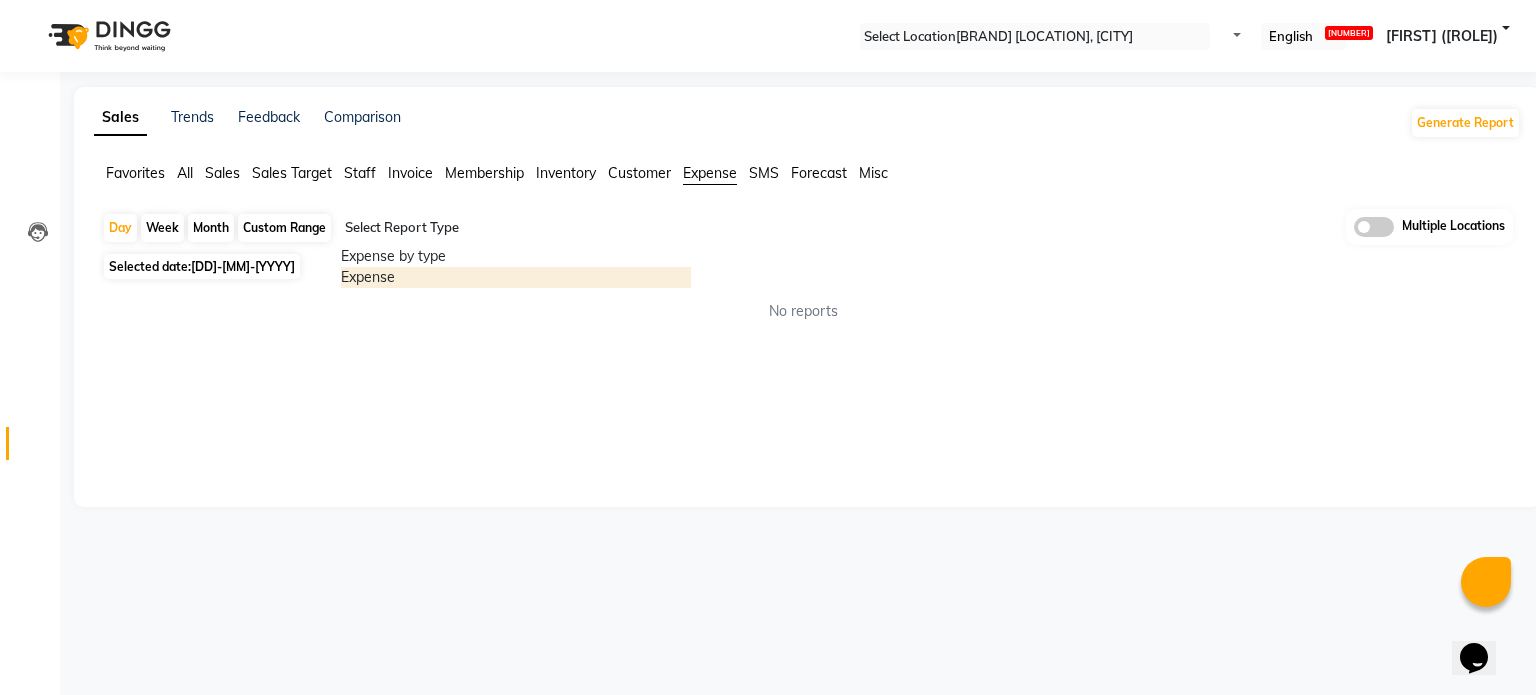 click on "Expense" at bounding box center (516, 277) 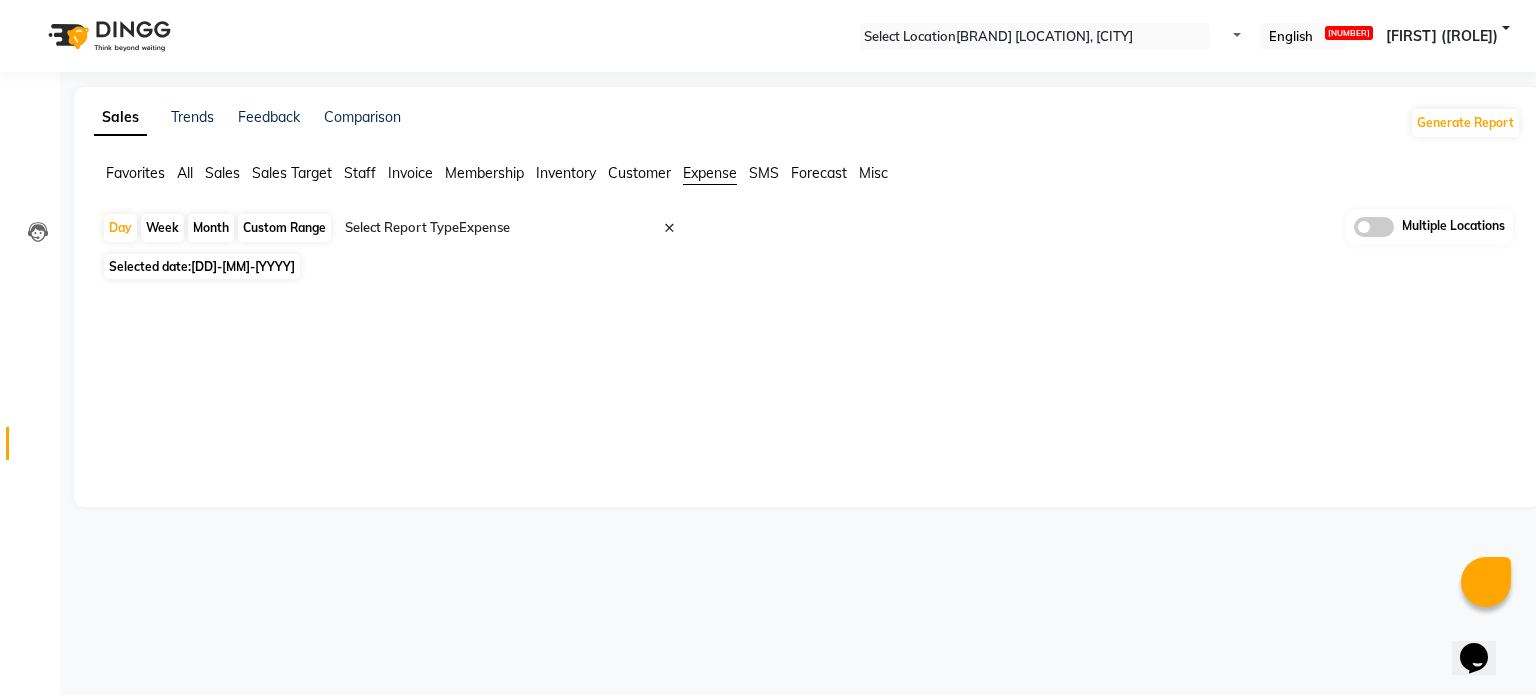 click on "01-07-2025" at bounding box center [243, 266] 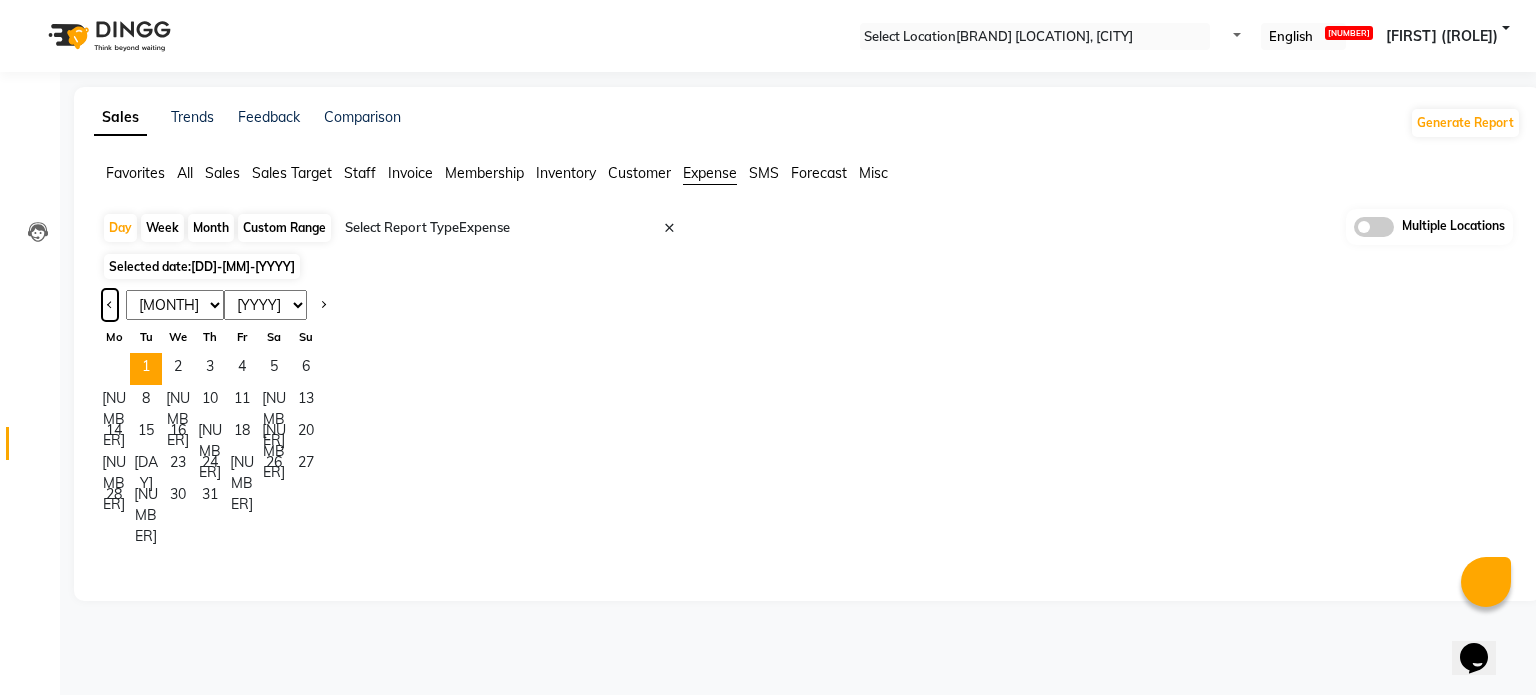 click at bounding box center [110, 305] 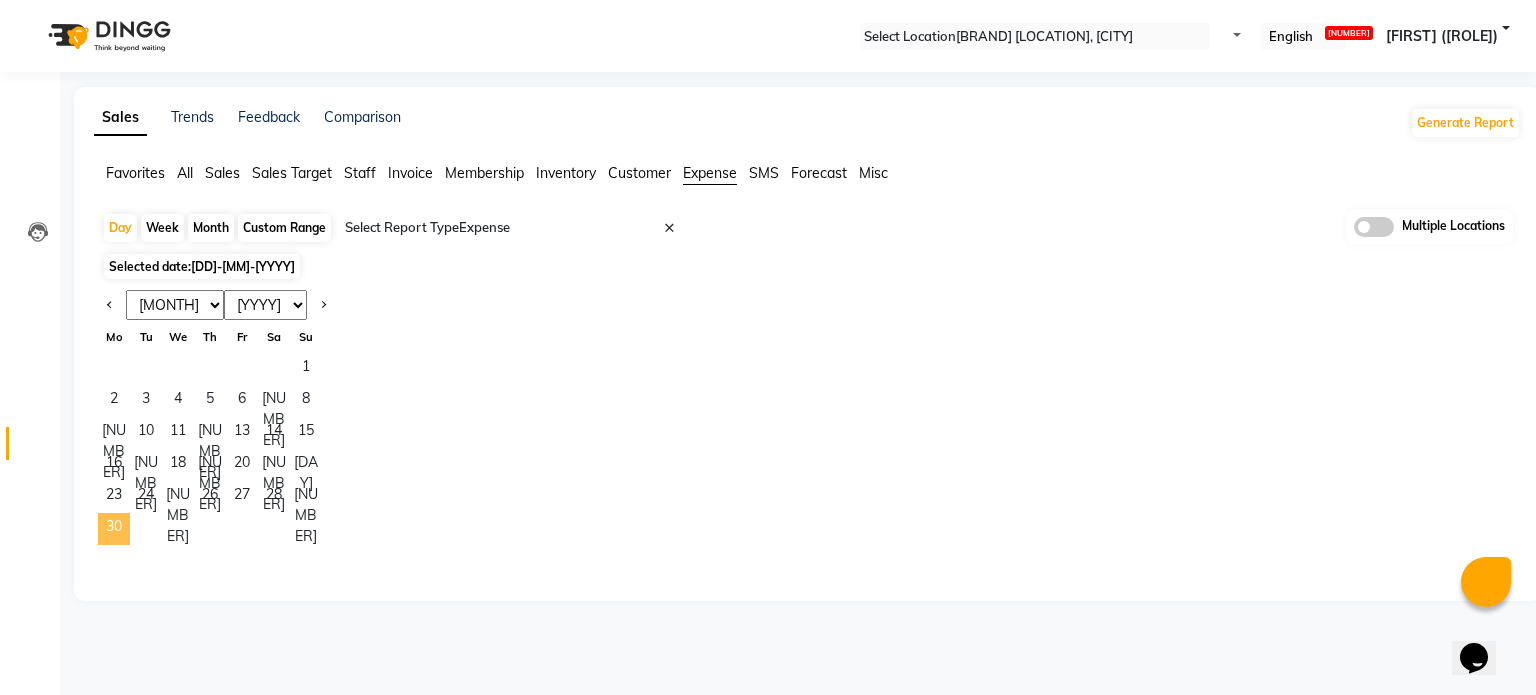 click on "30" at bounding box center (114, 529) 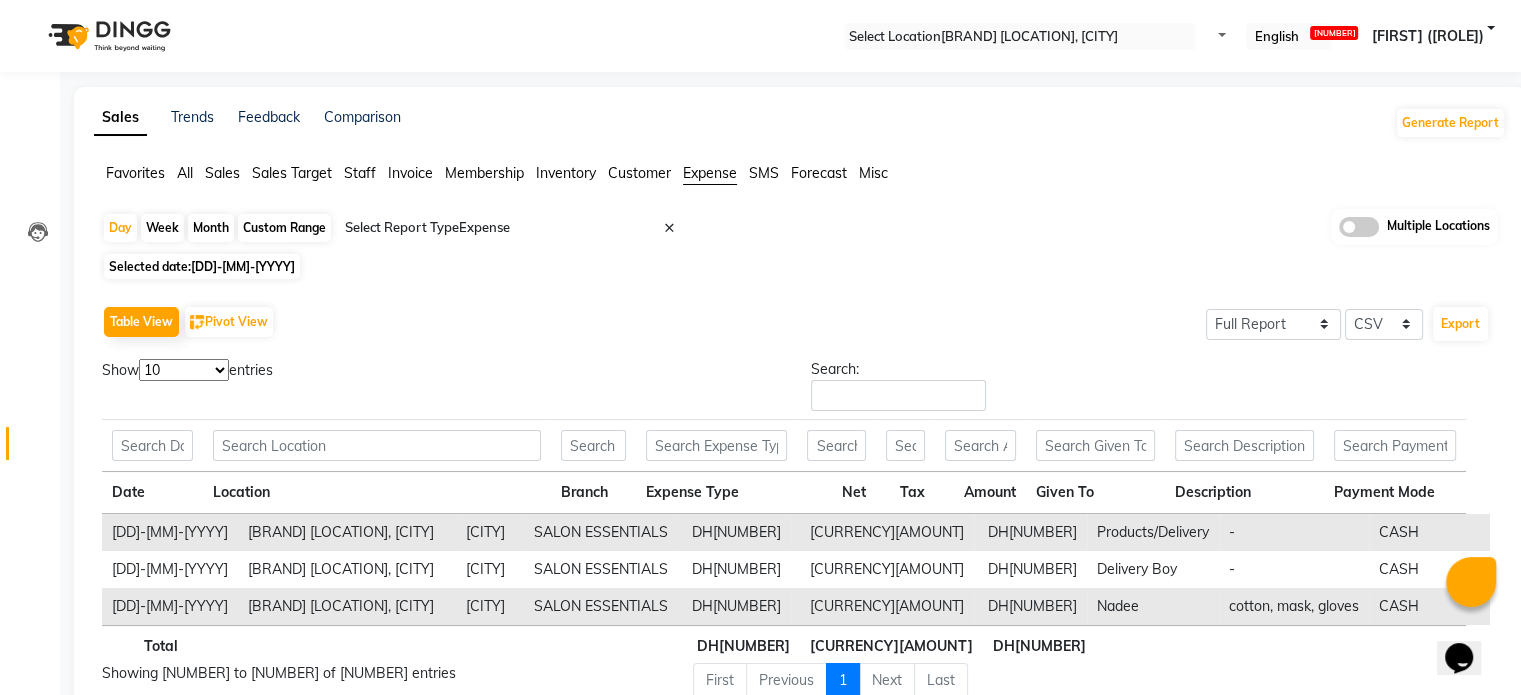 click on "Products/Delivery" at bounding box center (1153, 532) 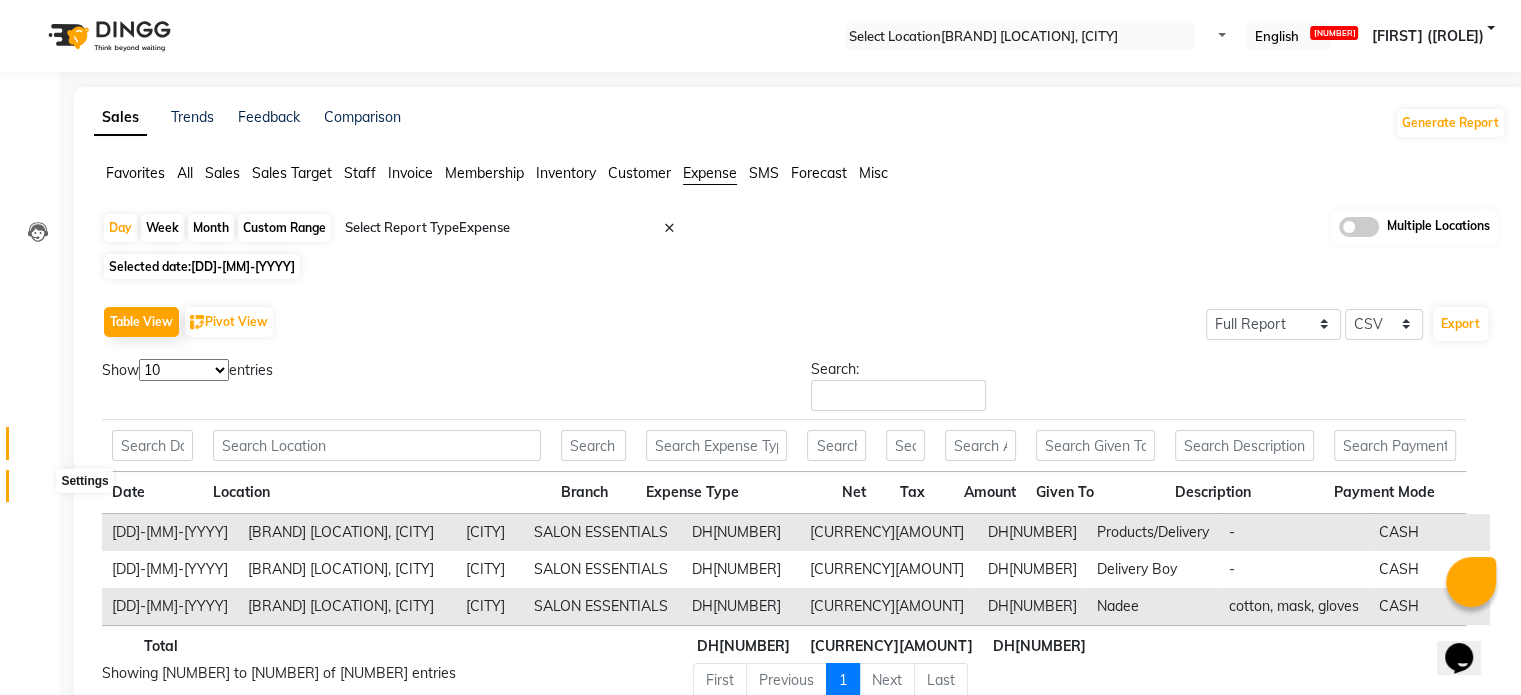 click at bounding box center [38, 491] 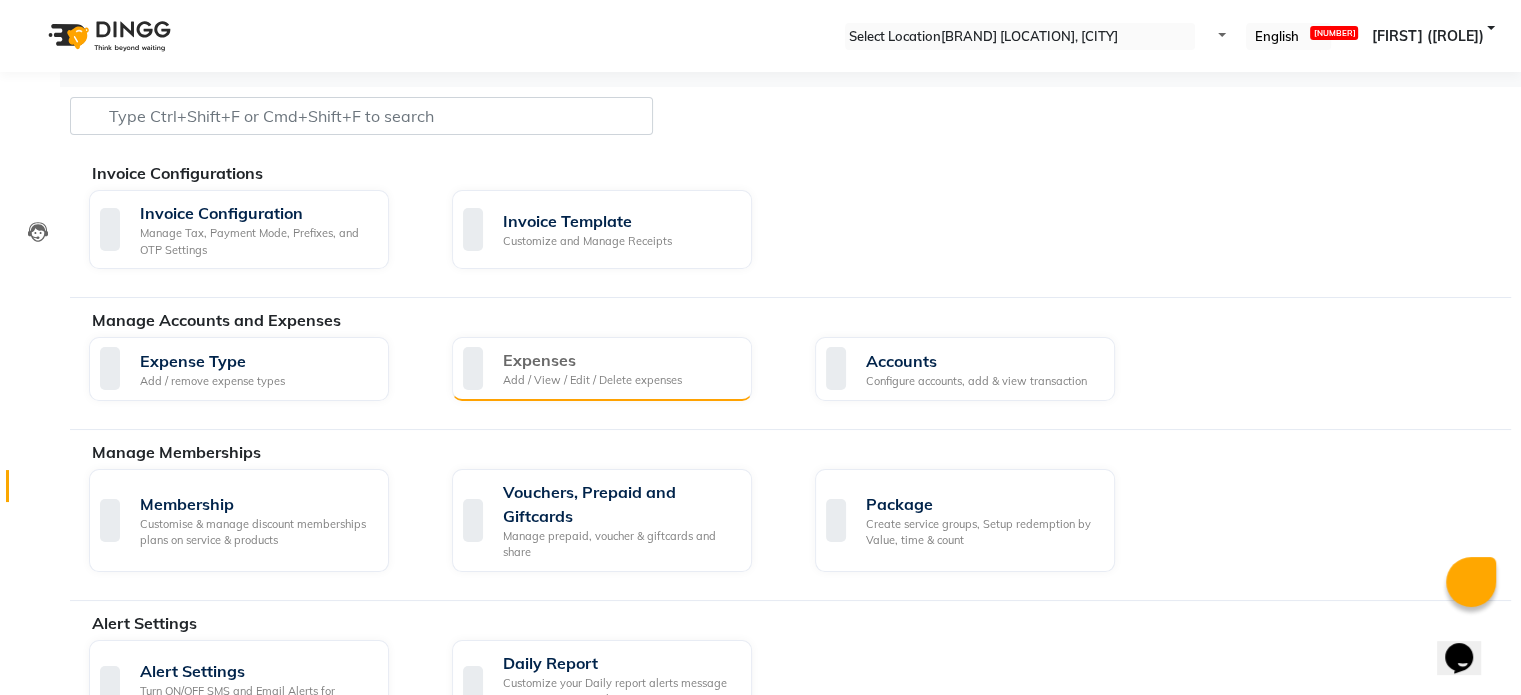 click on "Expenses Add / View / Edit / Delete expenses" at bounding box center [599, 368] 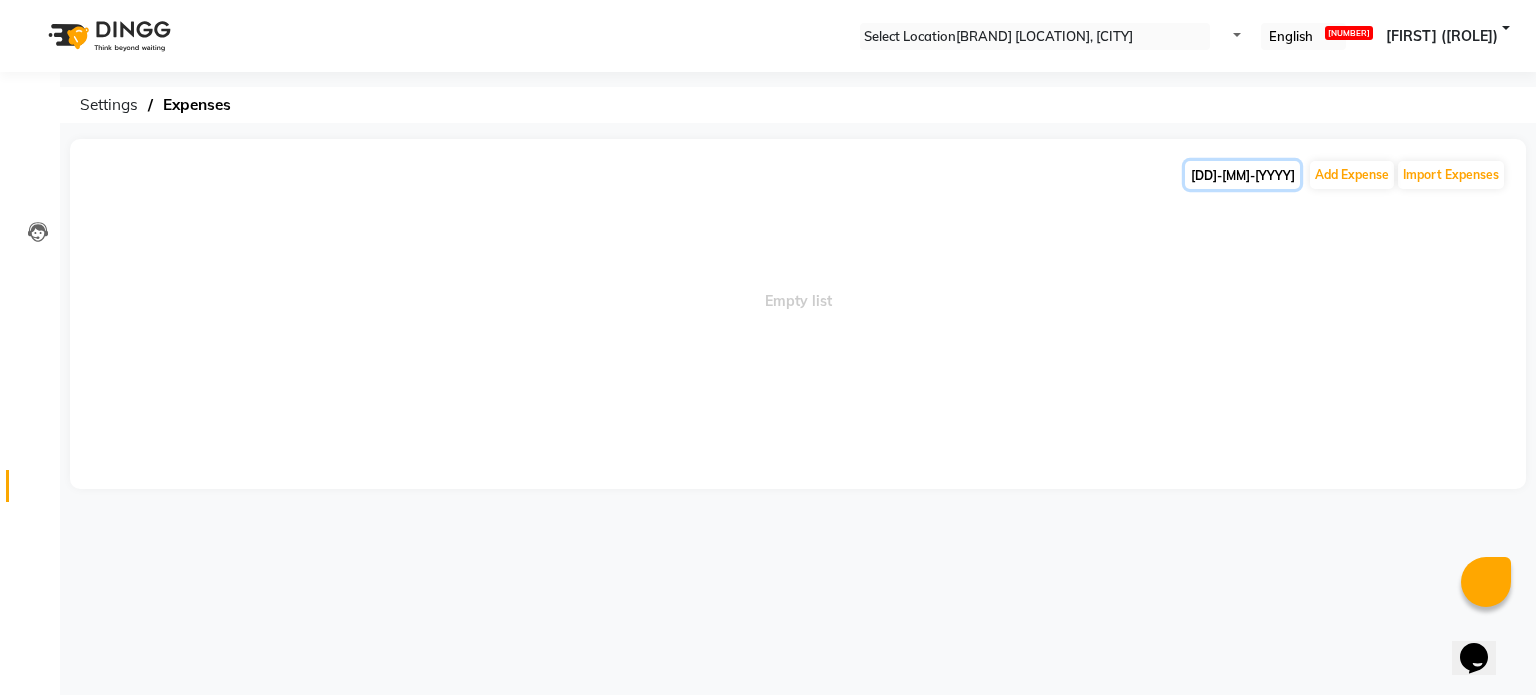 click on "[DATE]" at bounding box center [1242, 175] 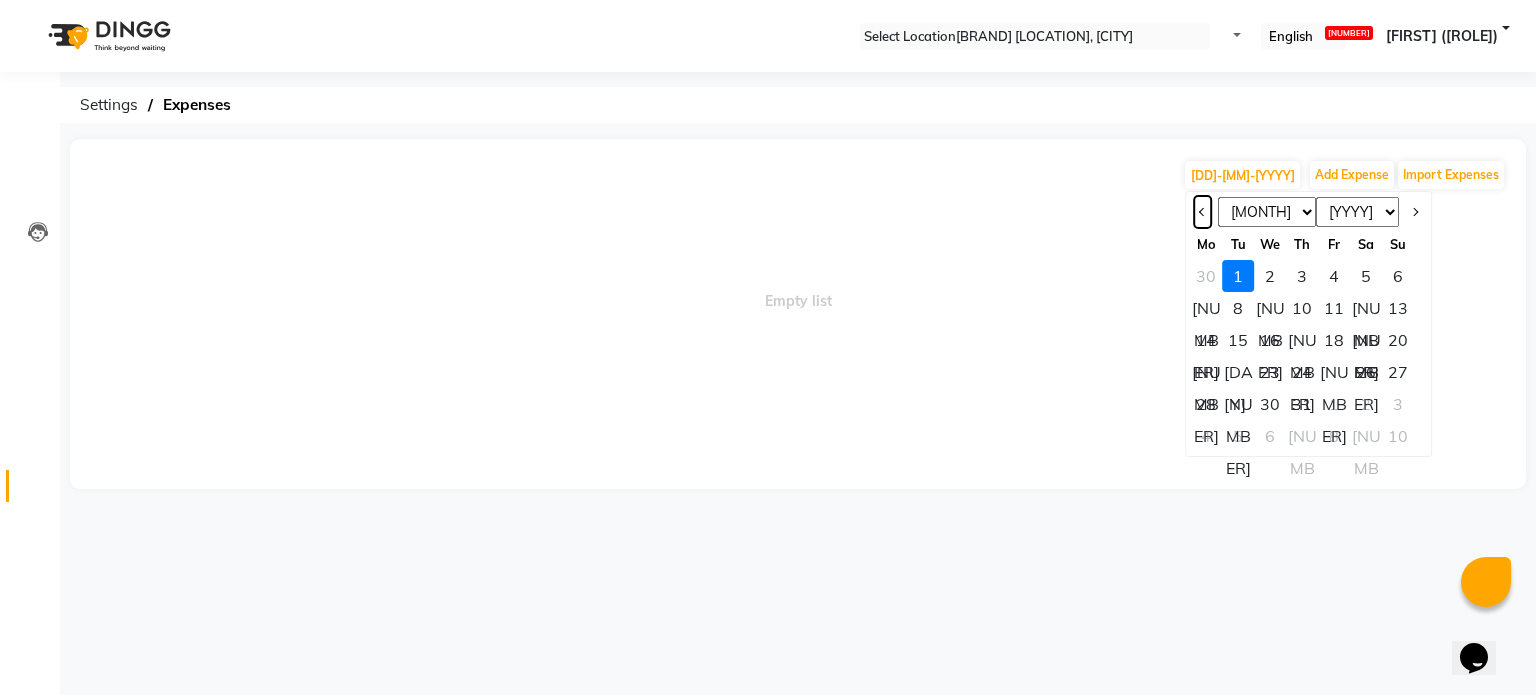 click at bounding box center (1202, 212) 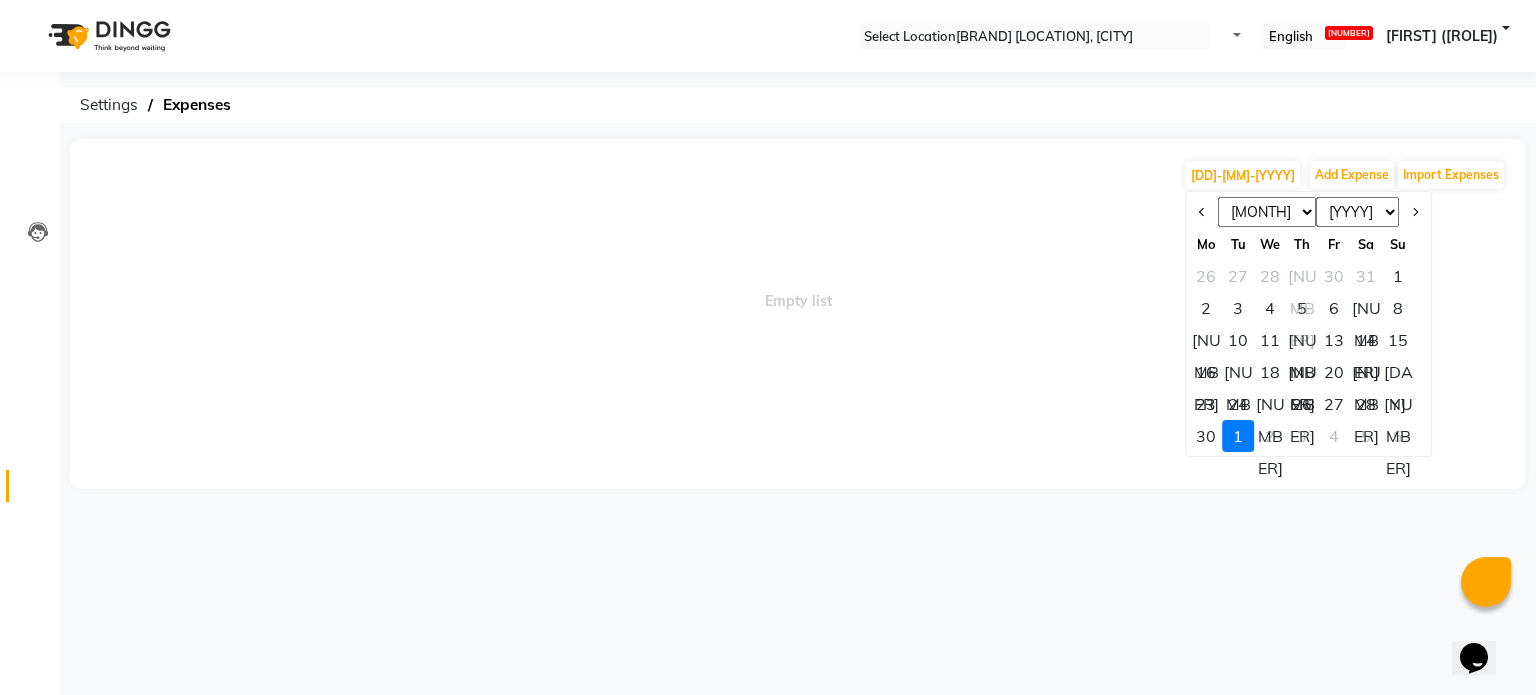 click on "30" at bounding box center (1206, 436) 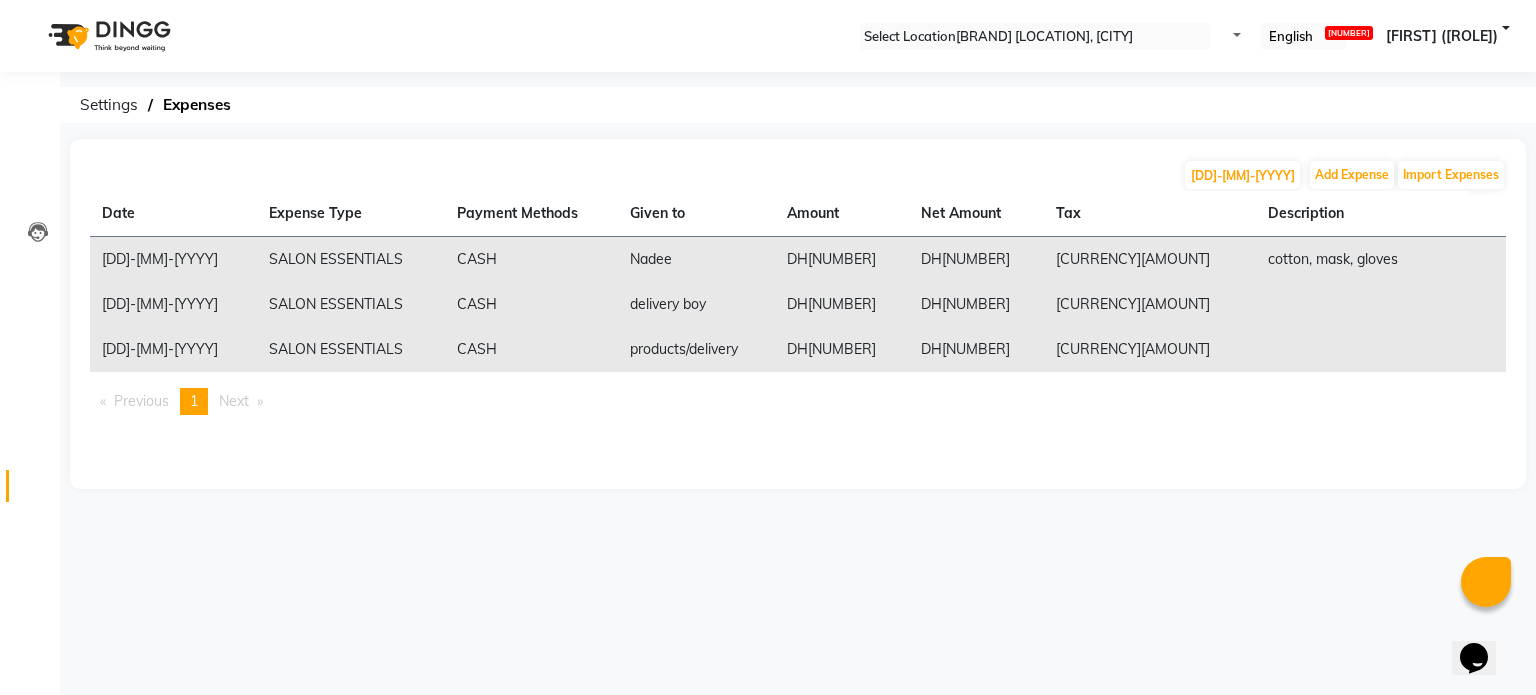click at bounding box center [1494, 249] 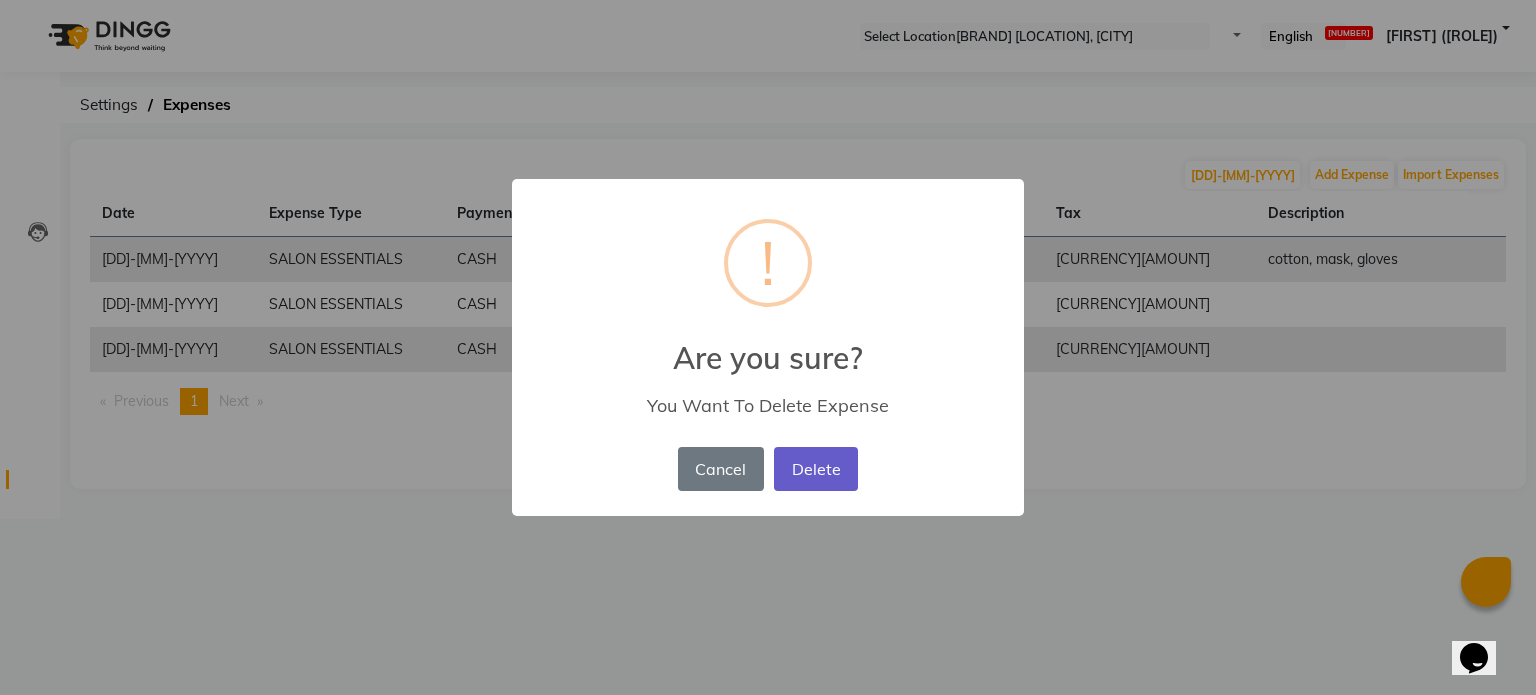 click on "Delete" at bounding box center (816, 469) 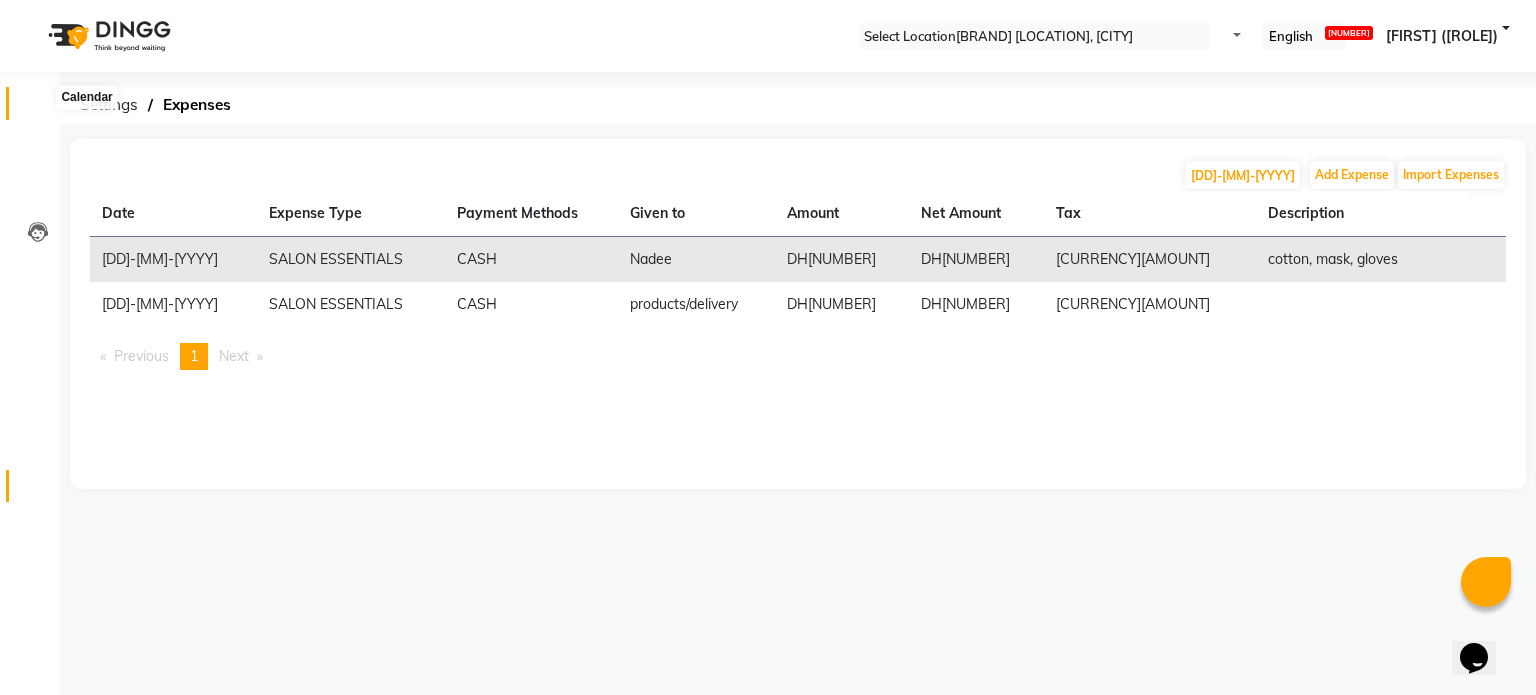 click at bounding box center [37, 108] 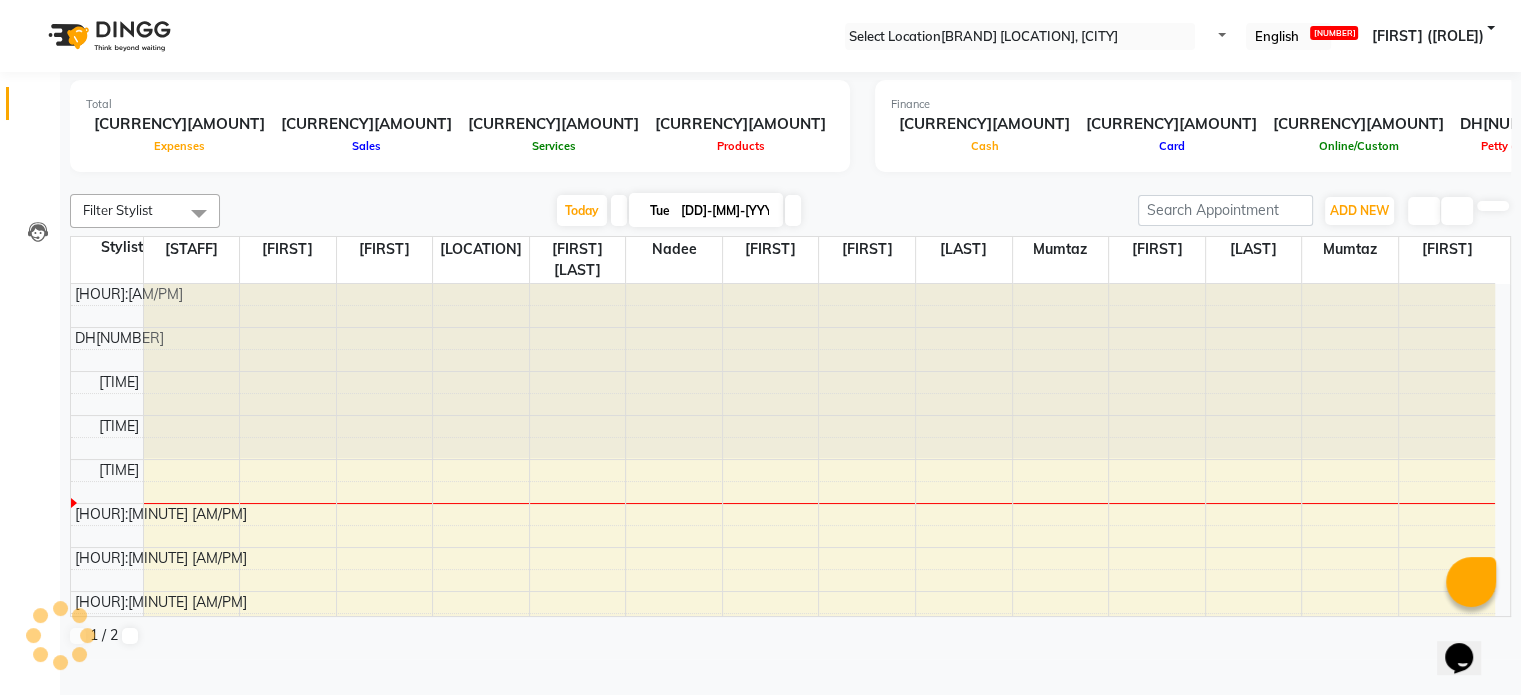 scroll, scrollTop: 0, scrollLeft: 0, axis: both 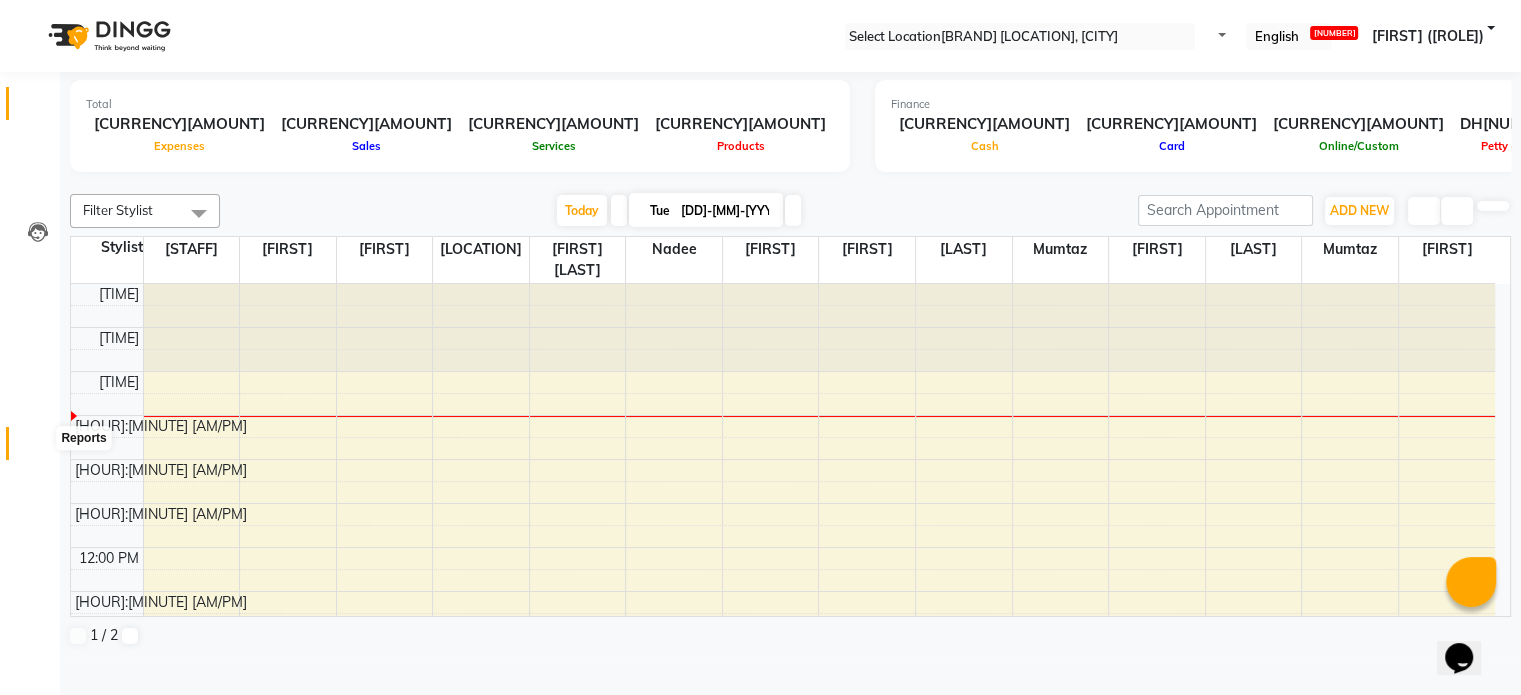 click at bounding box center [37, 448] 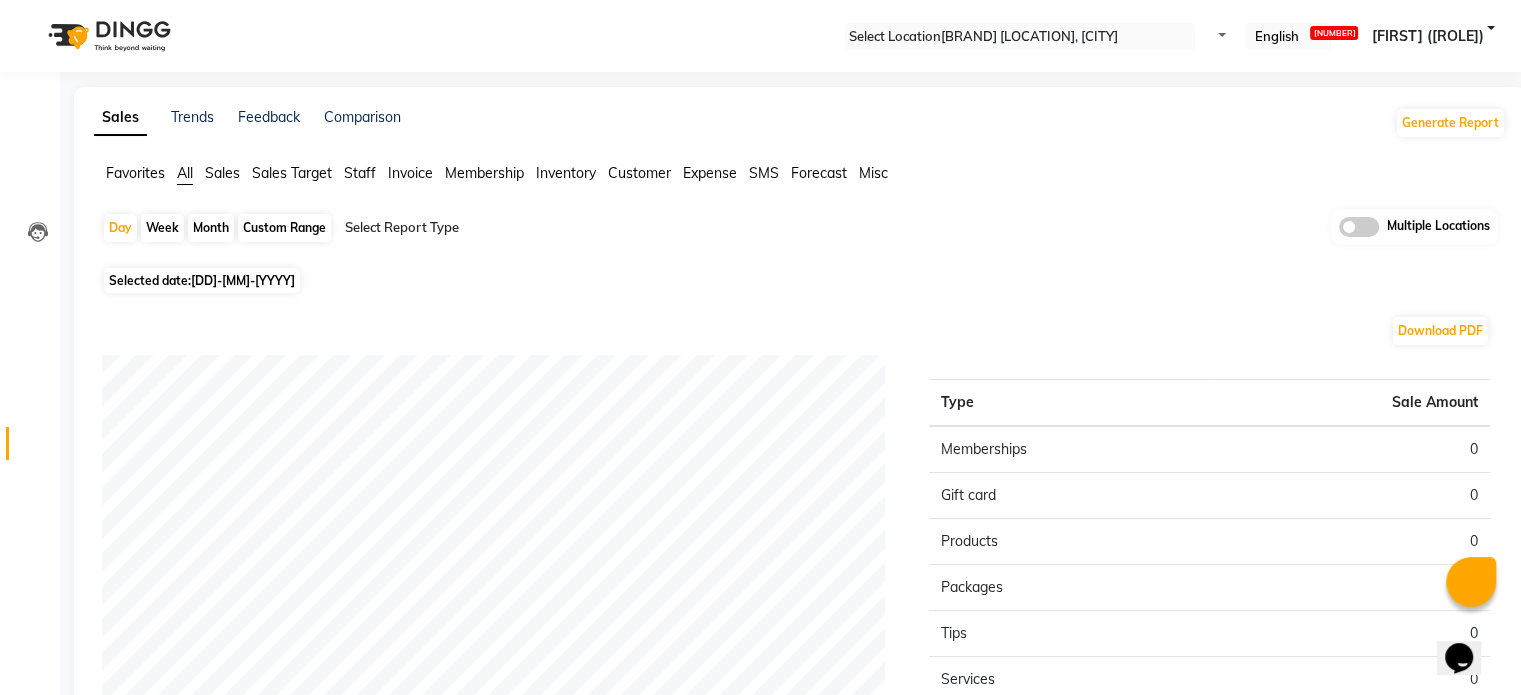 click on "[ITEM]" at bounding box center (135, 173) 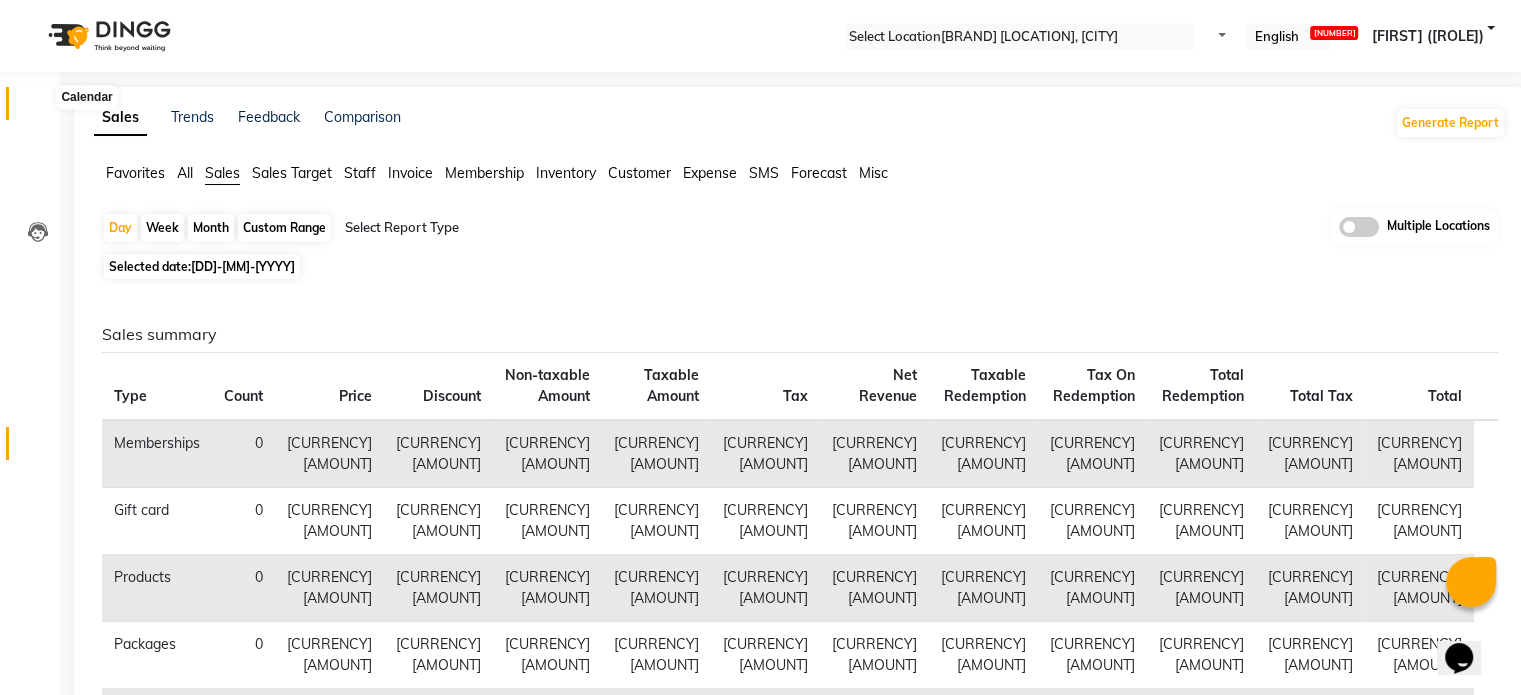 click at bounding box center (38, 108) 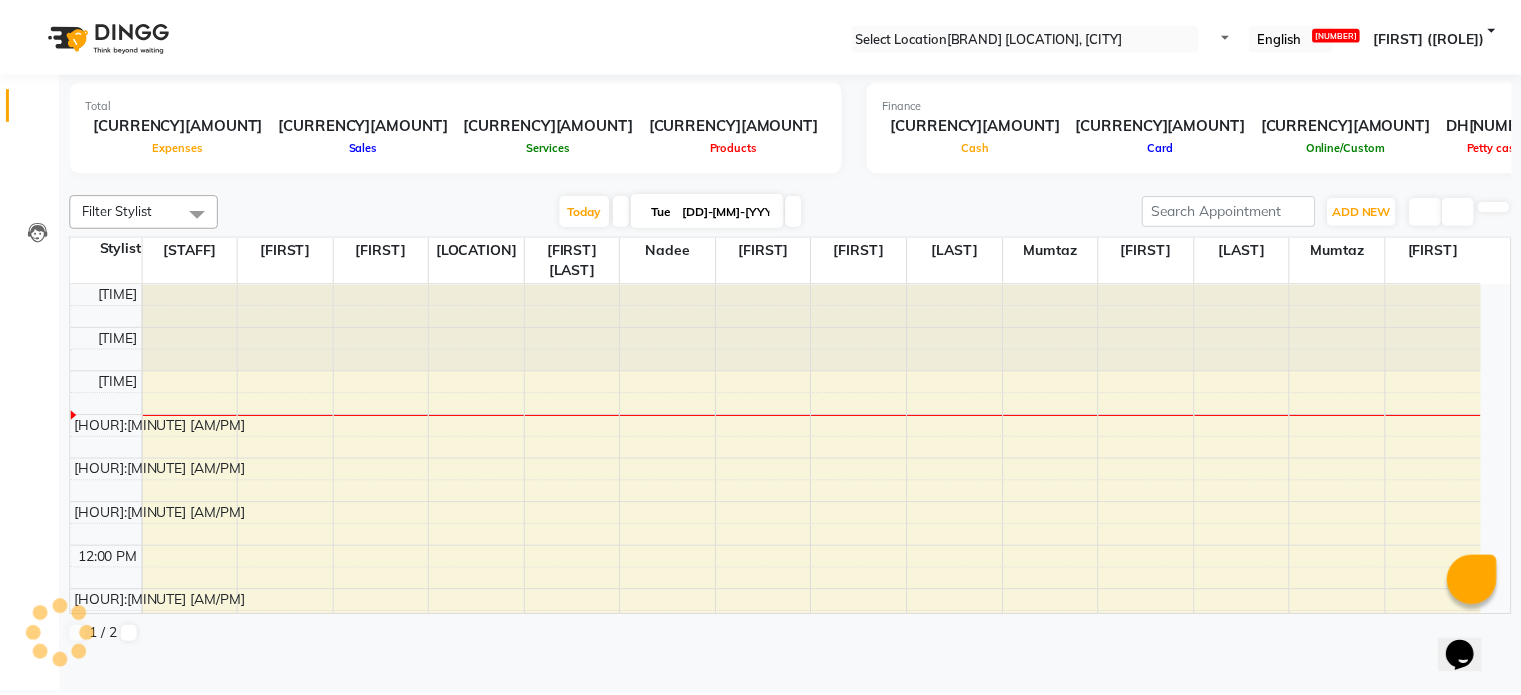 scroll, scrollTop: 0, scrollLeft: 0, axis: both 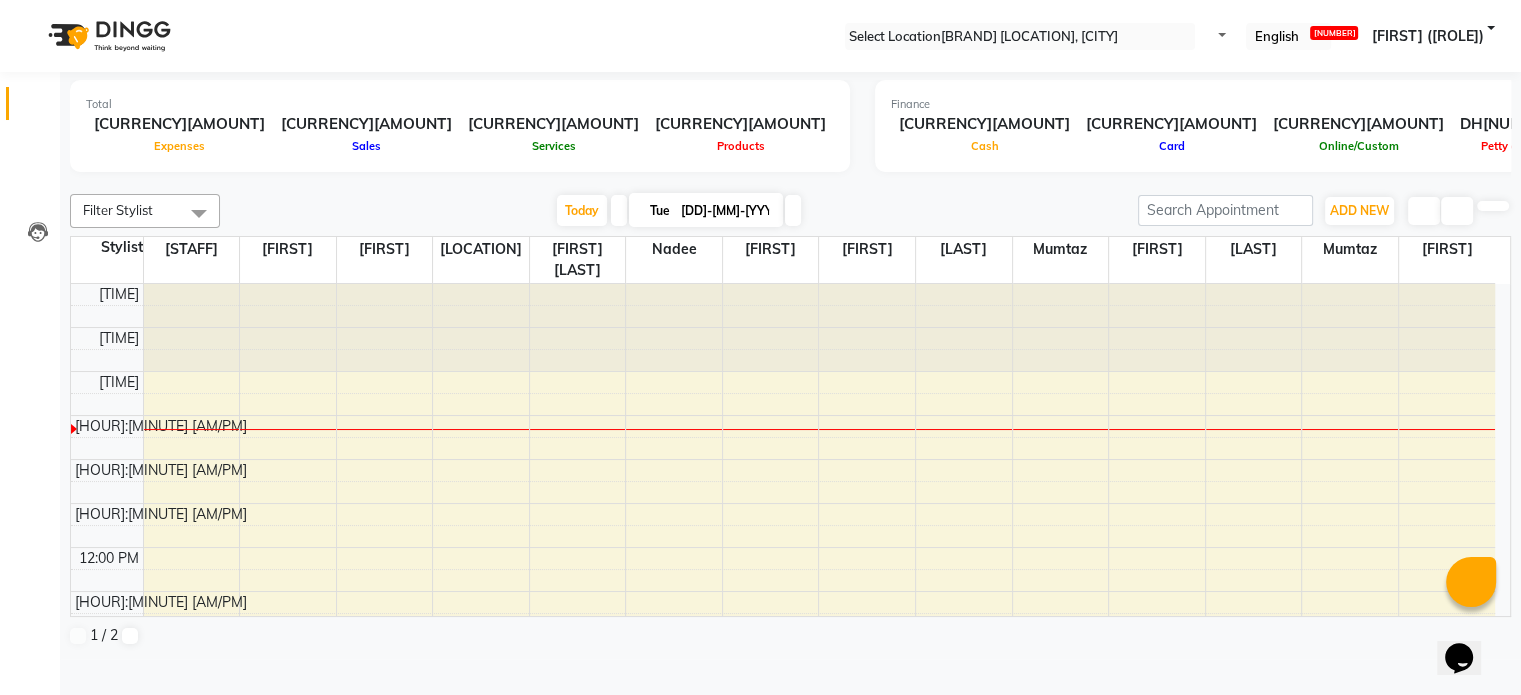 click at bounding box center [1020, 37] 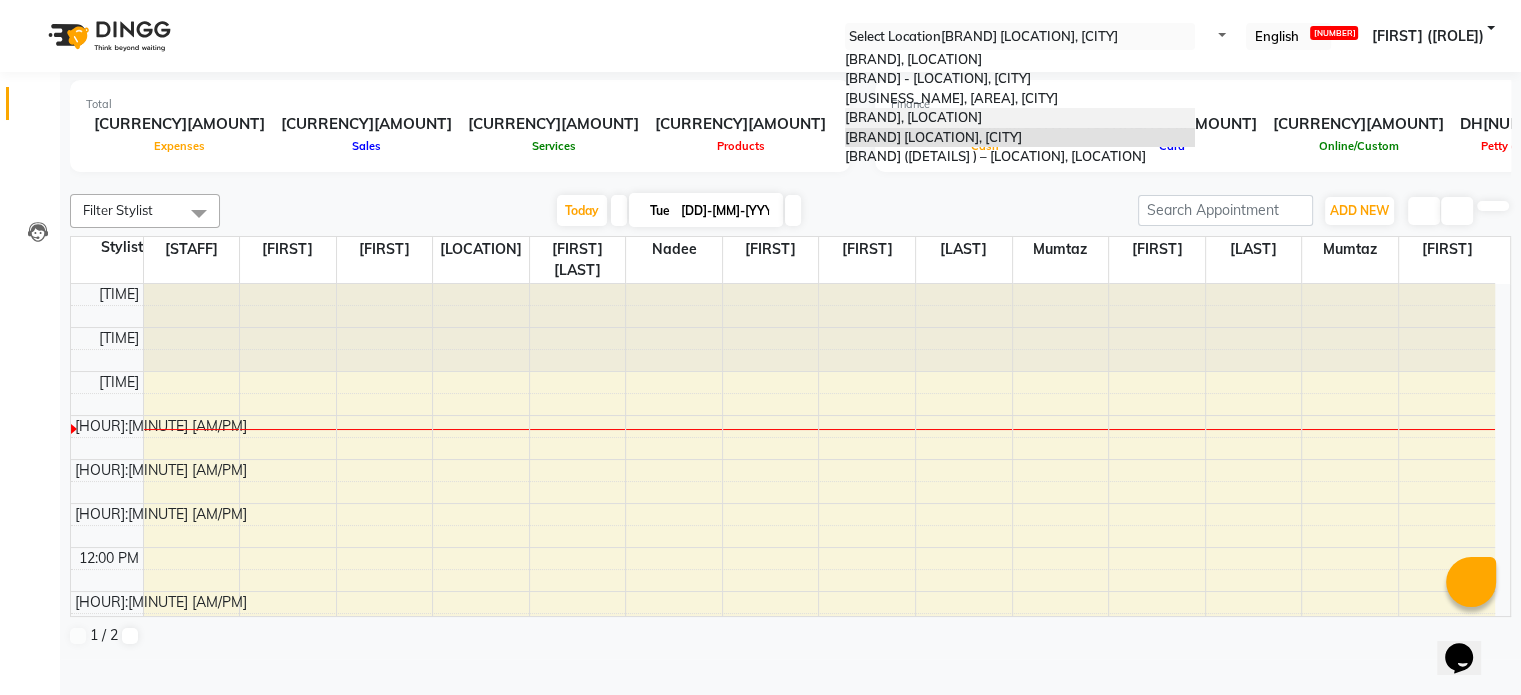 click on "Ashtamudi Ladies Salon, Al Nahda" at bounding box center [913, 117] 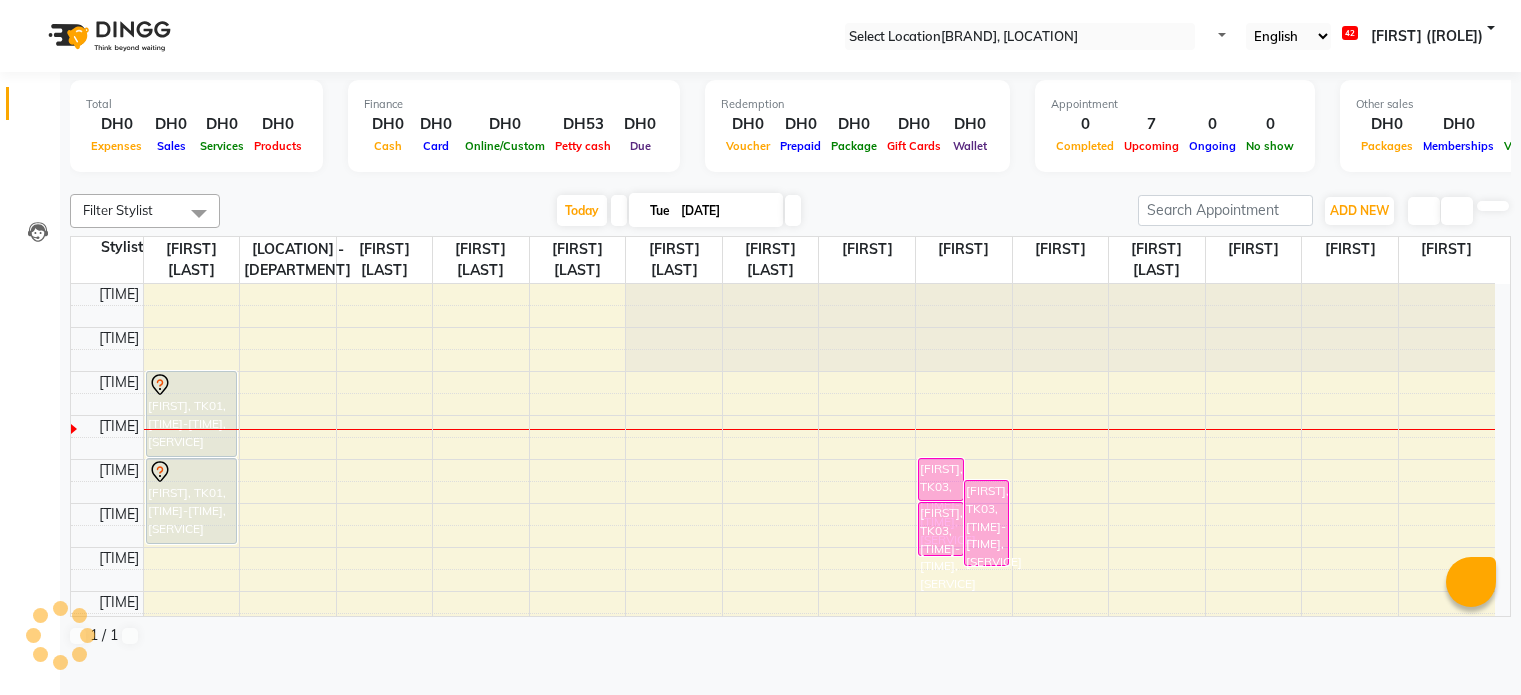scroll, scrollTop: 0, scrollLeft: 0, axis: both 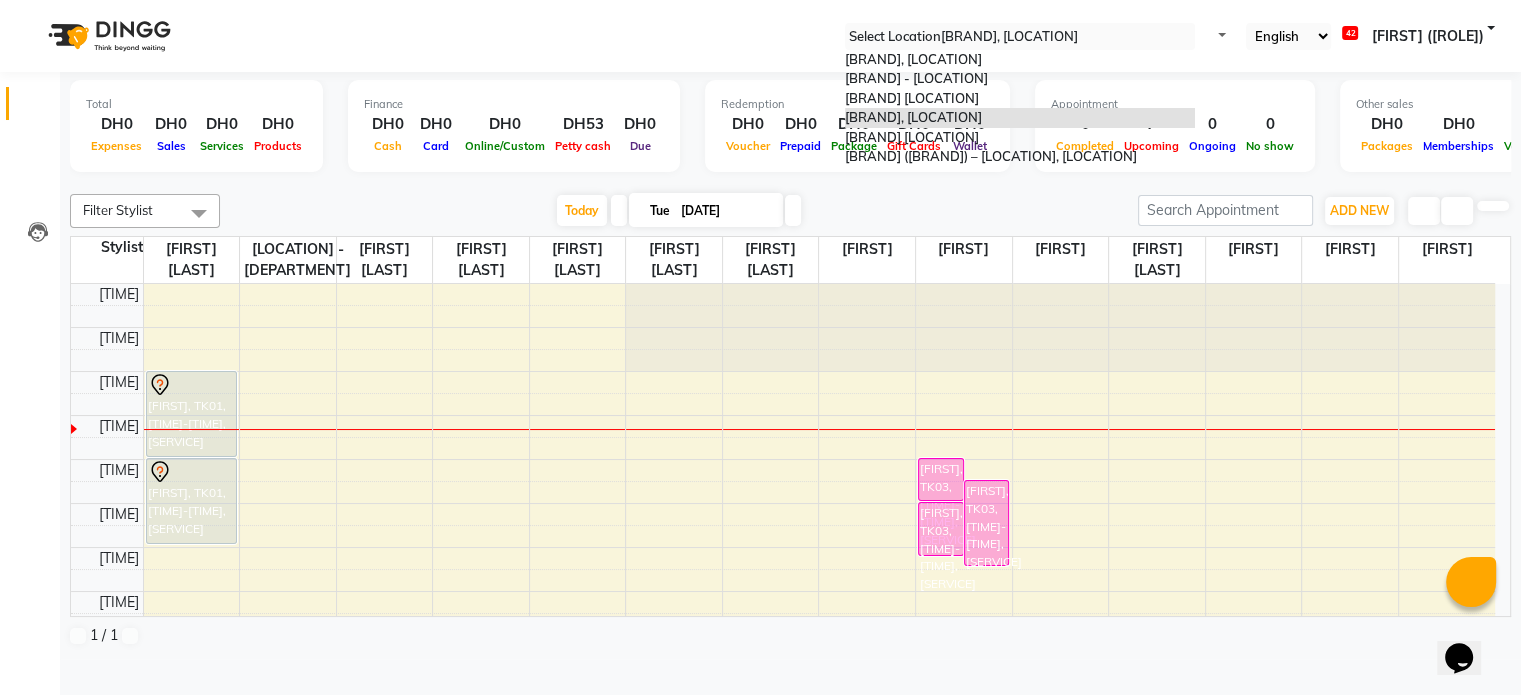 click at bounding box center (1191, 42) 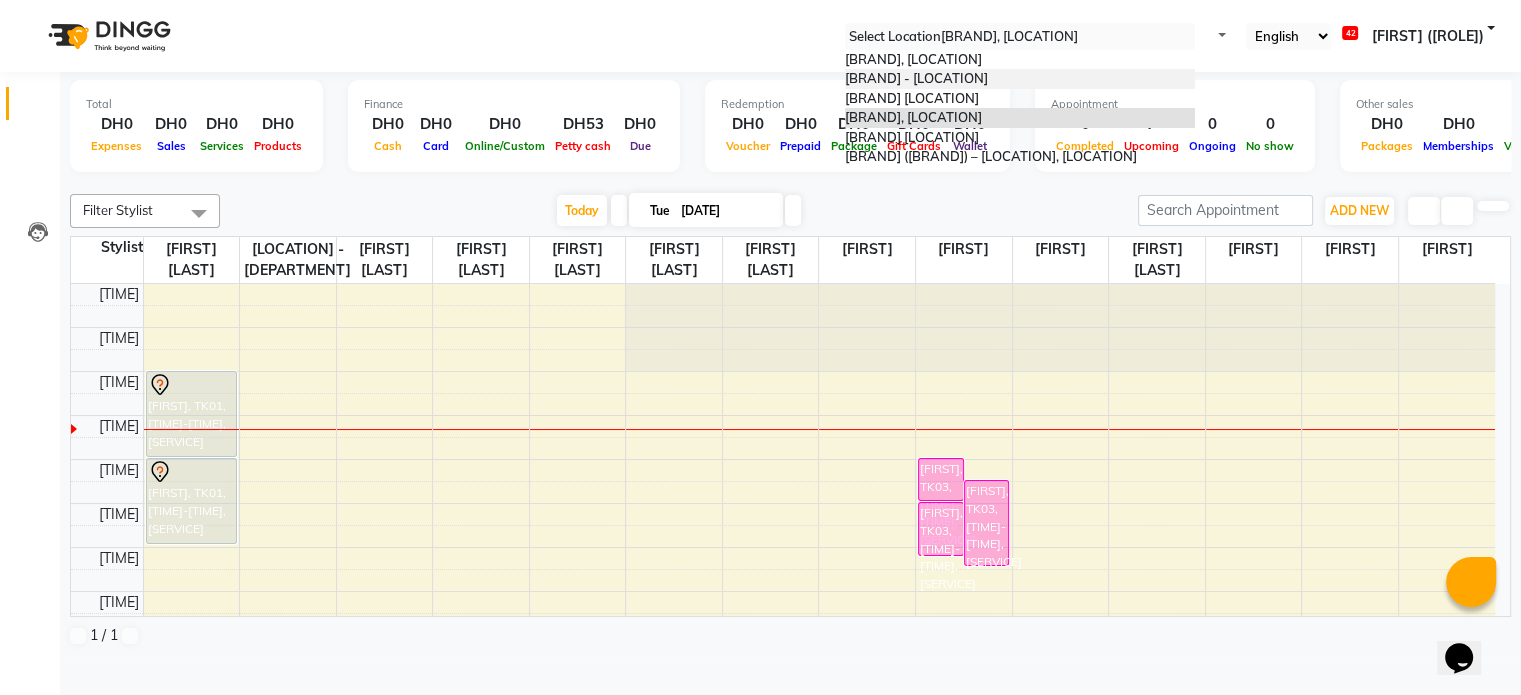 click on "Ashtamudi Ladies Salon - [LOCATION], [LOCATION] -Dubai" at bounding box center (916, 78) 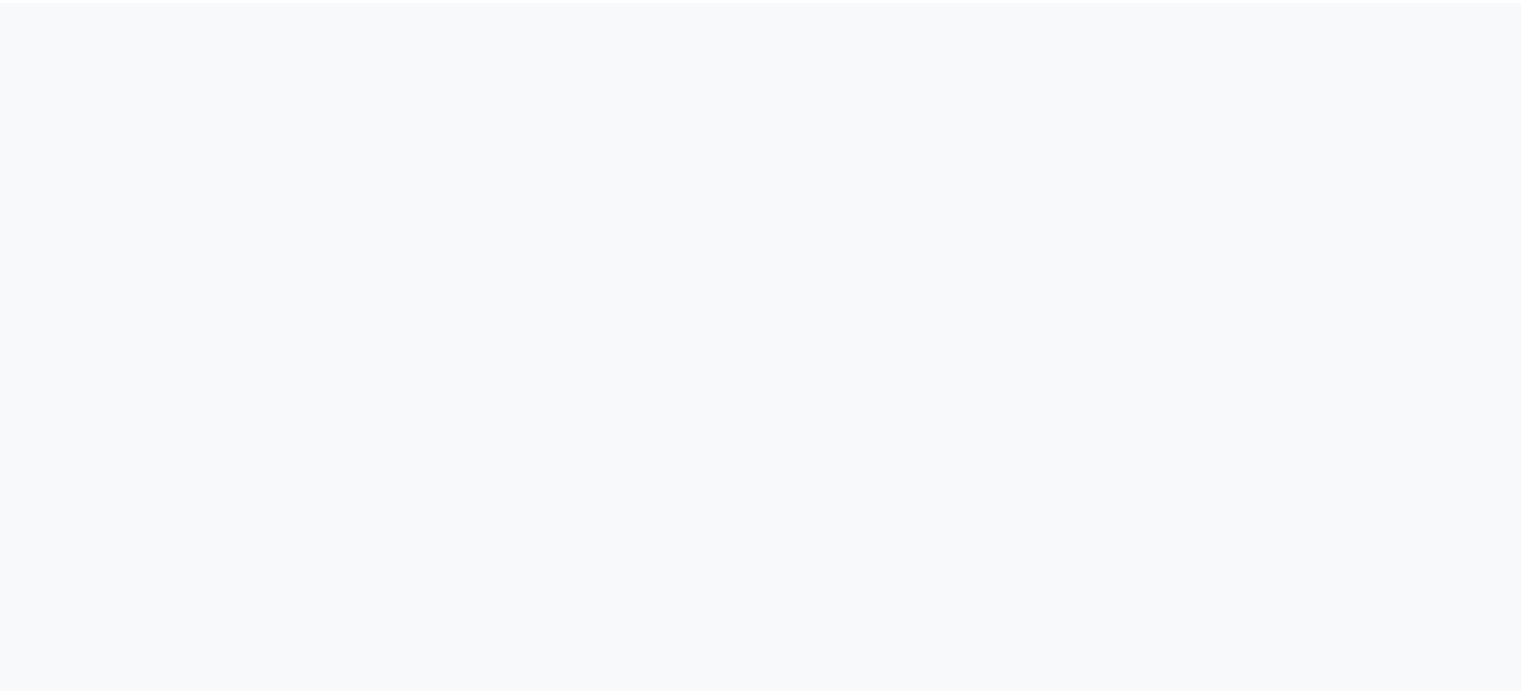 scroll, scrollTop: 0, scrollLeft: 0, axis: both 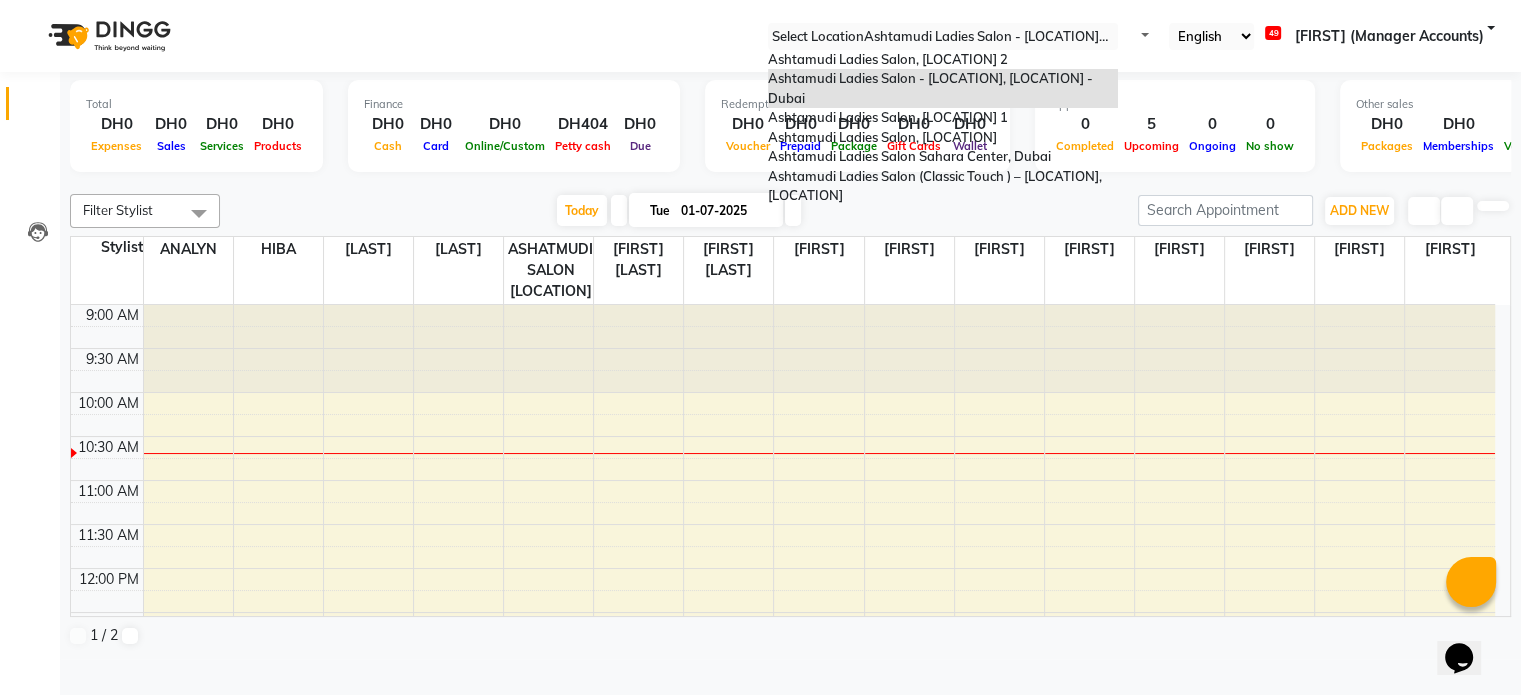 click at bounding box center [943, 37] 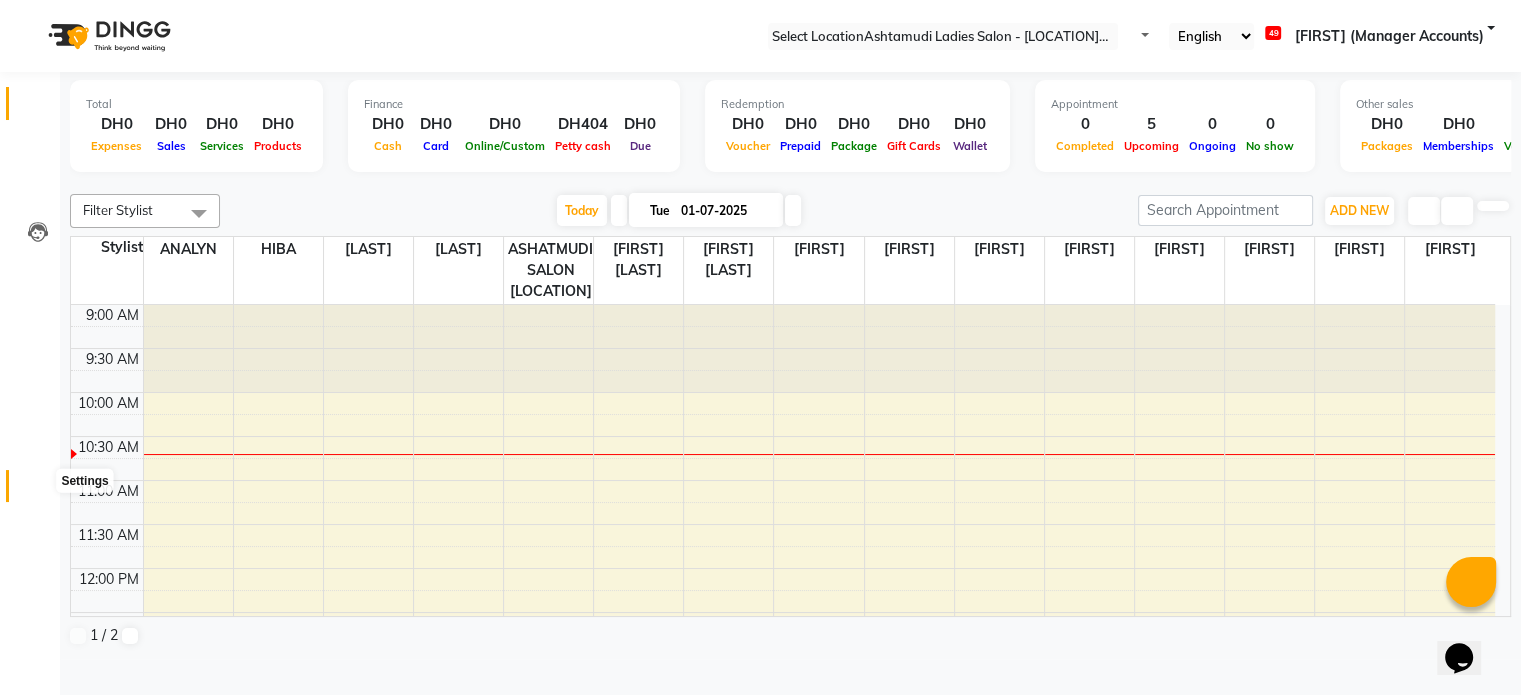 click at bounding box center (37, 491) 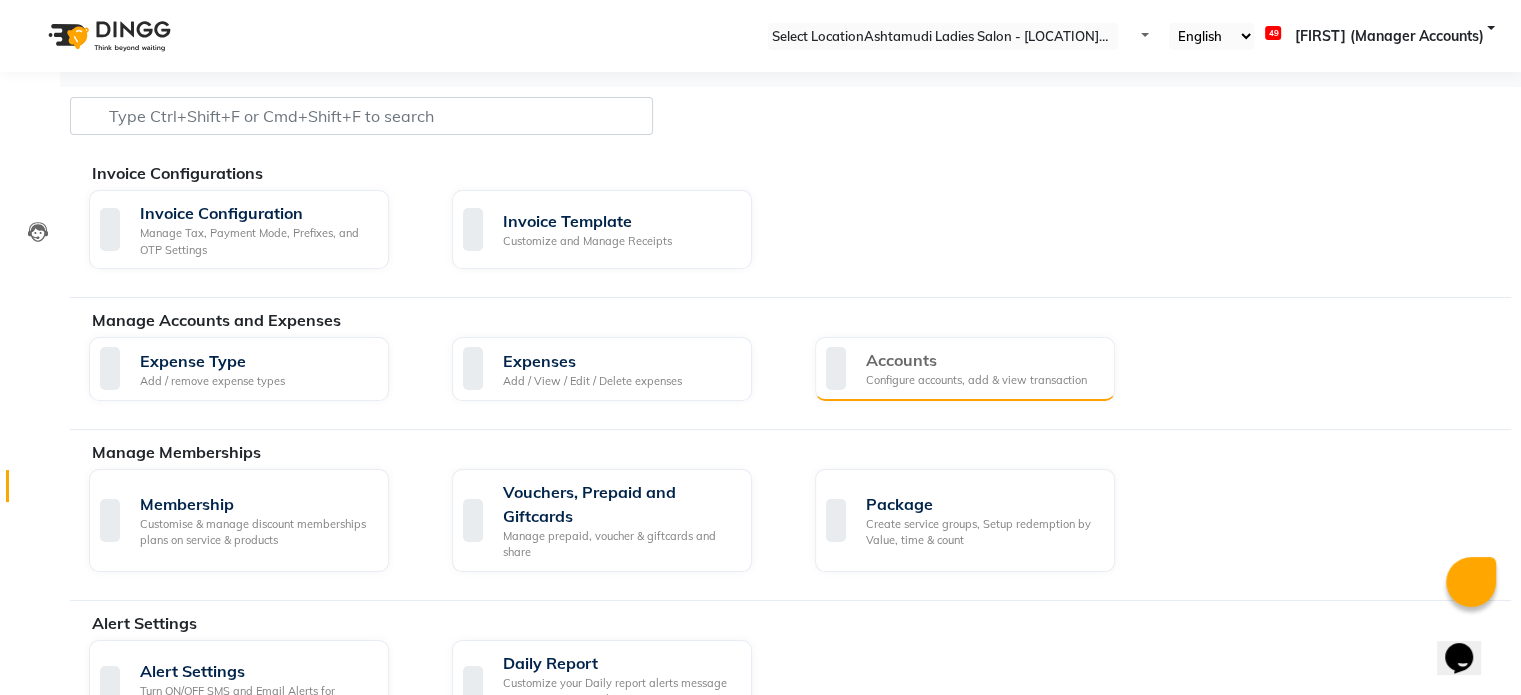 click on "Accounts" at bounding box center [976, 360] 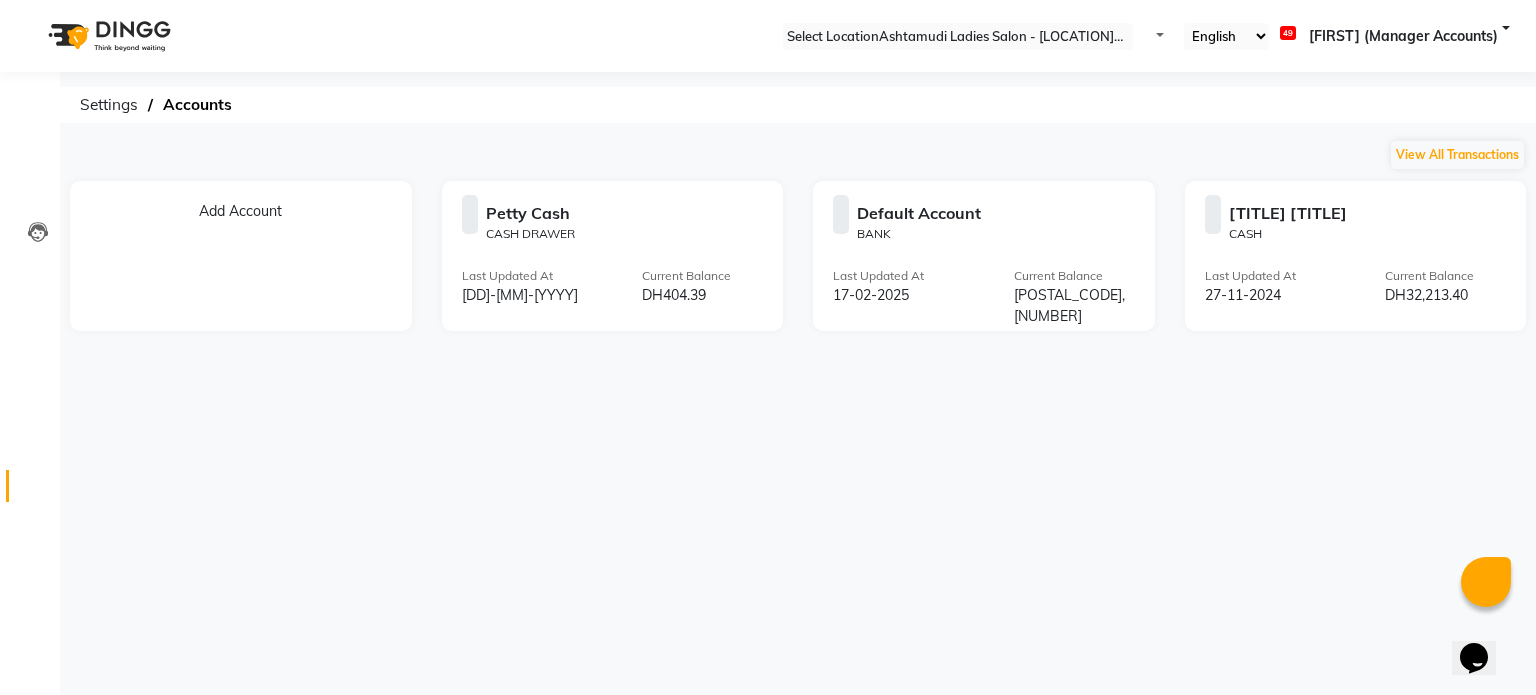 click at bounding box center (755, 216) 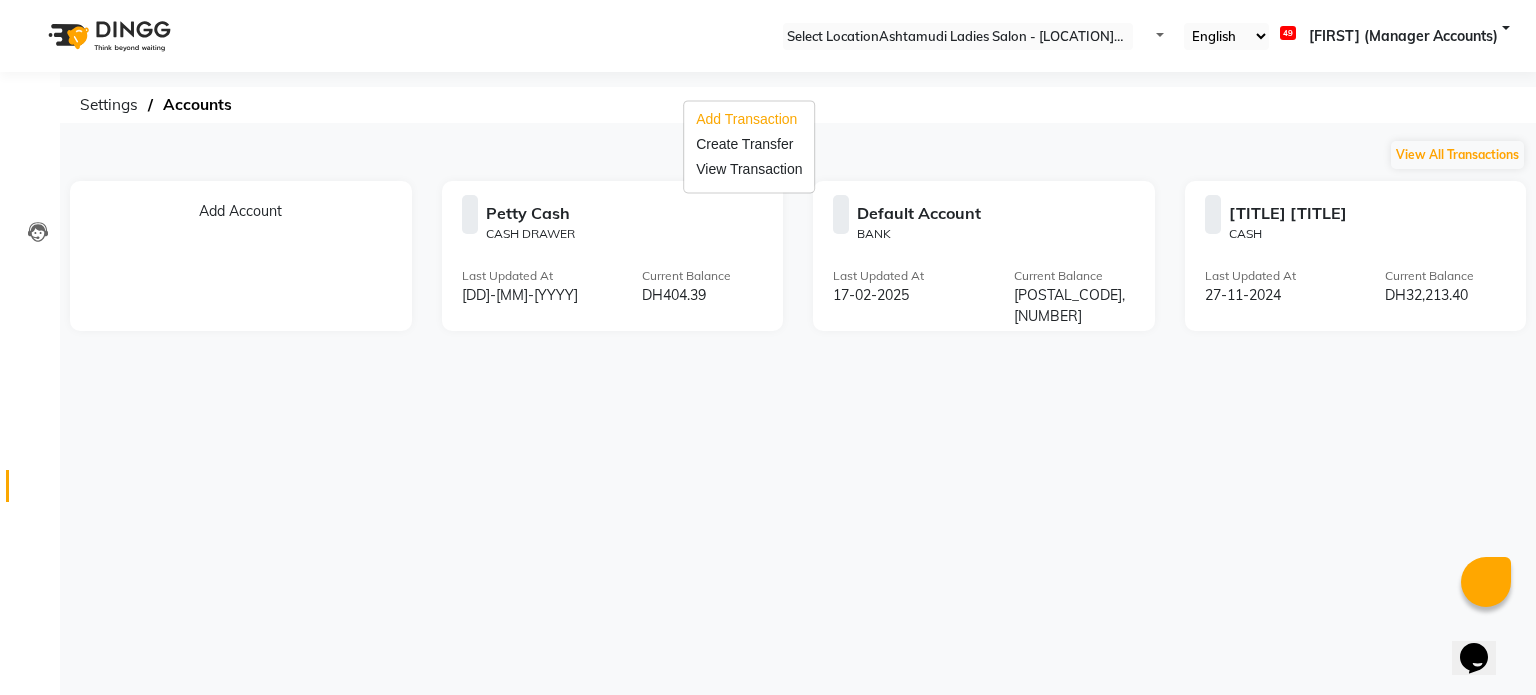 click on "Add Transaction" at bounding box center (749, 119) 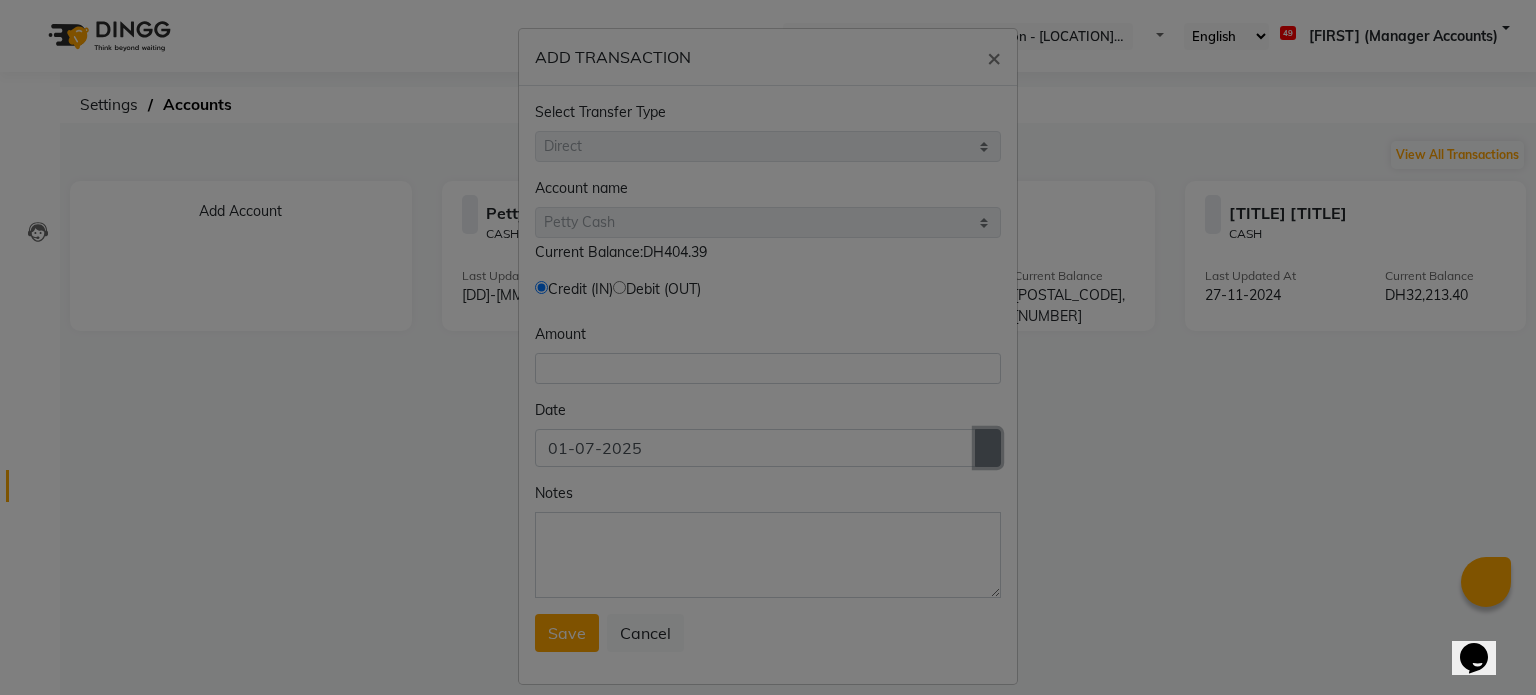 click at bounding box center (988, 448) 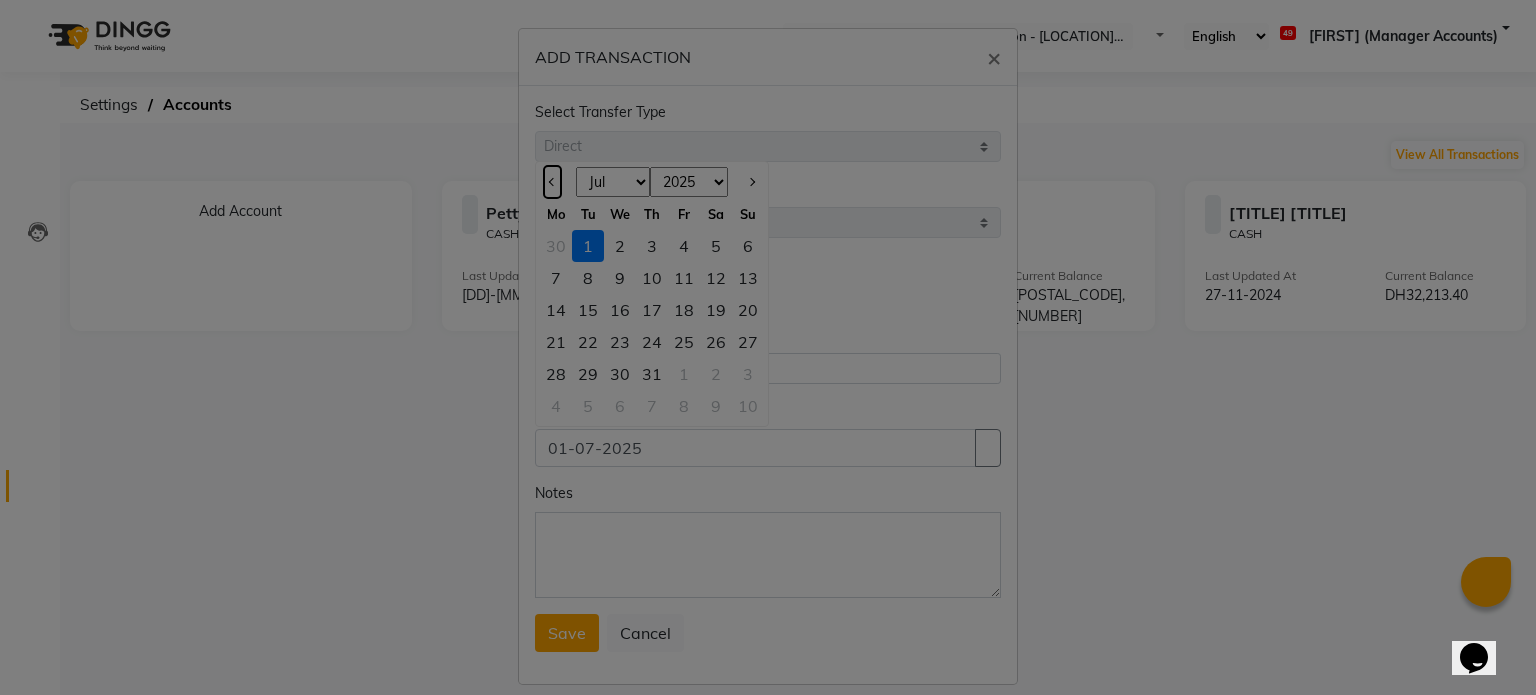 click at bounding box center [553, 182] 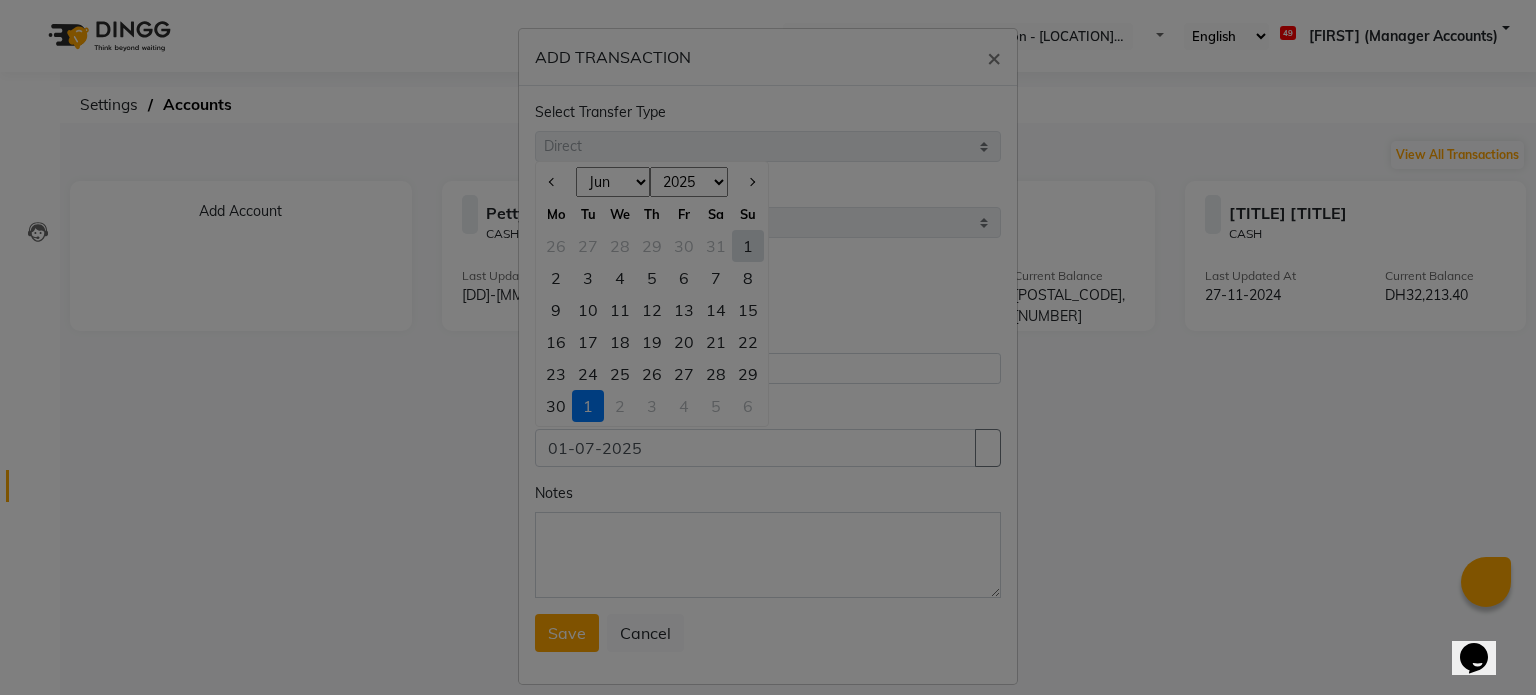click on "30" at bounding box center [556, 406] 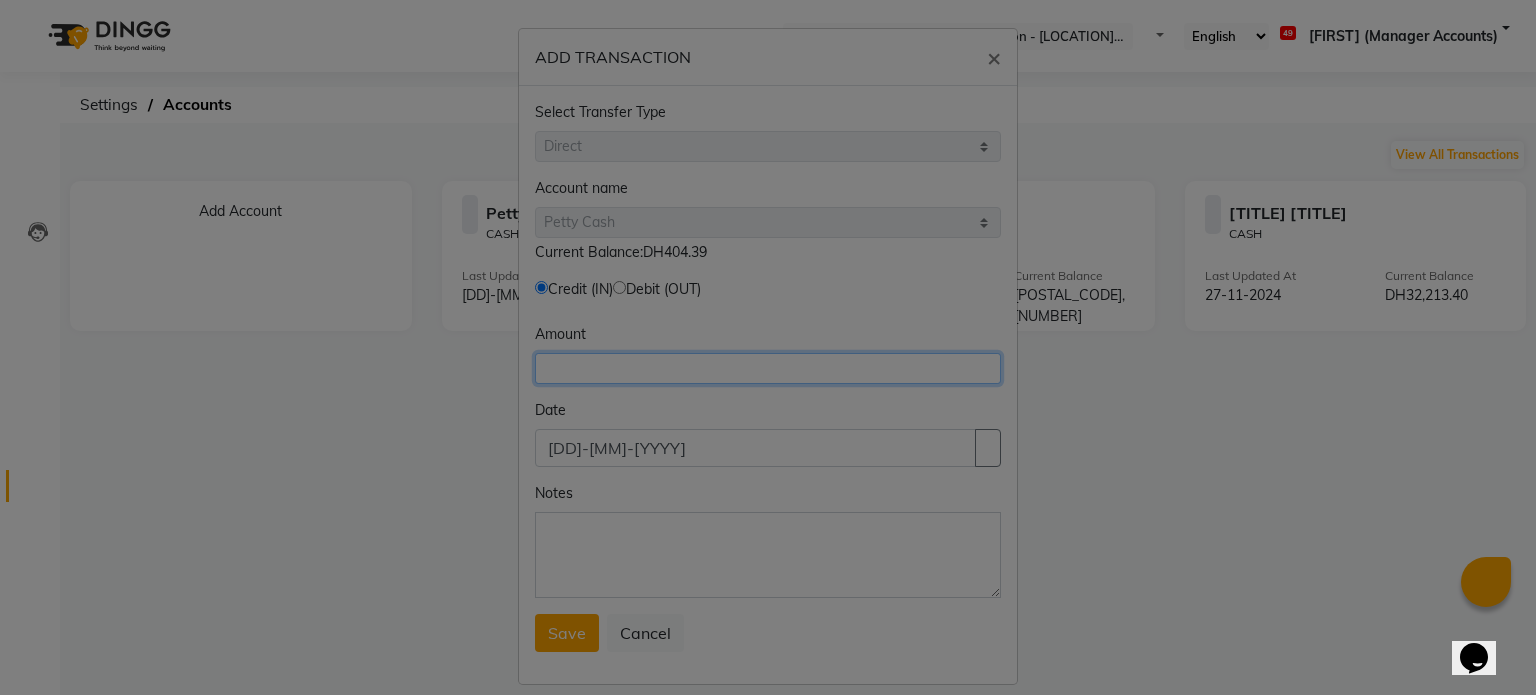 click at bounding box center [768, 368] 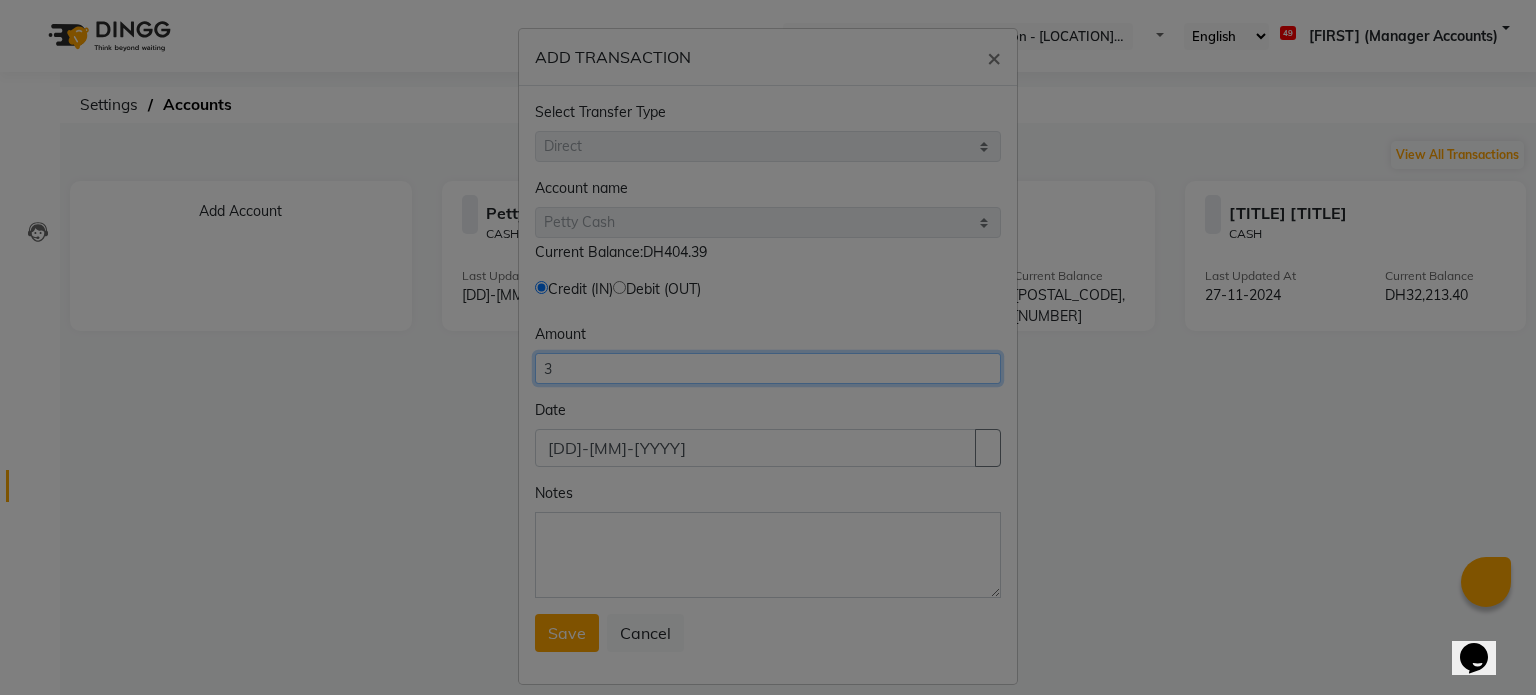 type on "3" 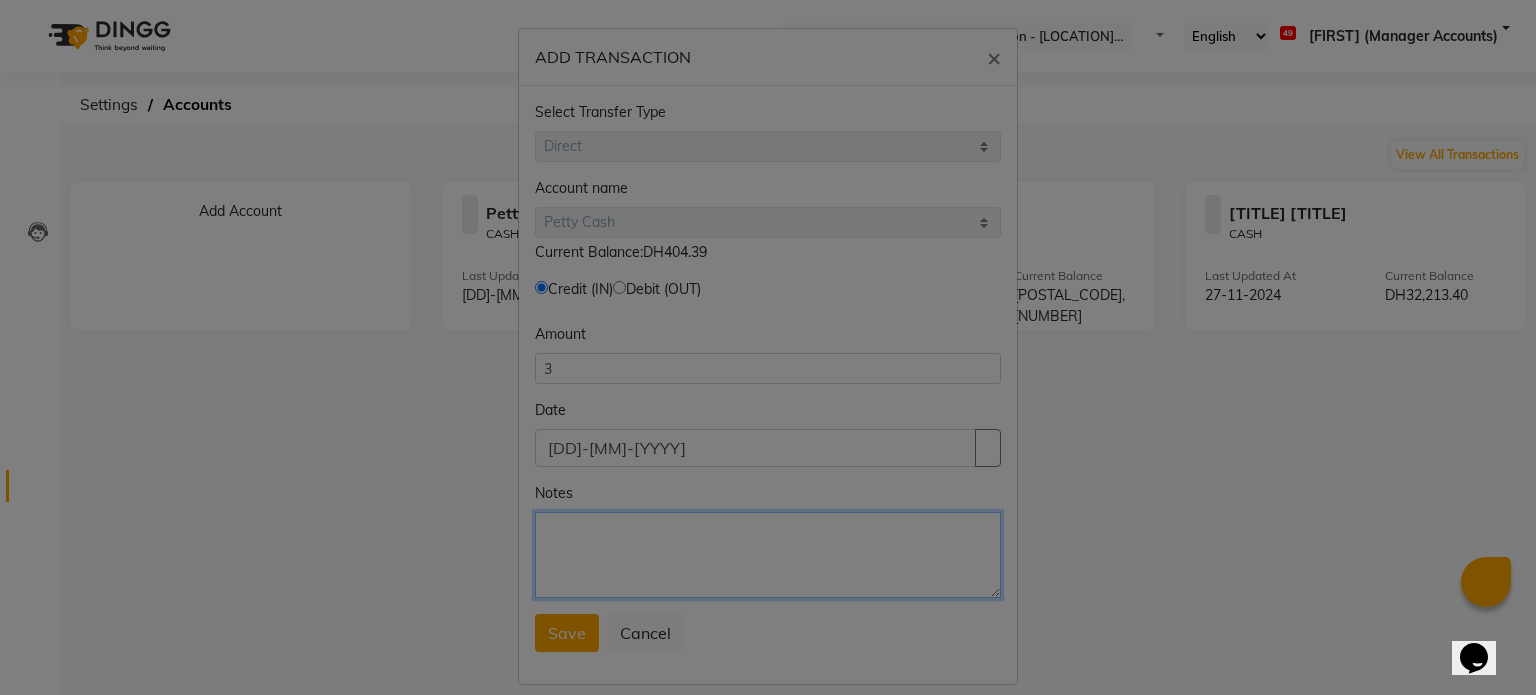 click on "Notes" at bounding box center [768, 555] 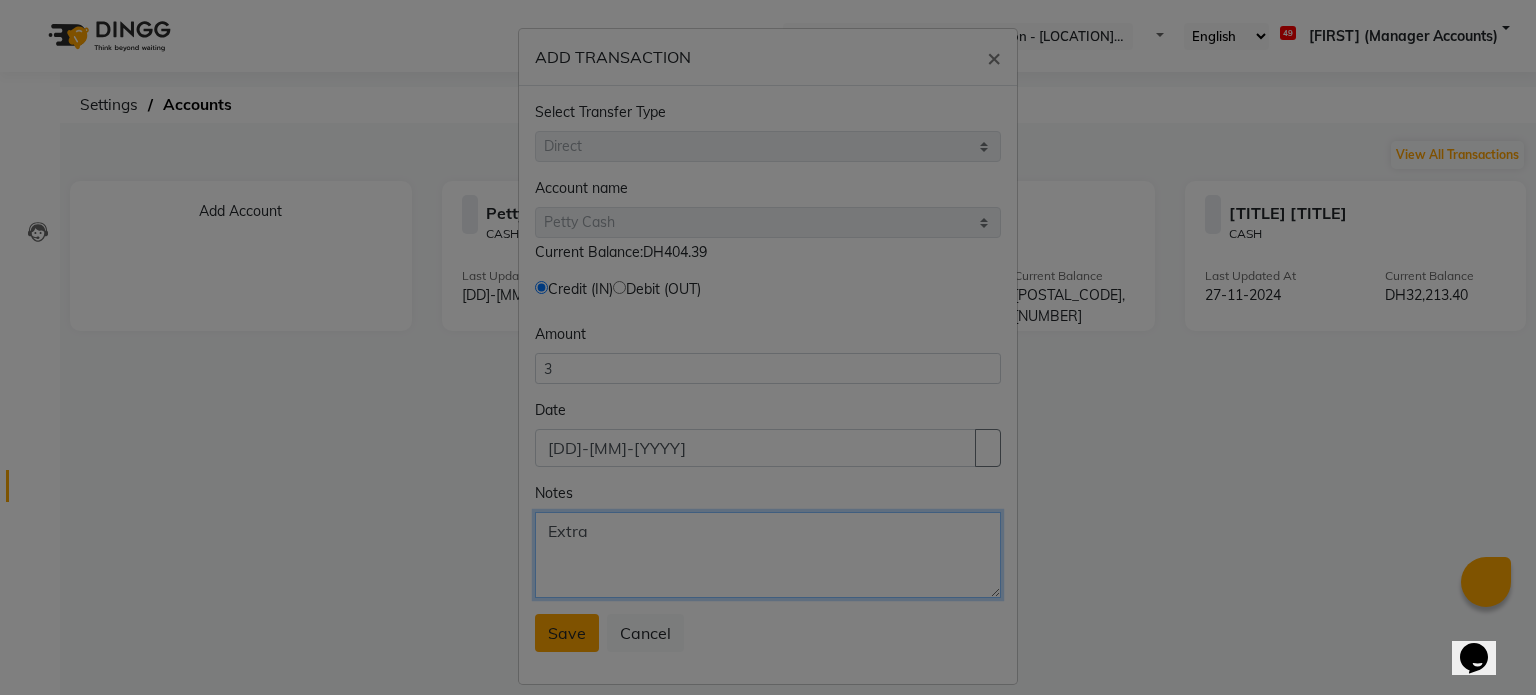 type on "Extra" 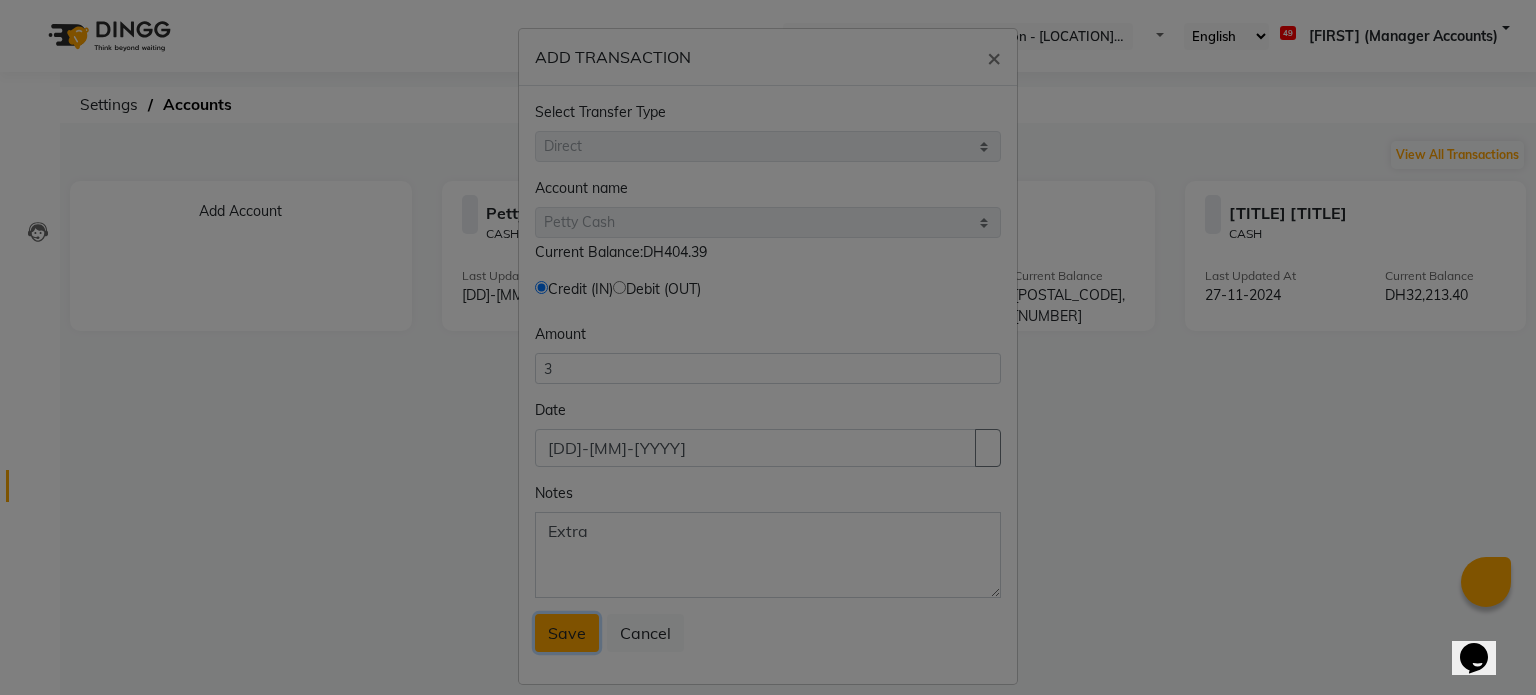 click on "Save" at bounding box center (567, 633) 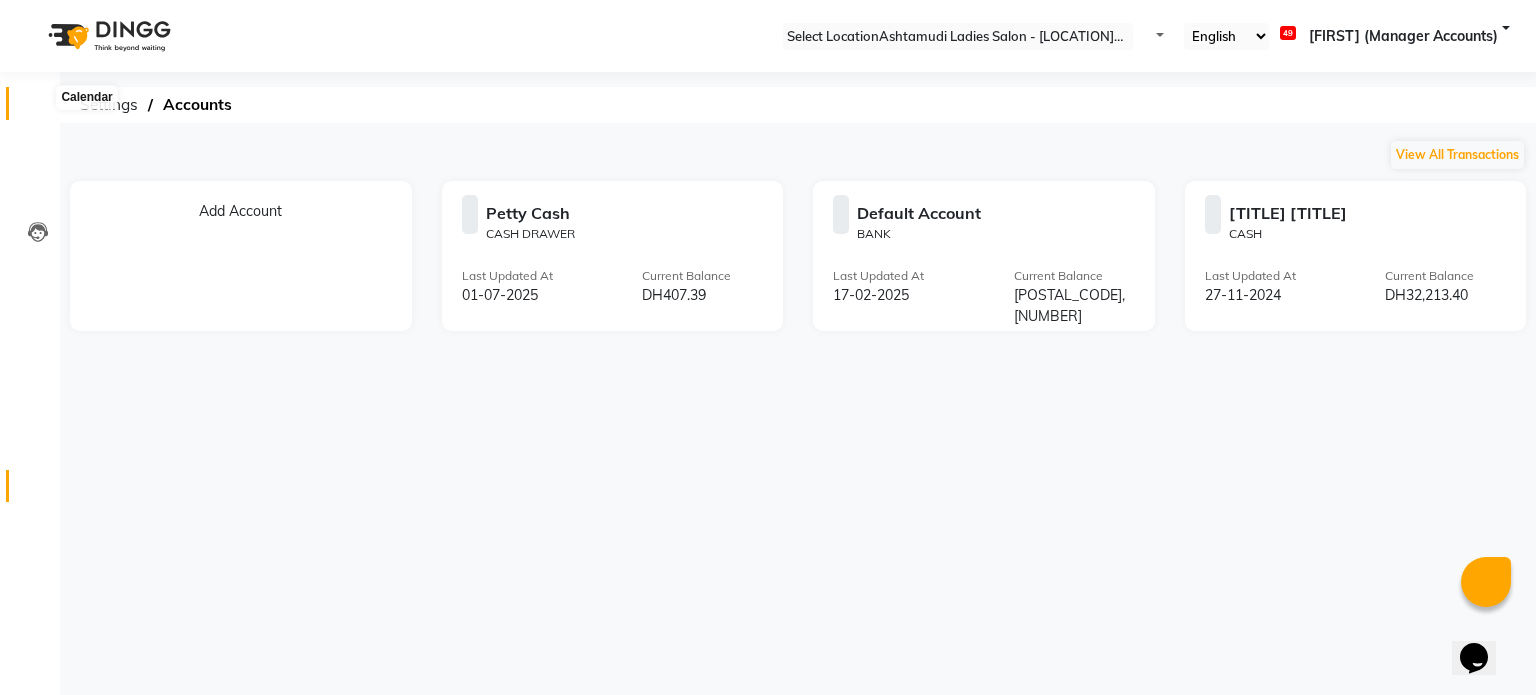 click at bounding box center [37, 108] 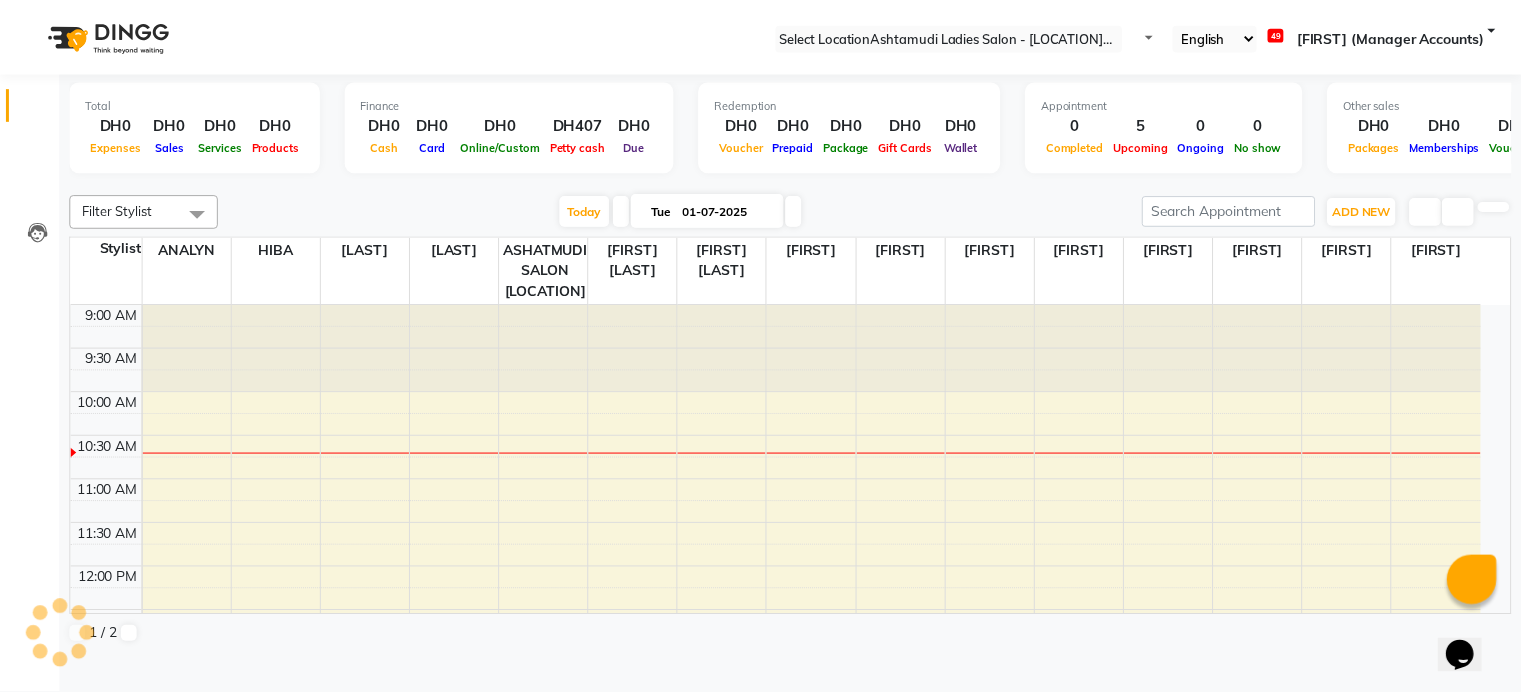 scroll, scrollTop: 0, scrollLeft: 0, axis: both 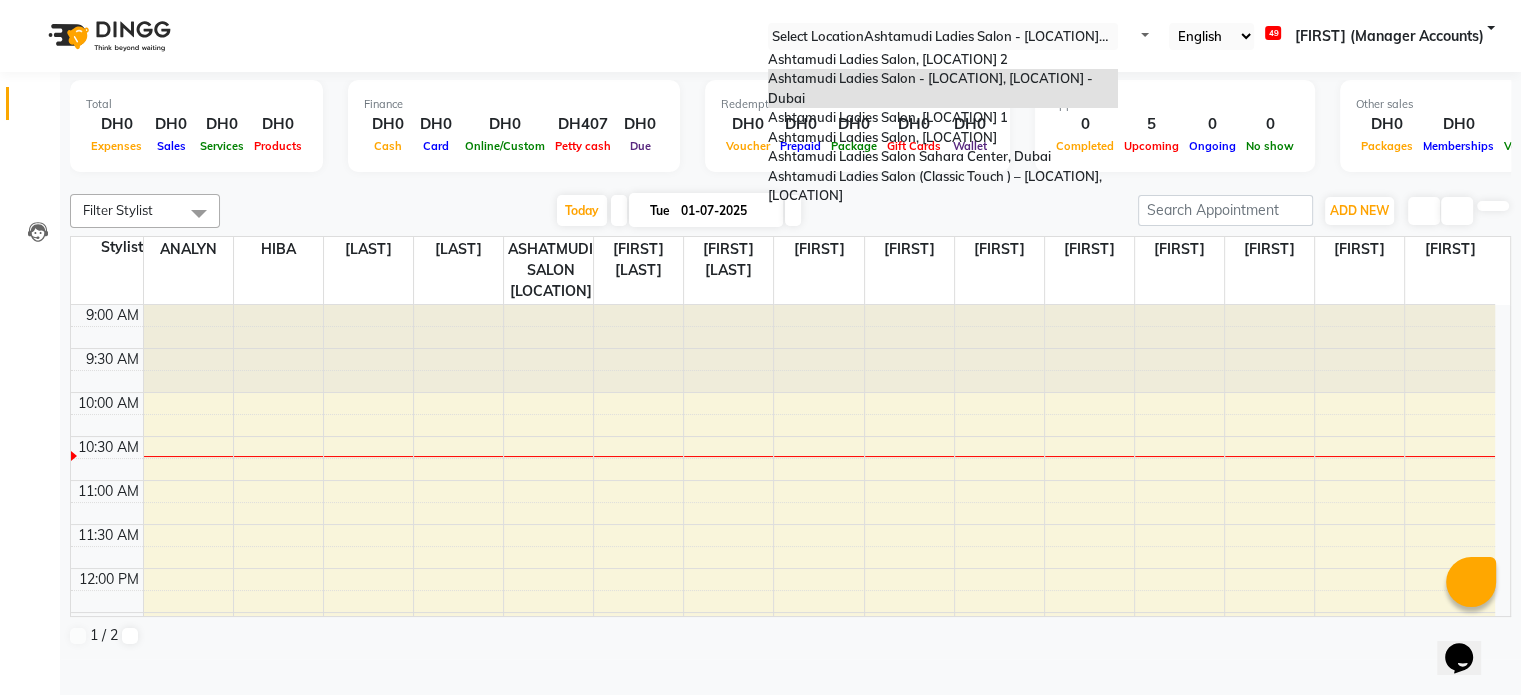 click on "Select Location × Ashtamudi Ladies Salon - Al Karama, Burjuman -Dubai" at bounding box center (943, 36) 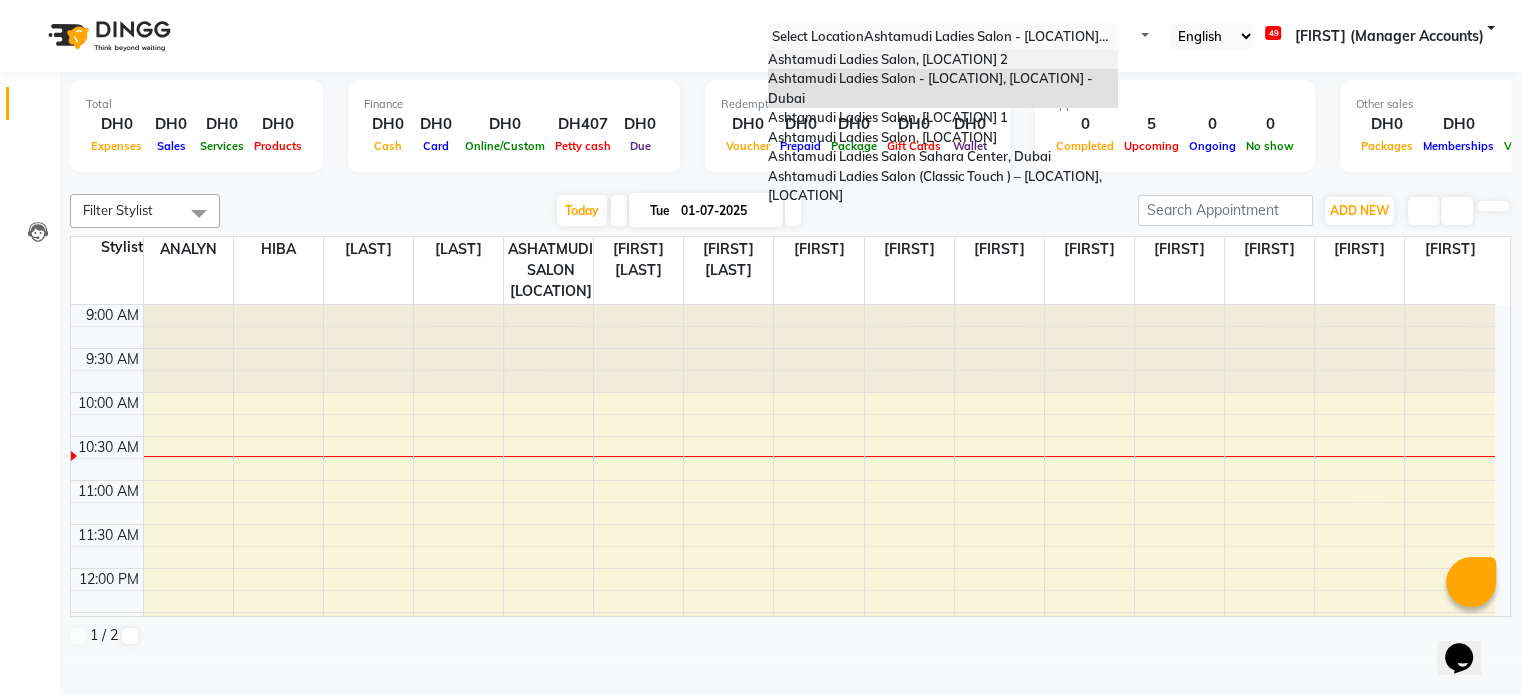 click on "[BUSINESS_NAME], [ADDRESS]" at bounding box center (888, 59) 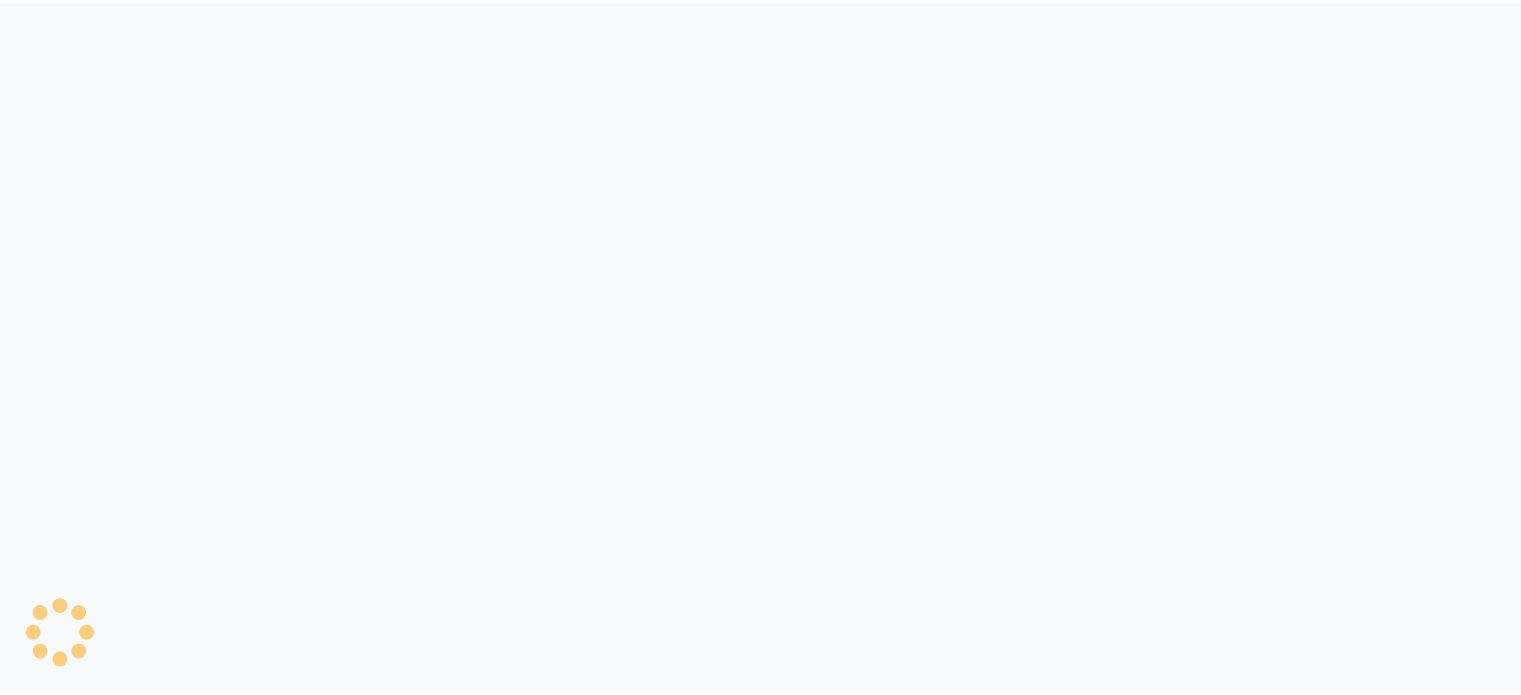 scroll, scrollTop: 0, scrollLeft: 0, axis: both 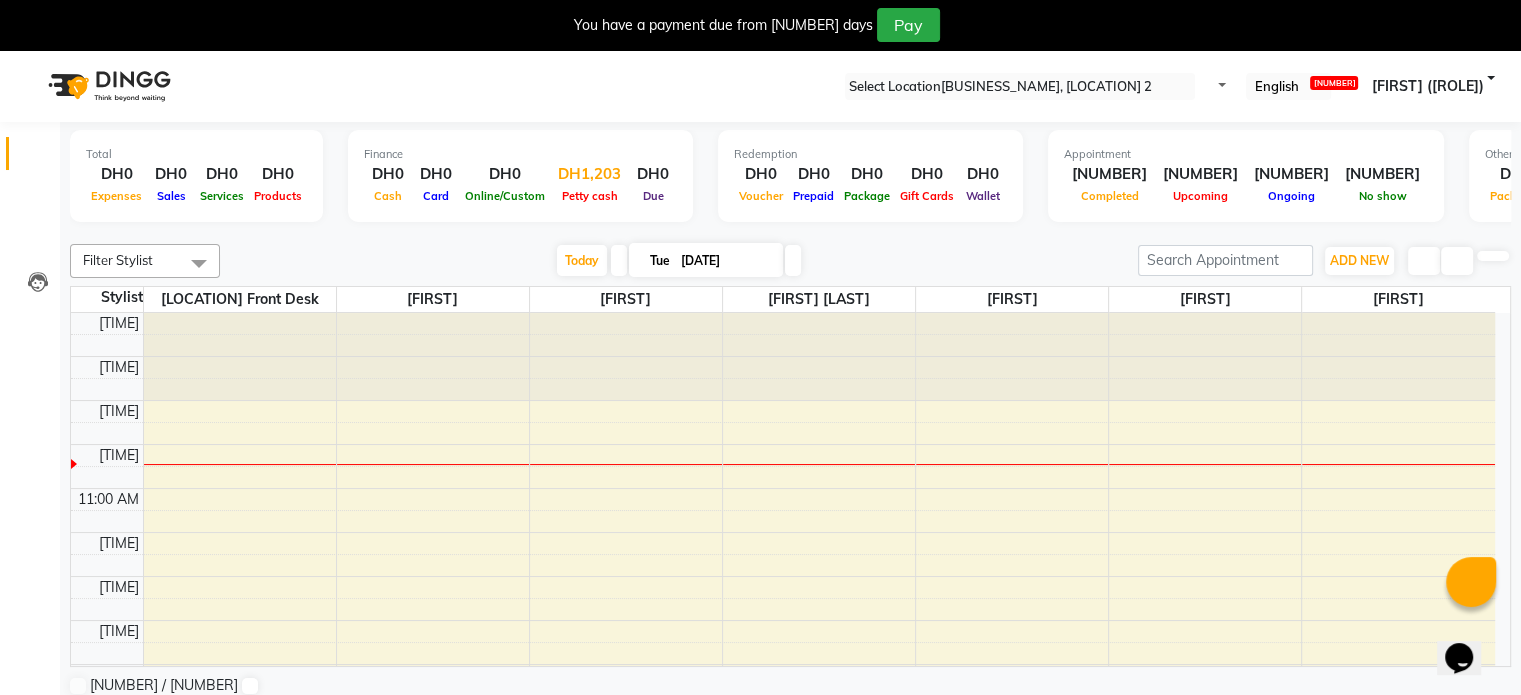 click on "[POSTAL_CODE],[NUMBER]" at bounding box center (589, 174) 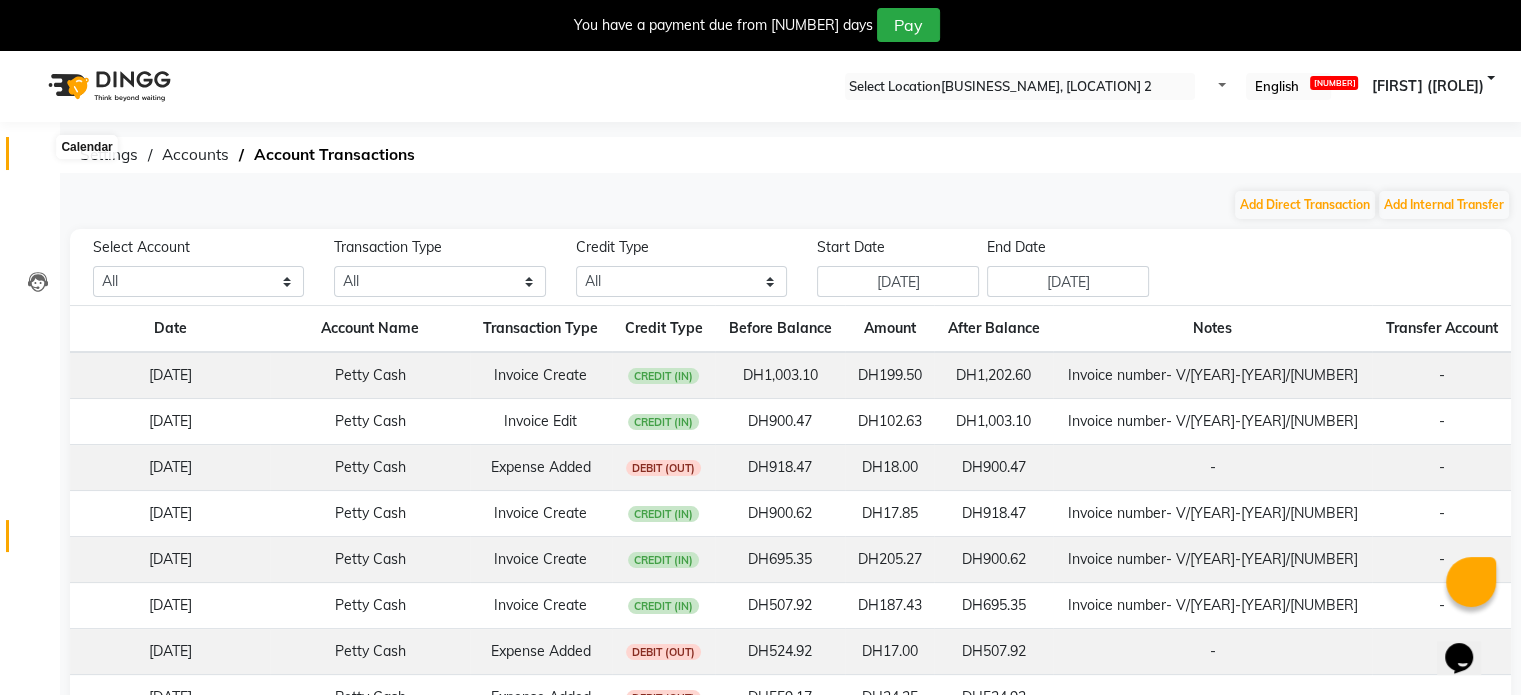 click at bounding box center [37, 158] 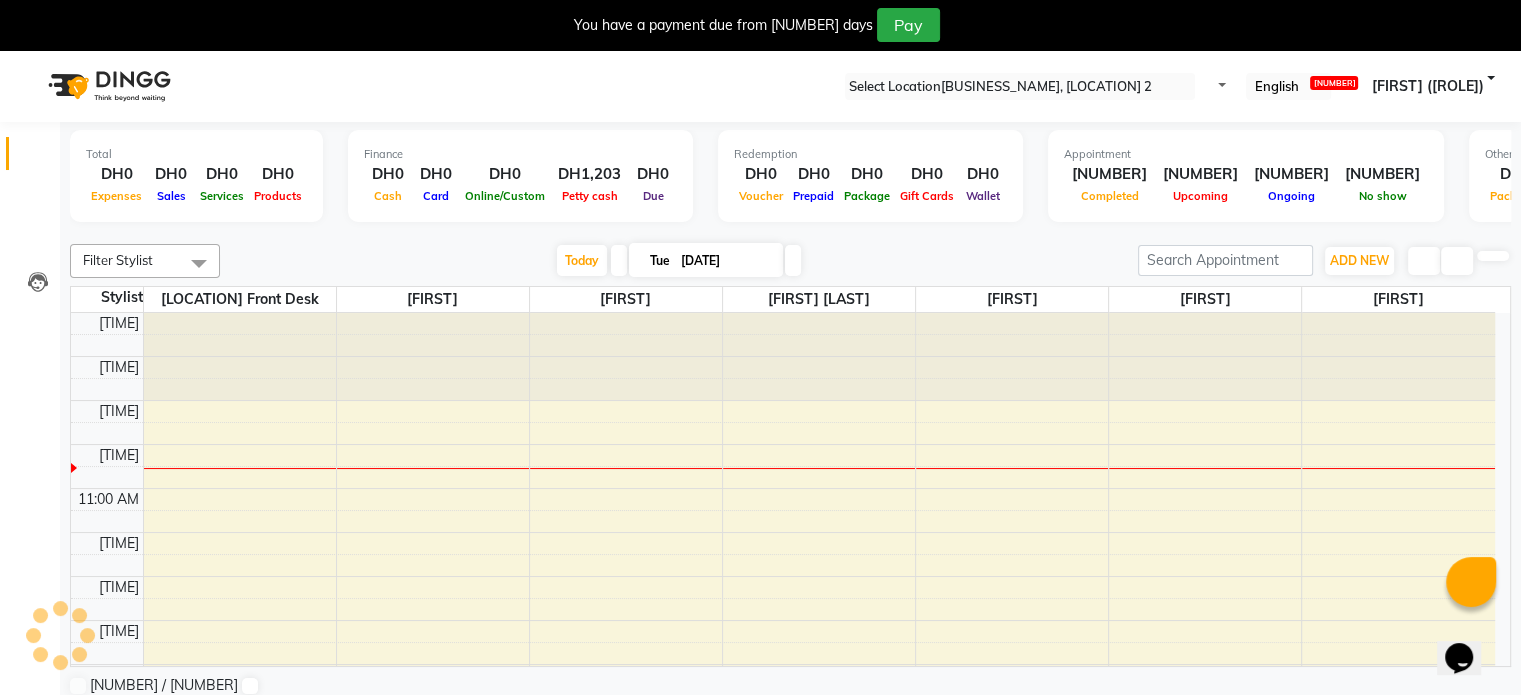 scroll, scrollTop: 0, scrollLeft: 0, axis: both 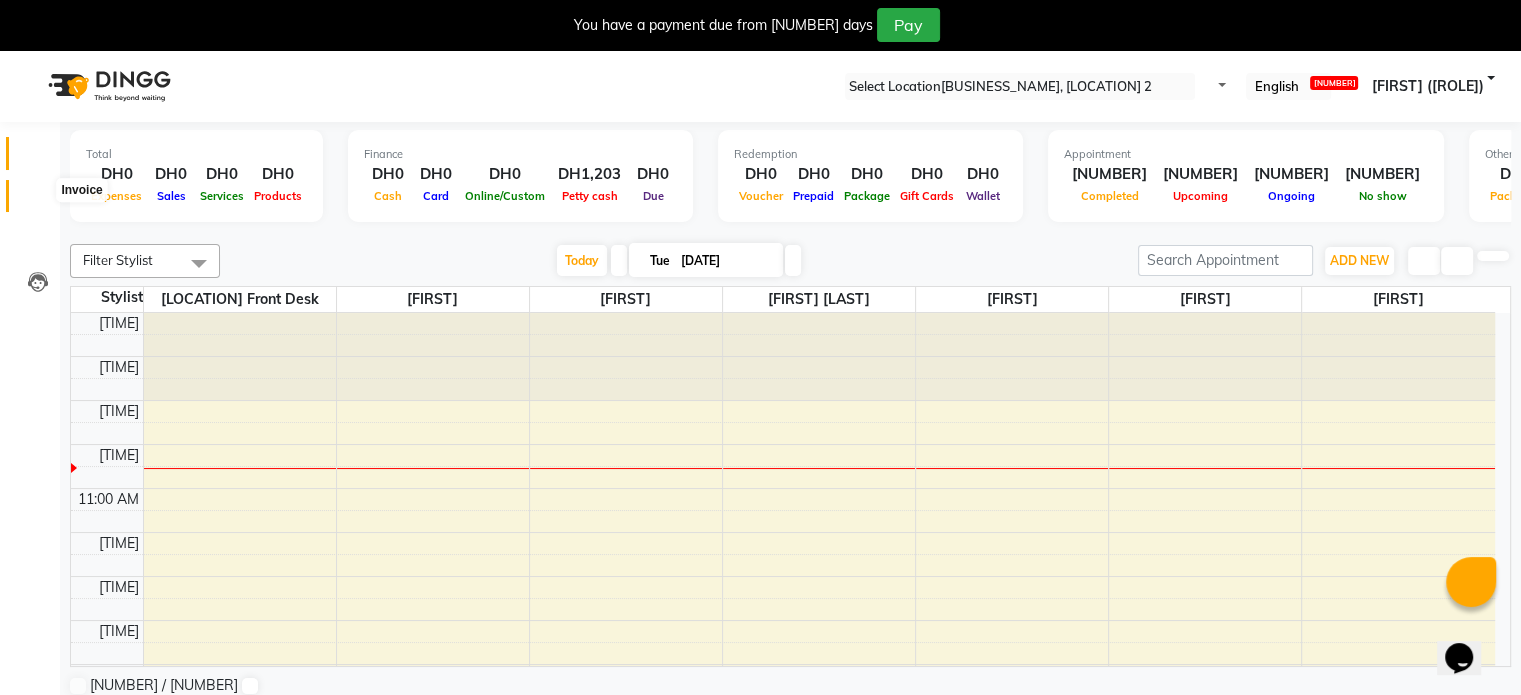 click at bounding box center (38, 201) 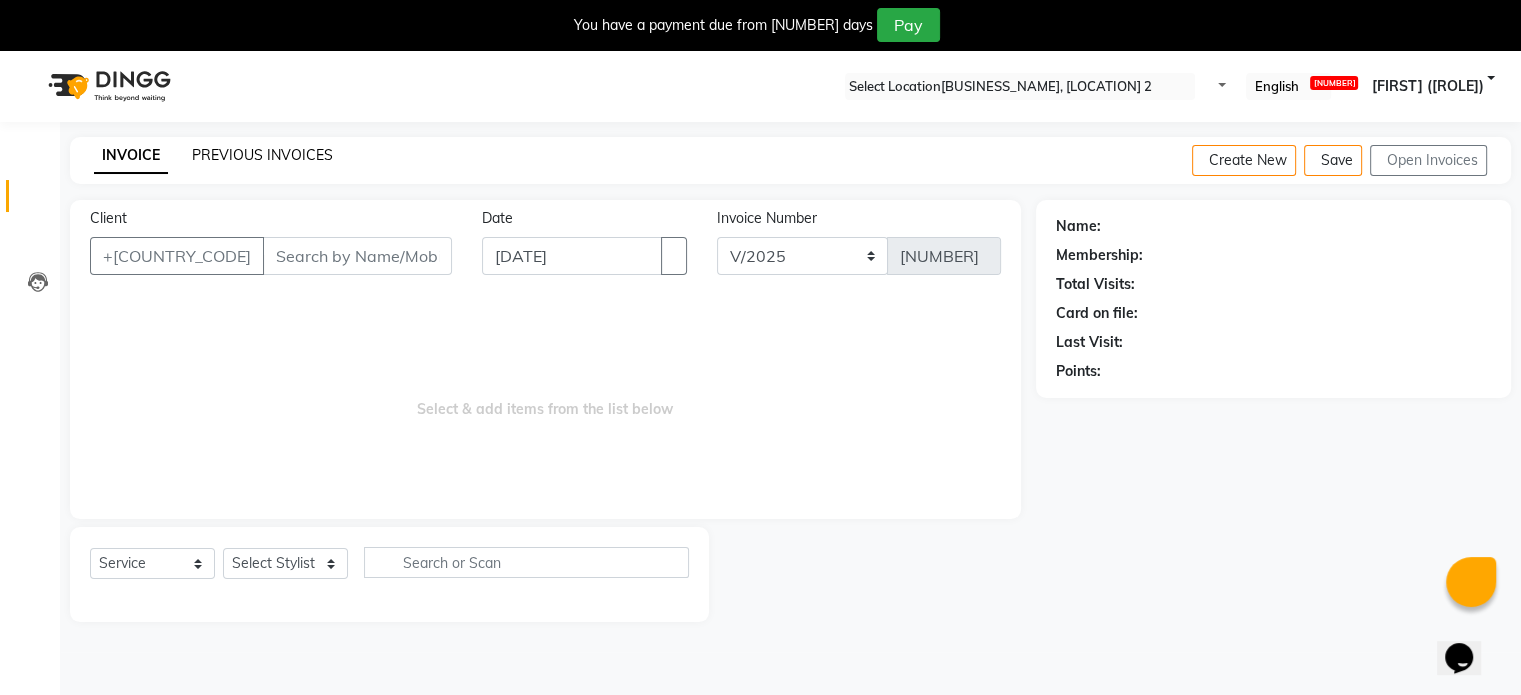 click on "PREVIOUS INVOICES" at bounding box center [262, 155] 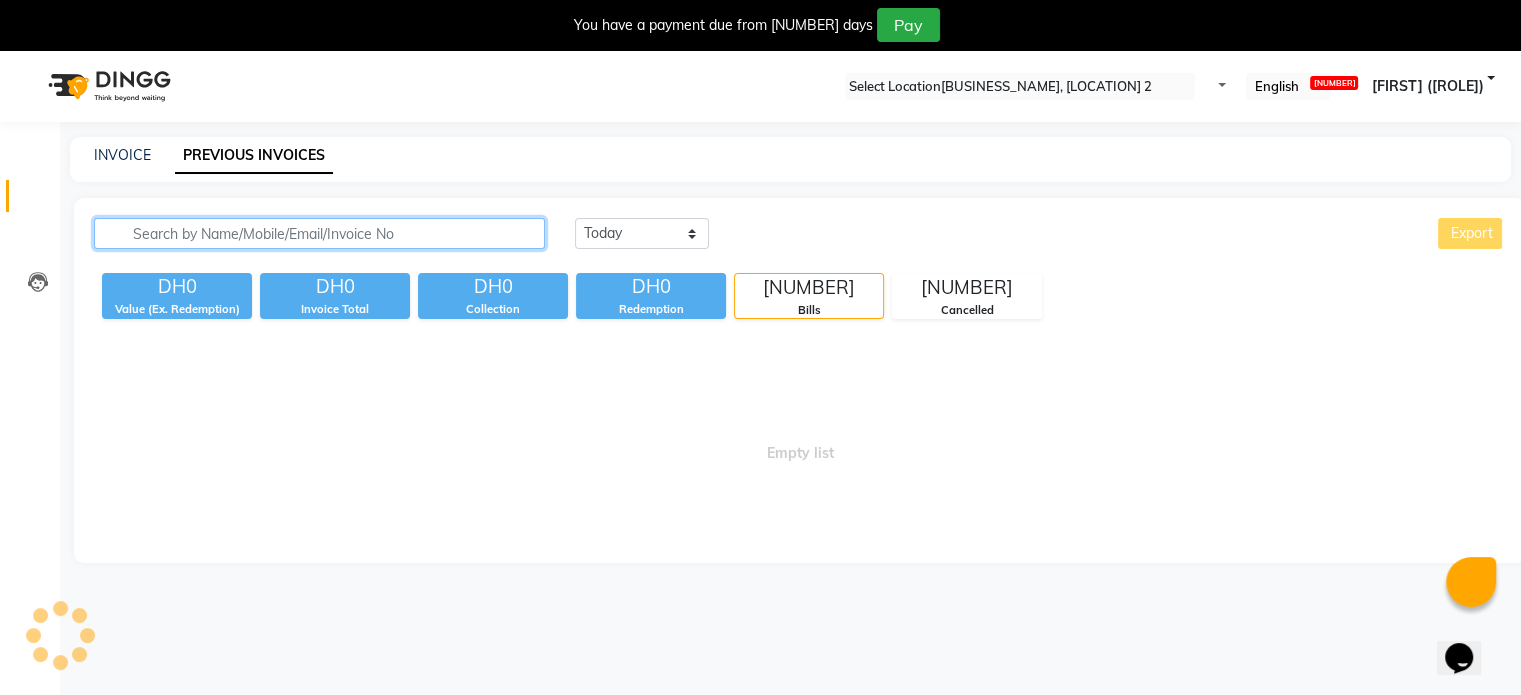 click at bounding box center [319, 233] 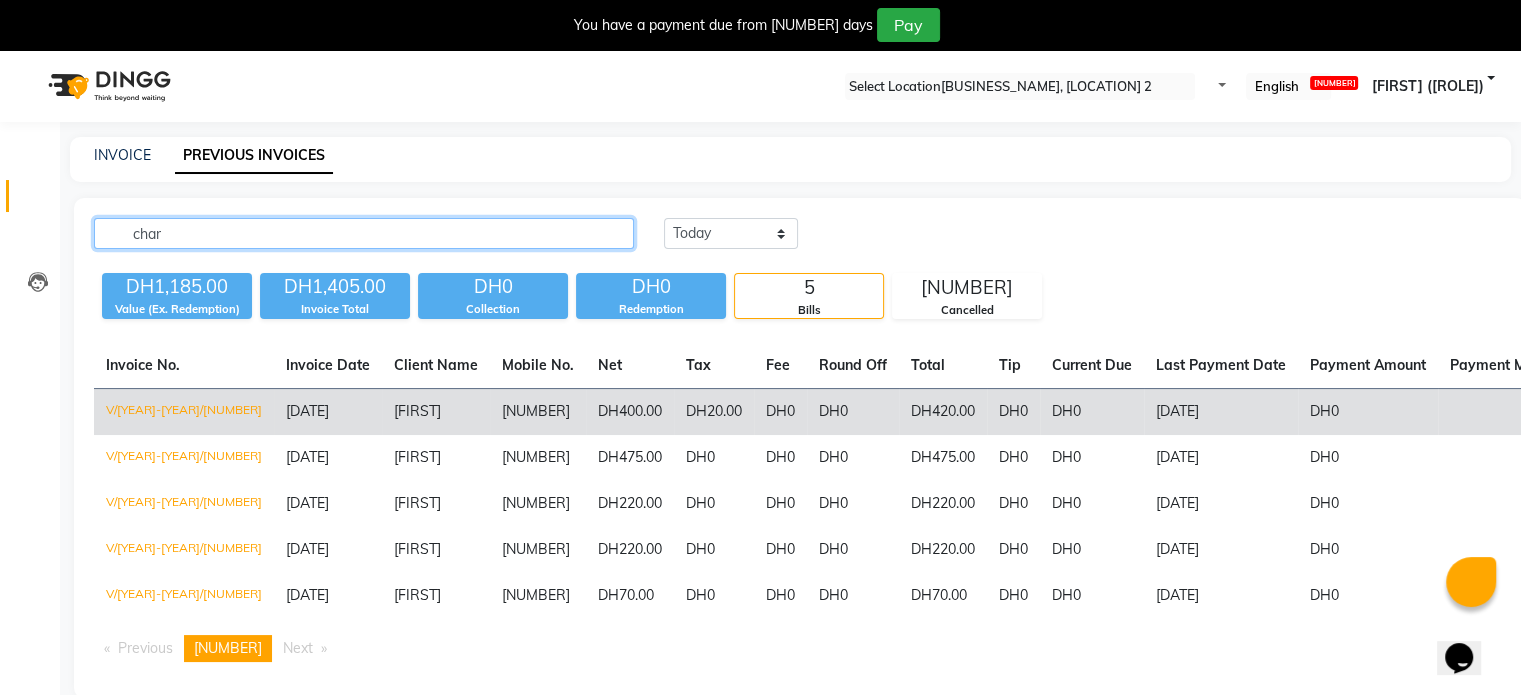 type on "char" 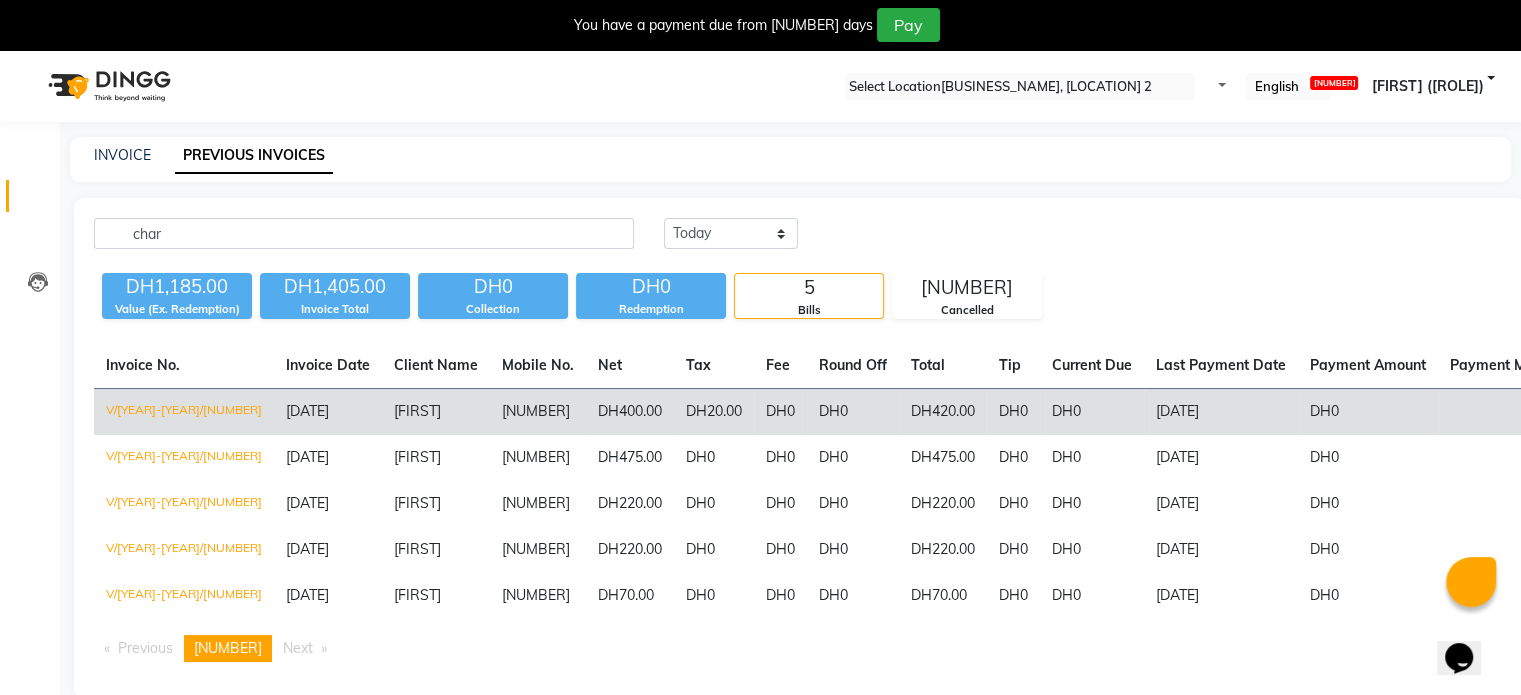 click on "DH20.00" at bounding box center [714, 412] 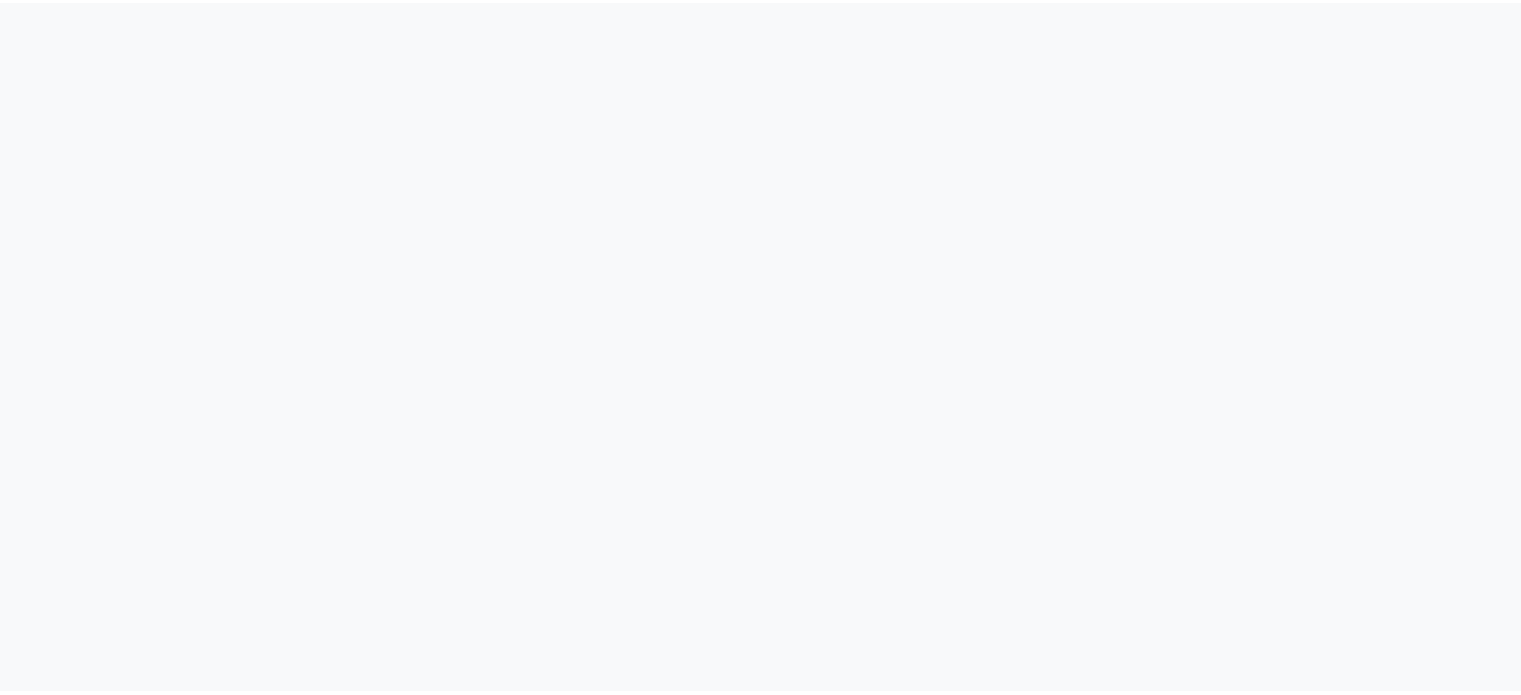 scroll, scrollTop: 0, scrollLeft: 0, axis: both 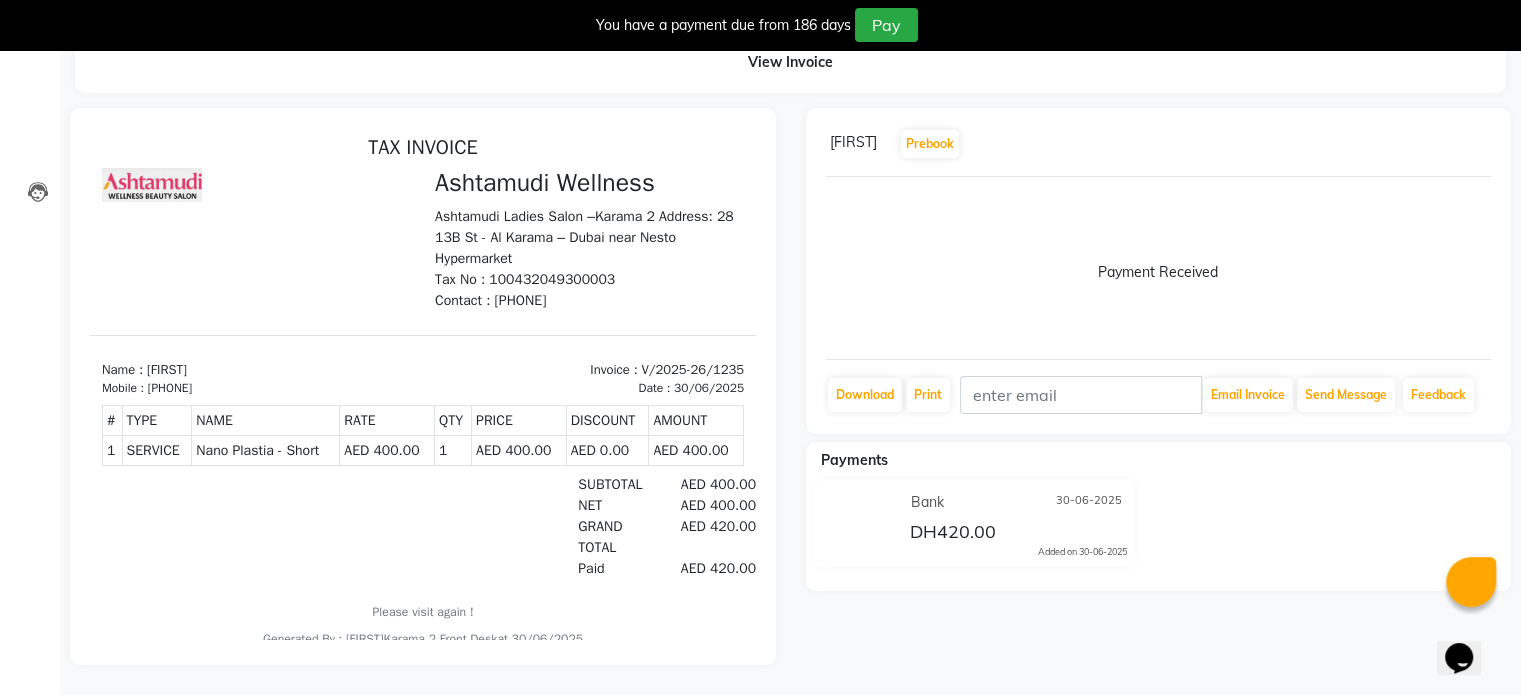click at bounding box center [1491, 144] 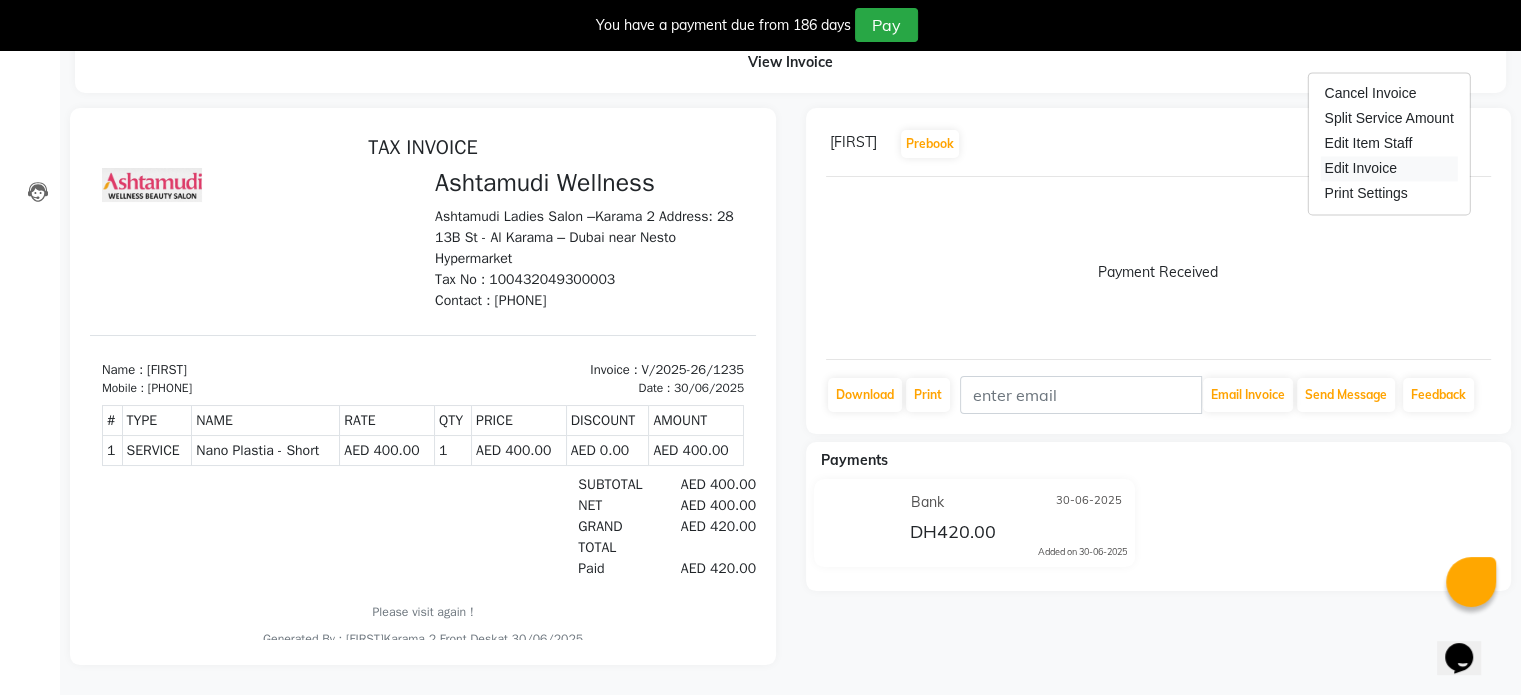 click on "Edit Invoice" at bounding box center [1388, 168] 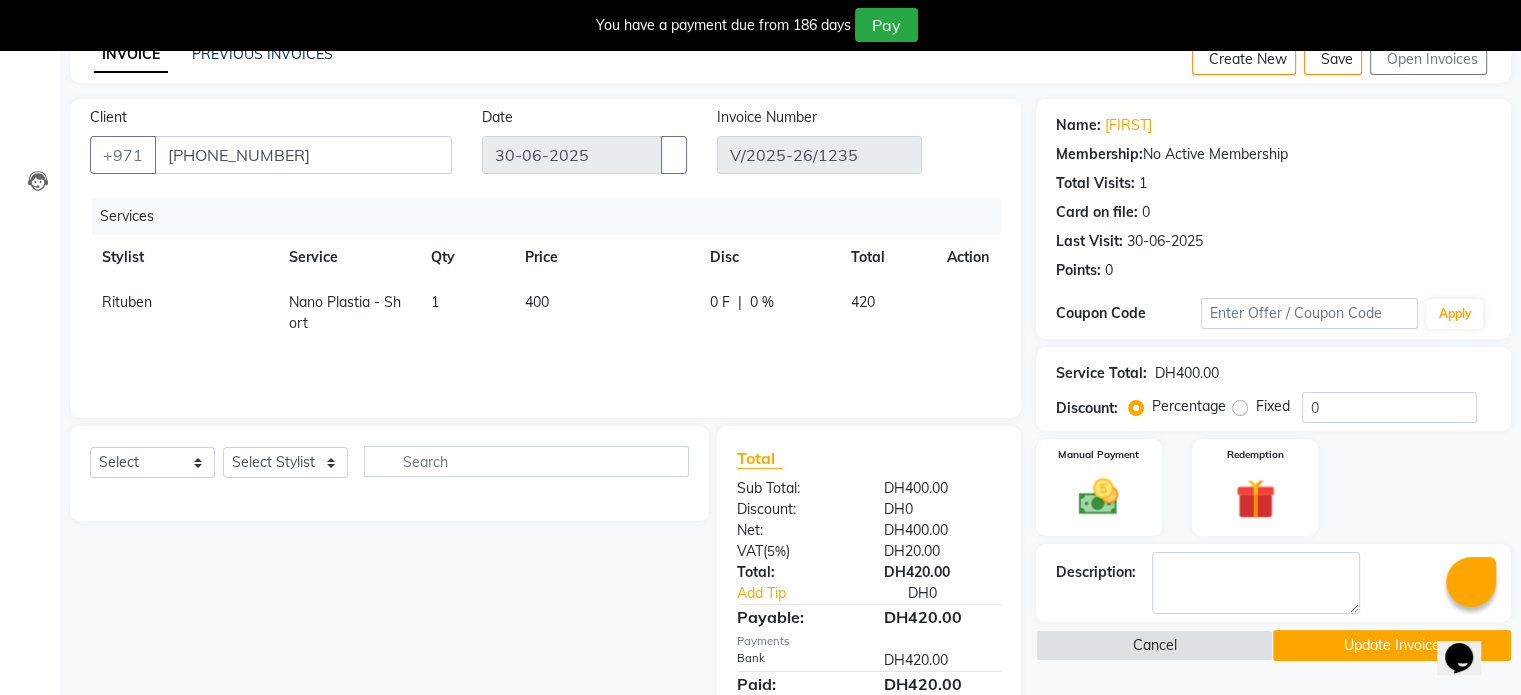 scroll, scrollTop: 176, scrollLeft: 0, axis: vertical 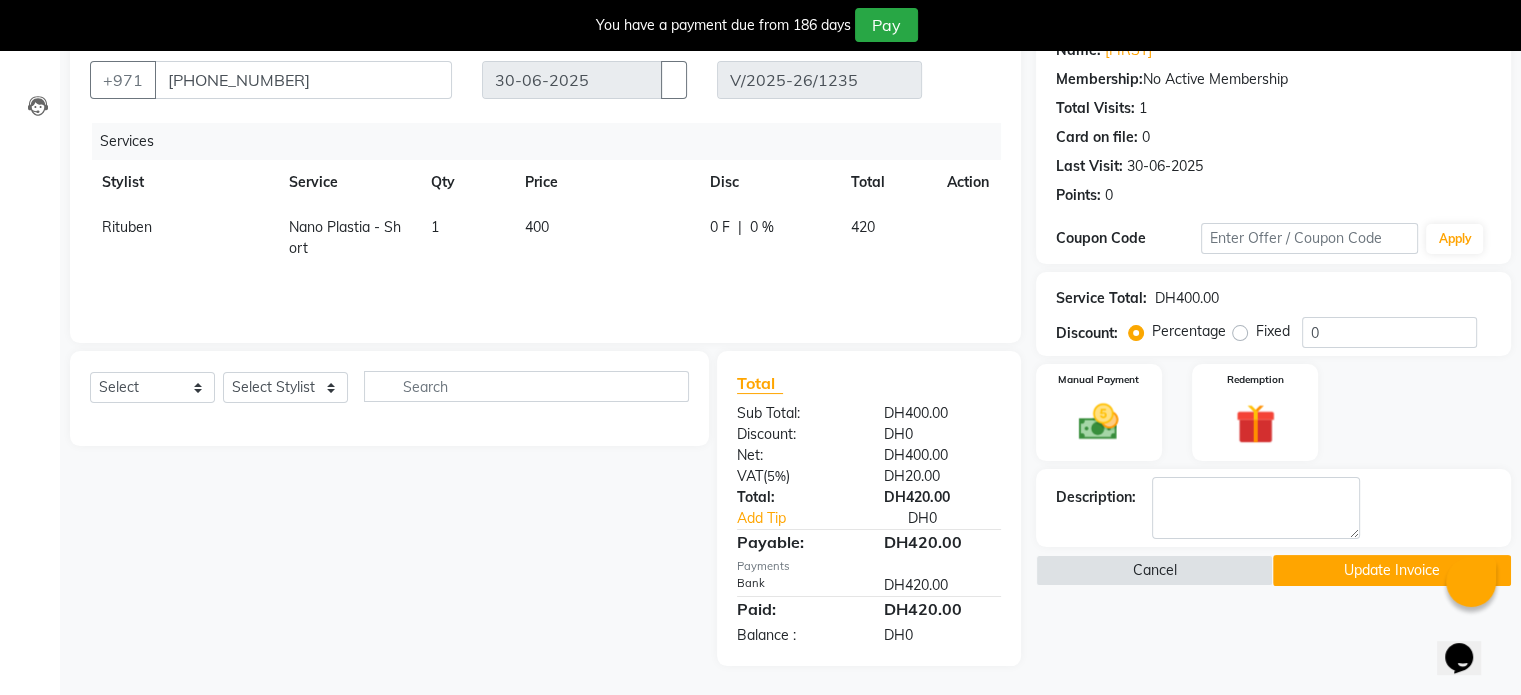 click at bounding box center [952, 585] 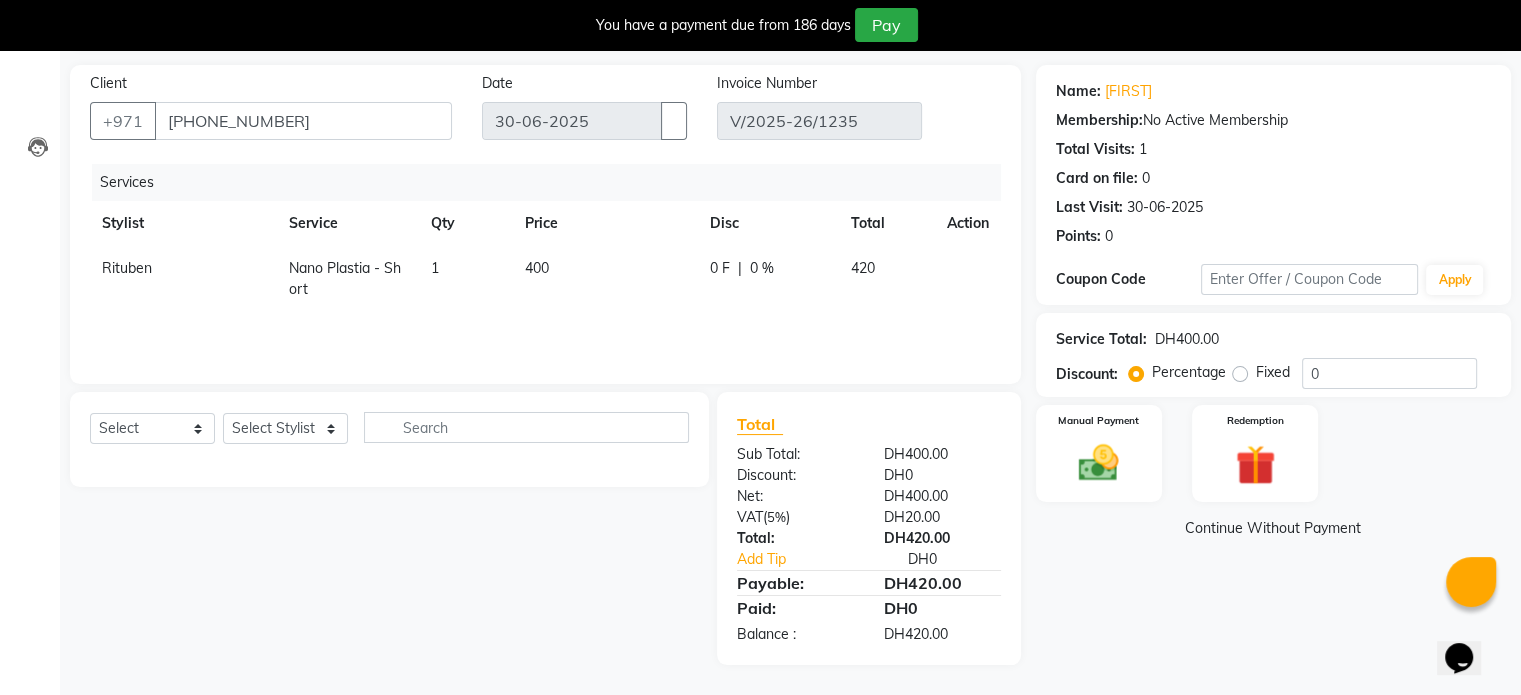 scroll, scrollTop: 134, scrollLeft: 0, axis: vertical 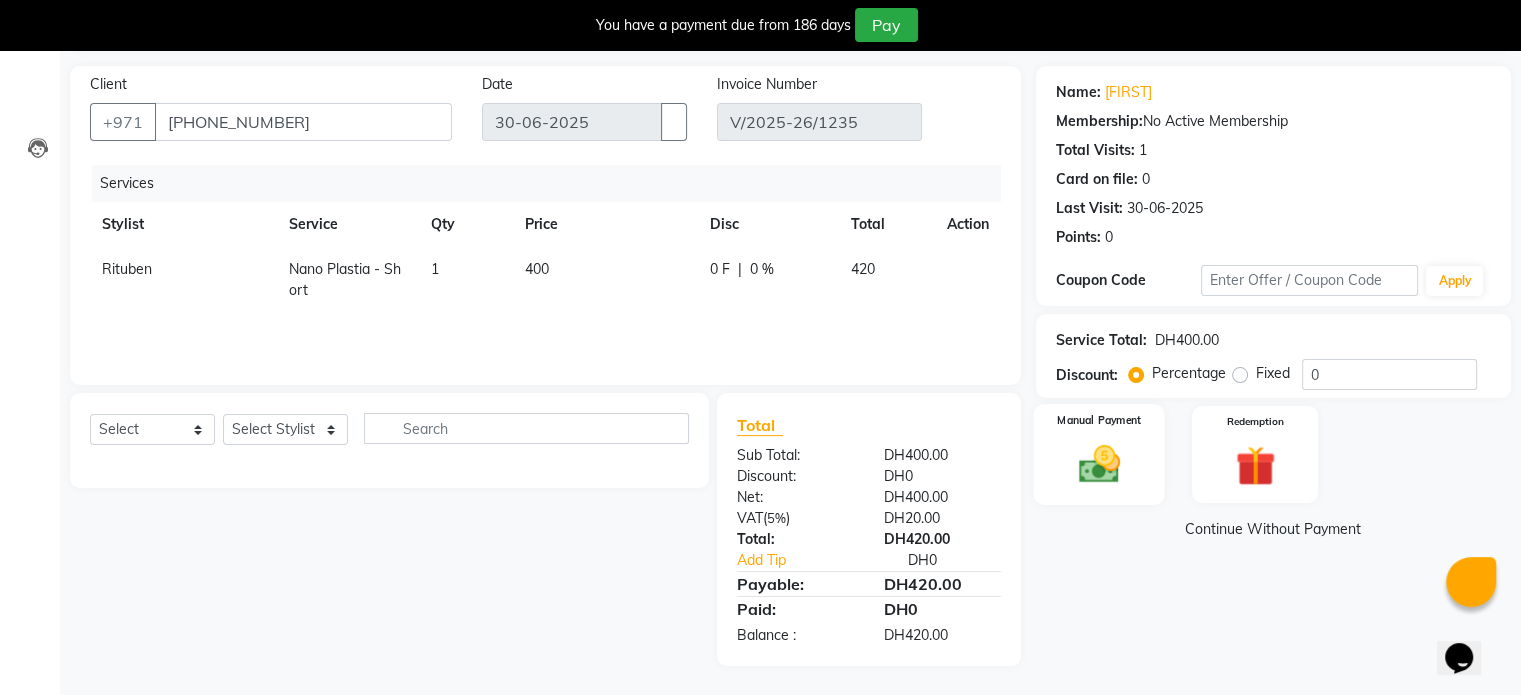 click on "Manual Payment" at bounding box center (1098, 454) 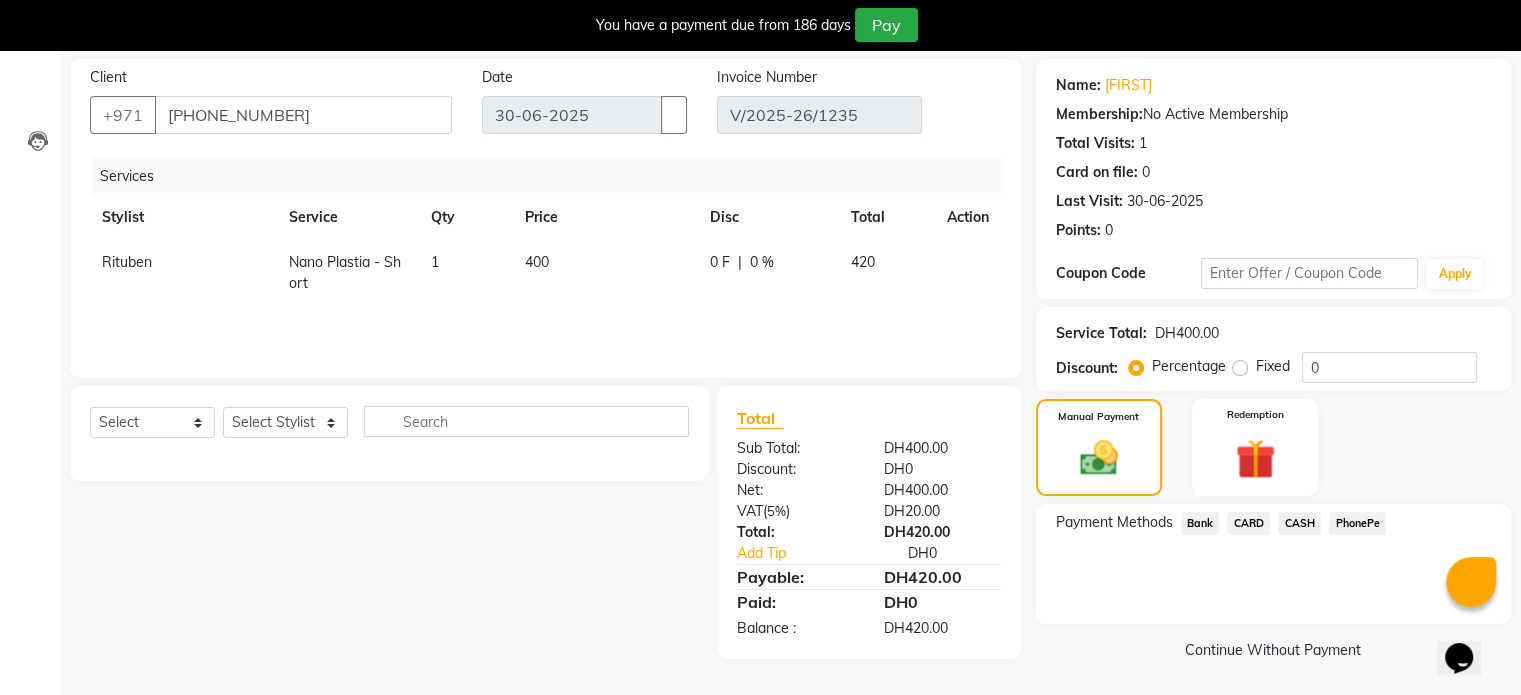 click on "CASH" at bounding box center (1200, 523) 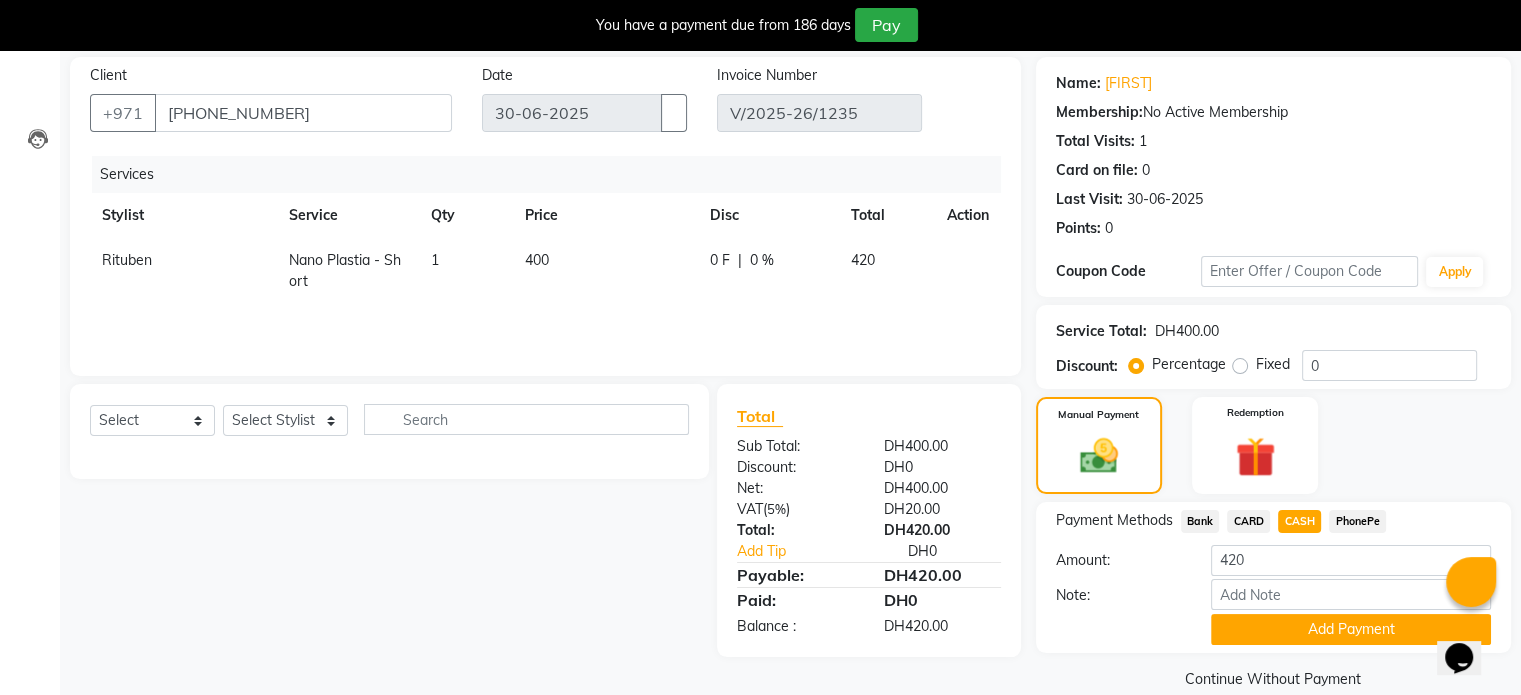 scroll, scrollTop: 174, scrollLeft: 0, axis: vertical 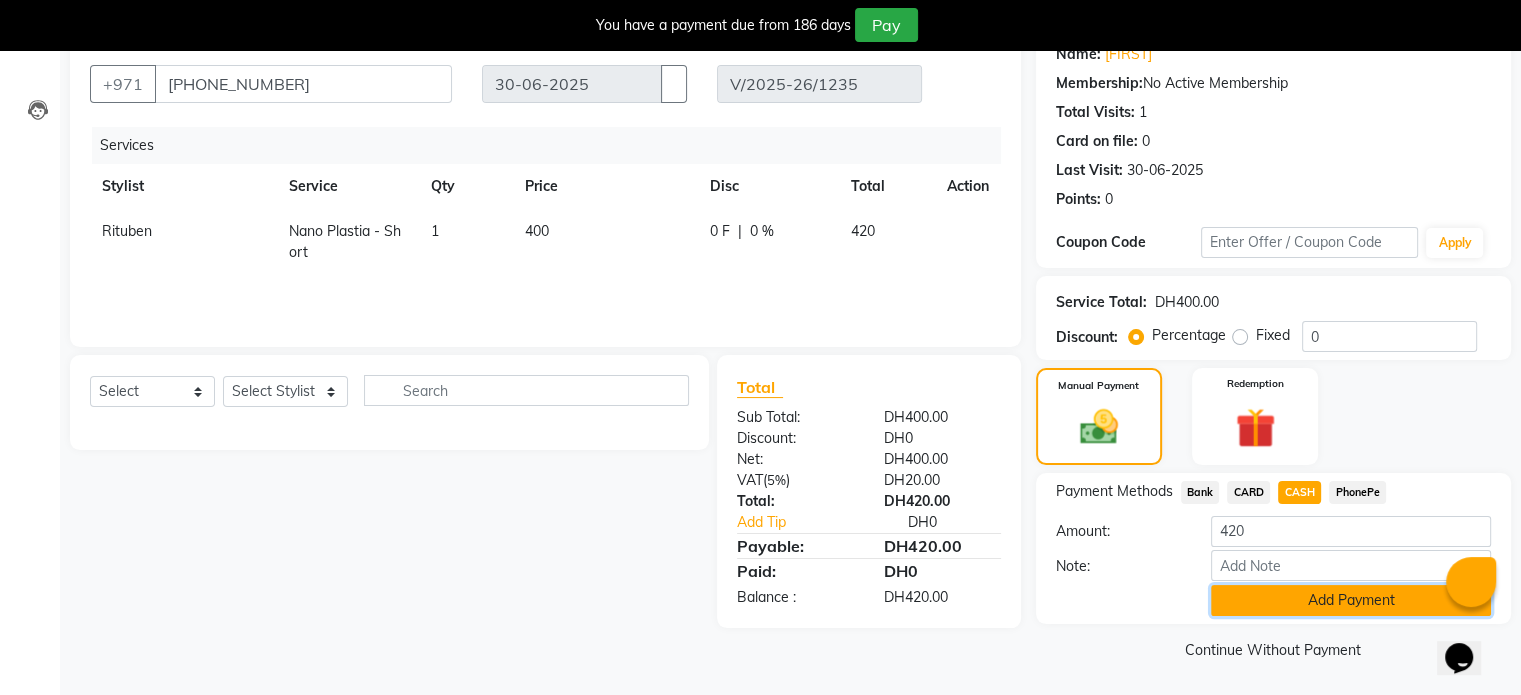 click on "Add Payment" at bounding box center (1351, 600) 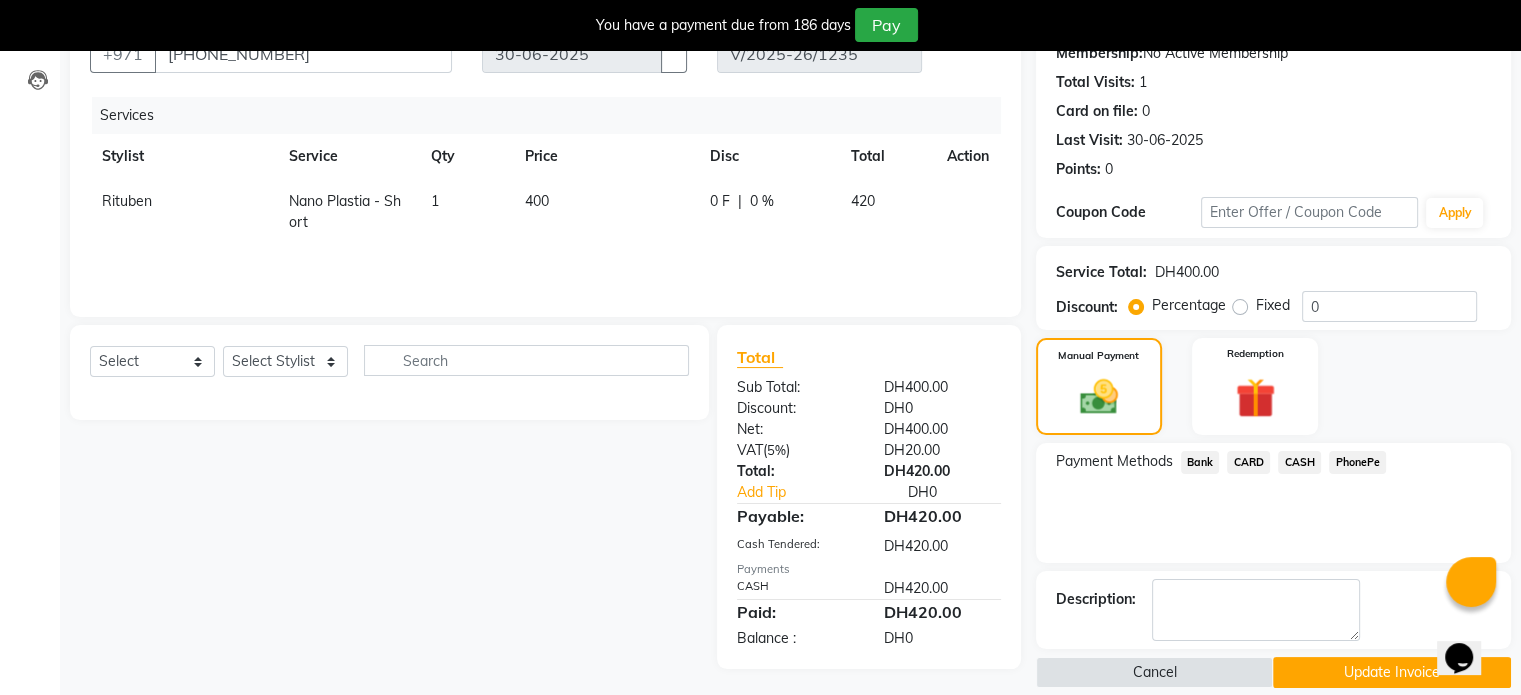 scroll, scrollTop: 226, scrollLeft: 0, axis: vertical 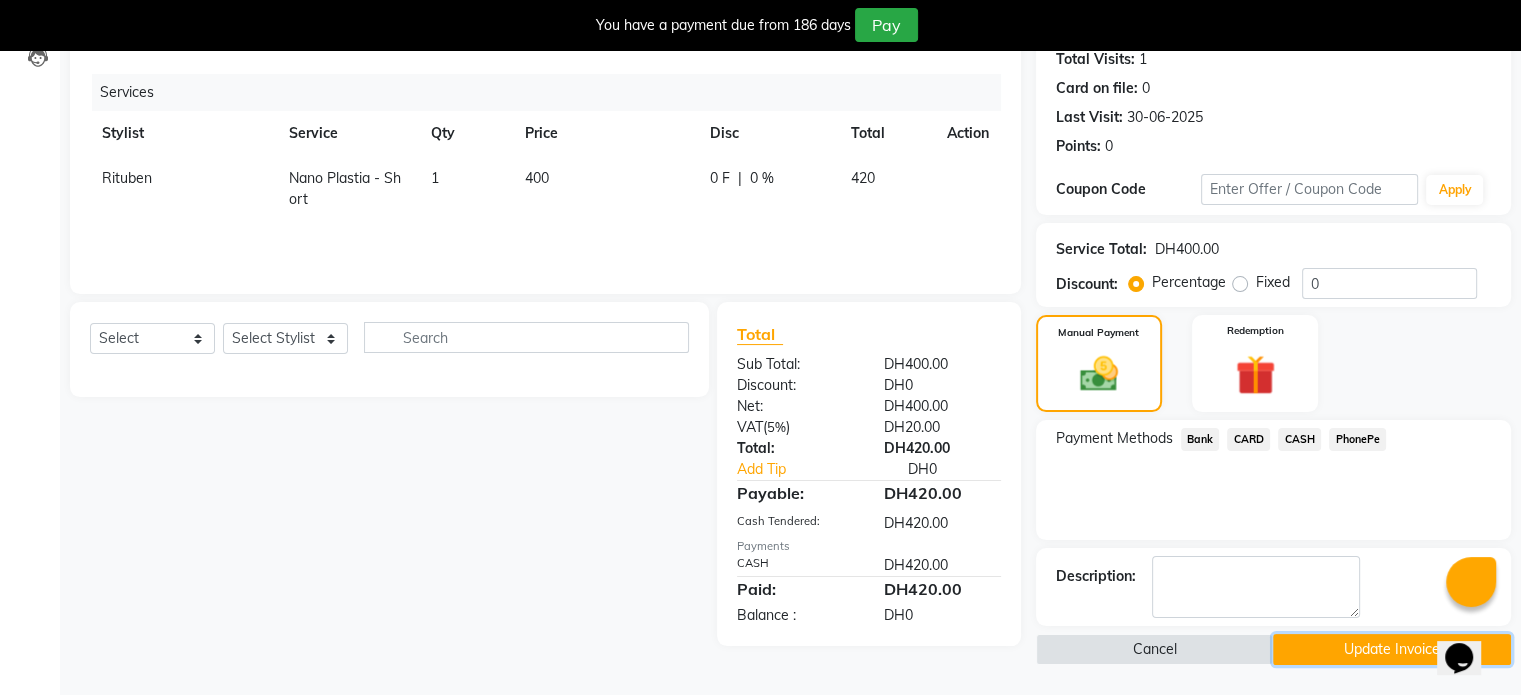 click on "Update Invoice" at bounding box center [1392, 649] 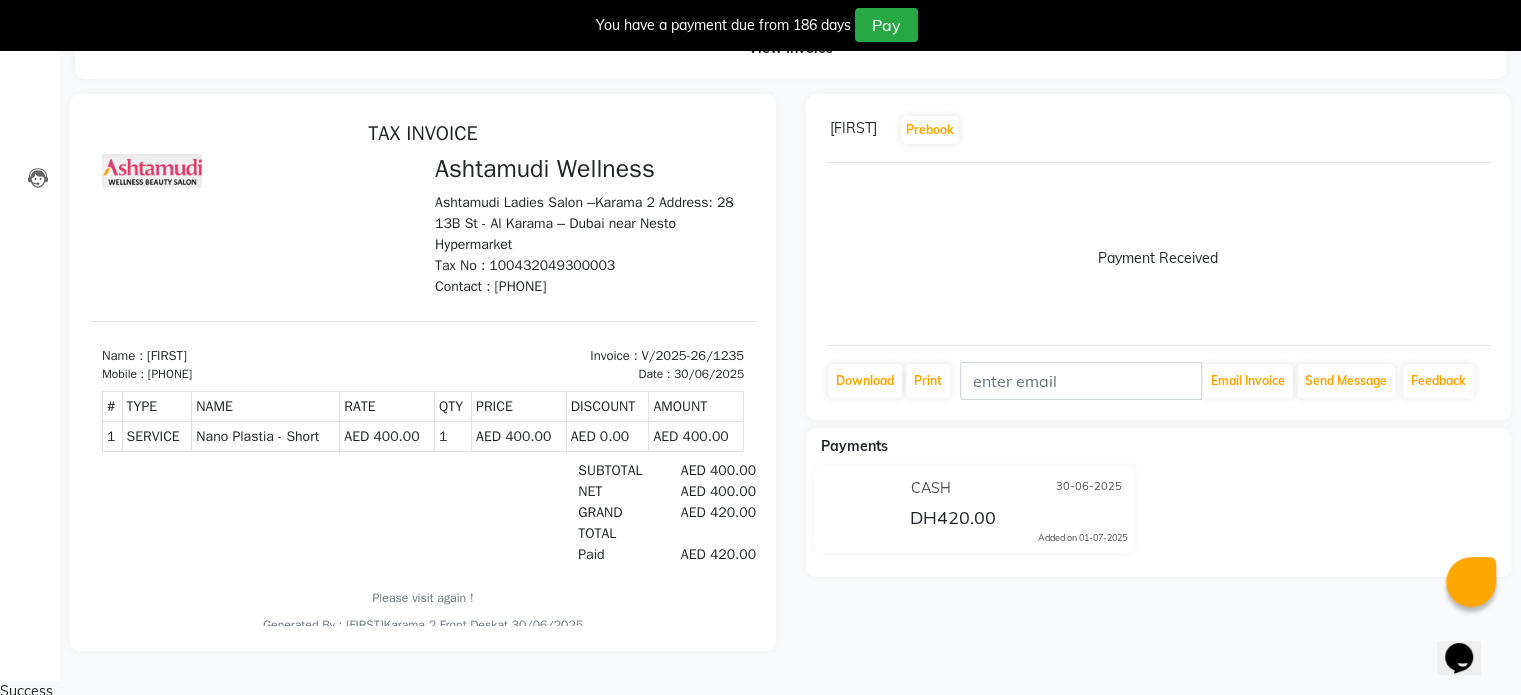 scroll, scrollTop: 0, scrollLeft: 0, axis: both 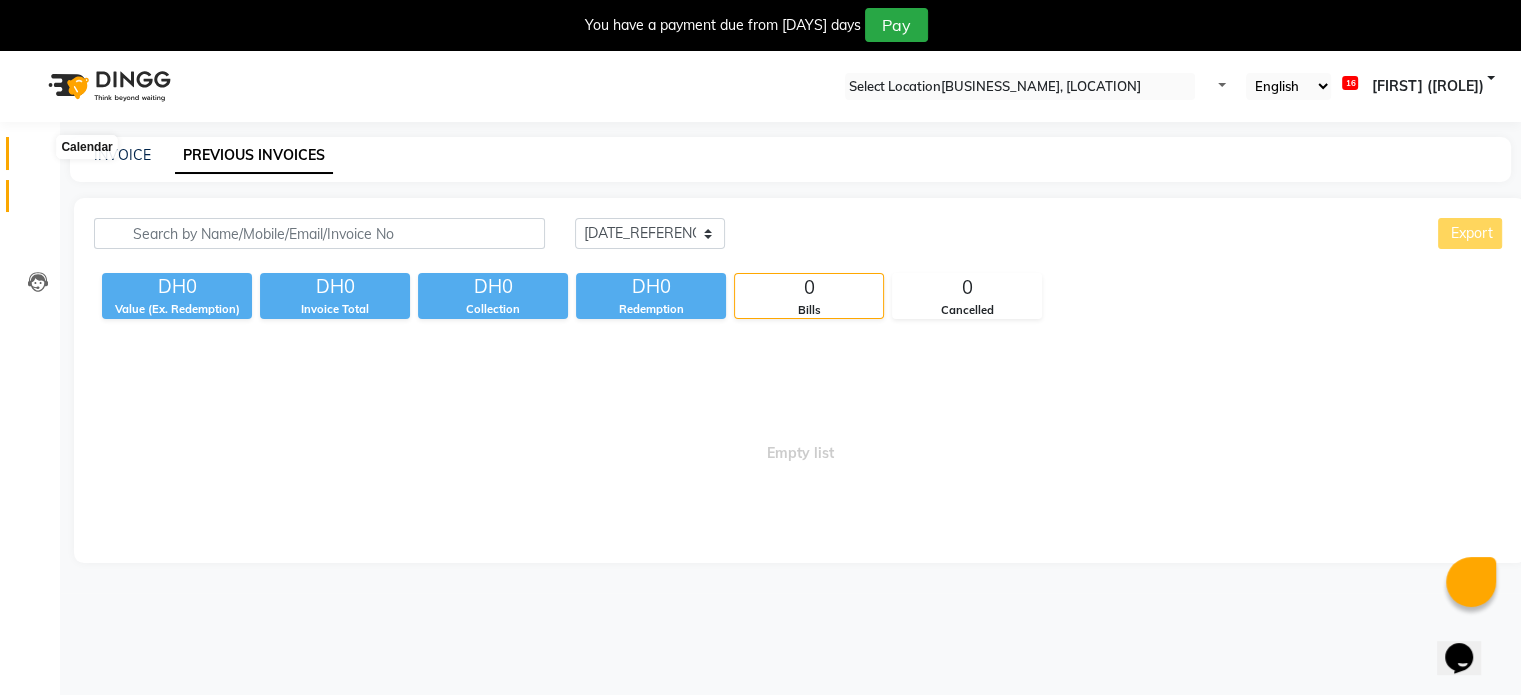 click at bounding box center [38, 158] 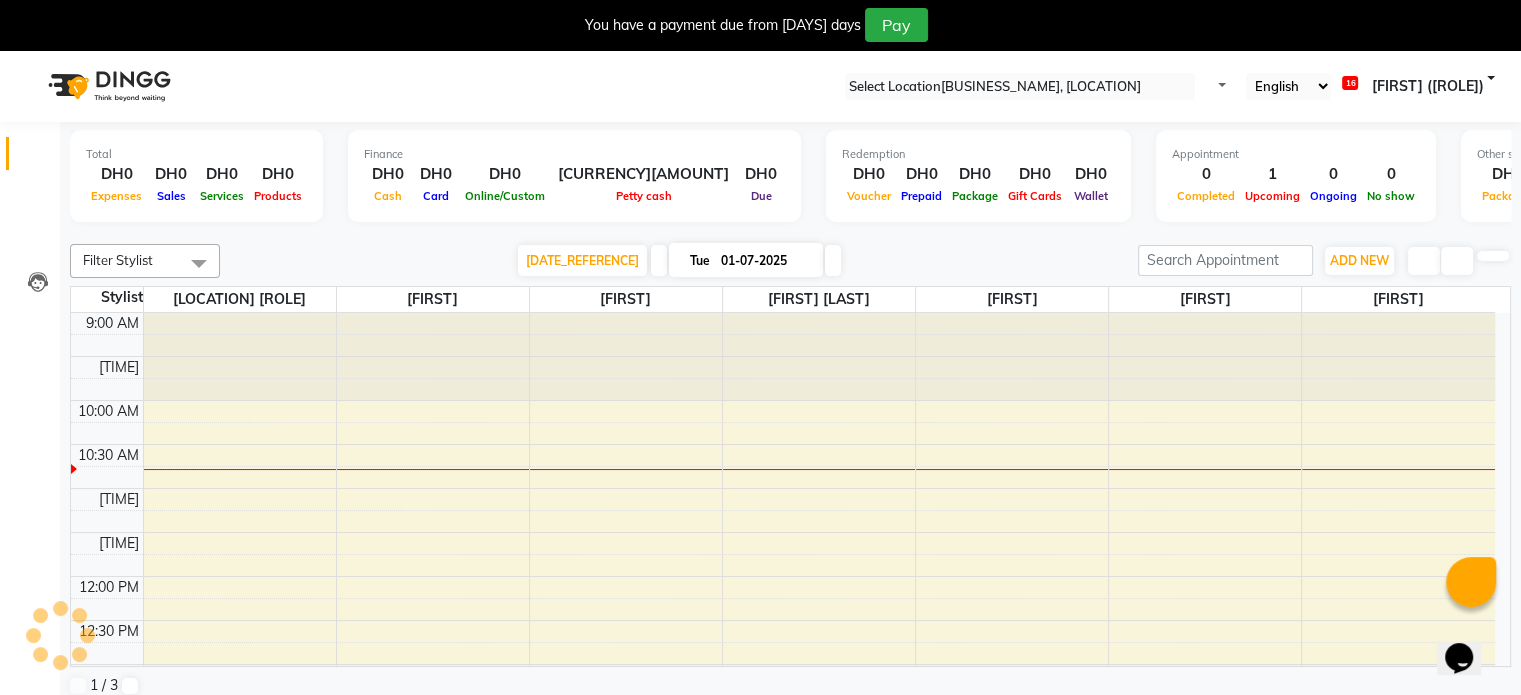 scroll, scrollTop: 0, scrollLeft: 0, axis: both 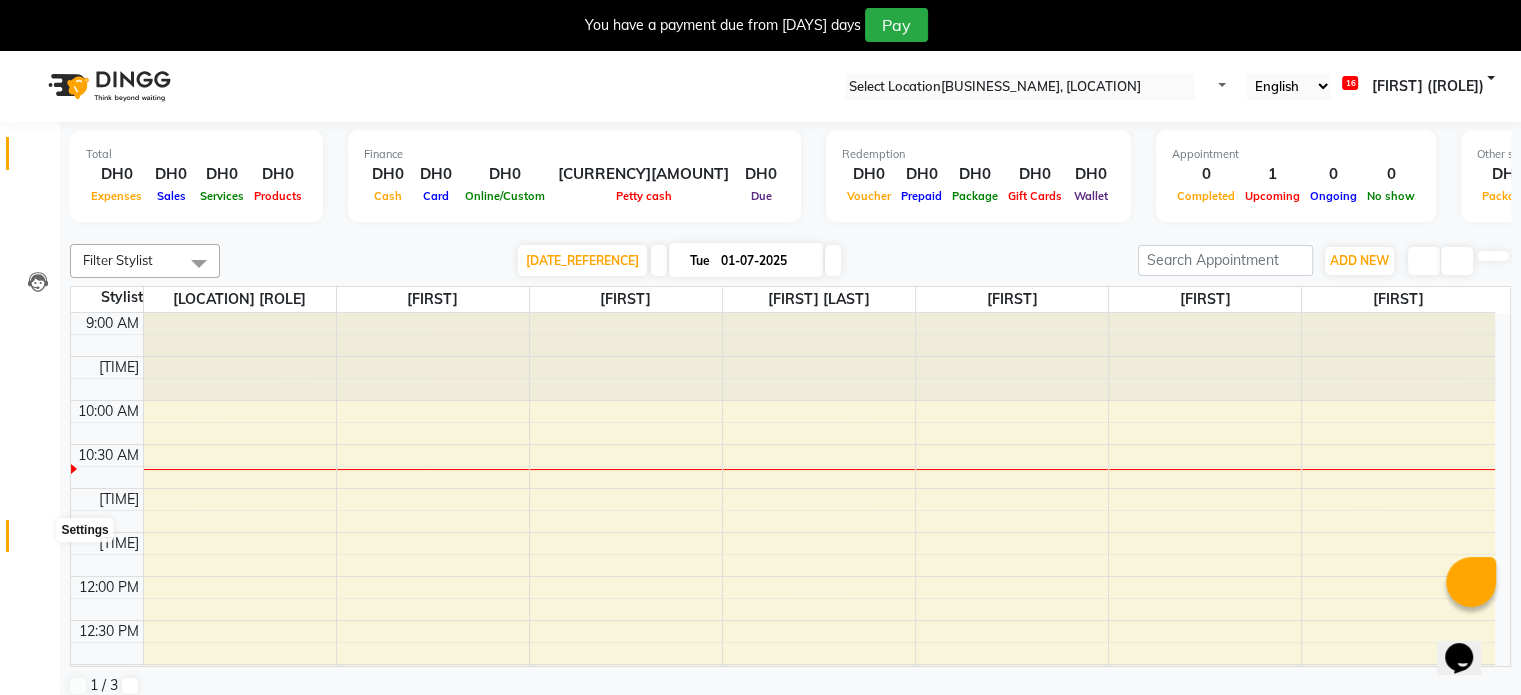 click at bounding box center (38, 541) 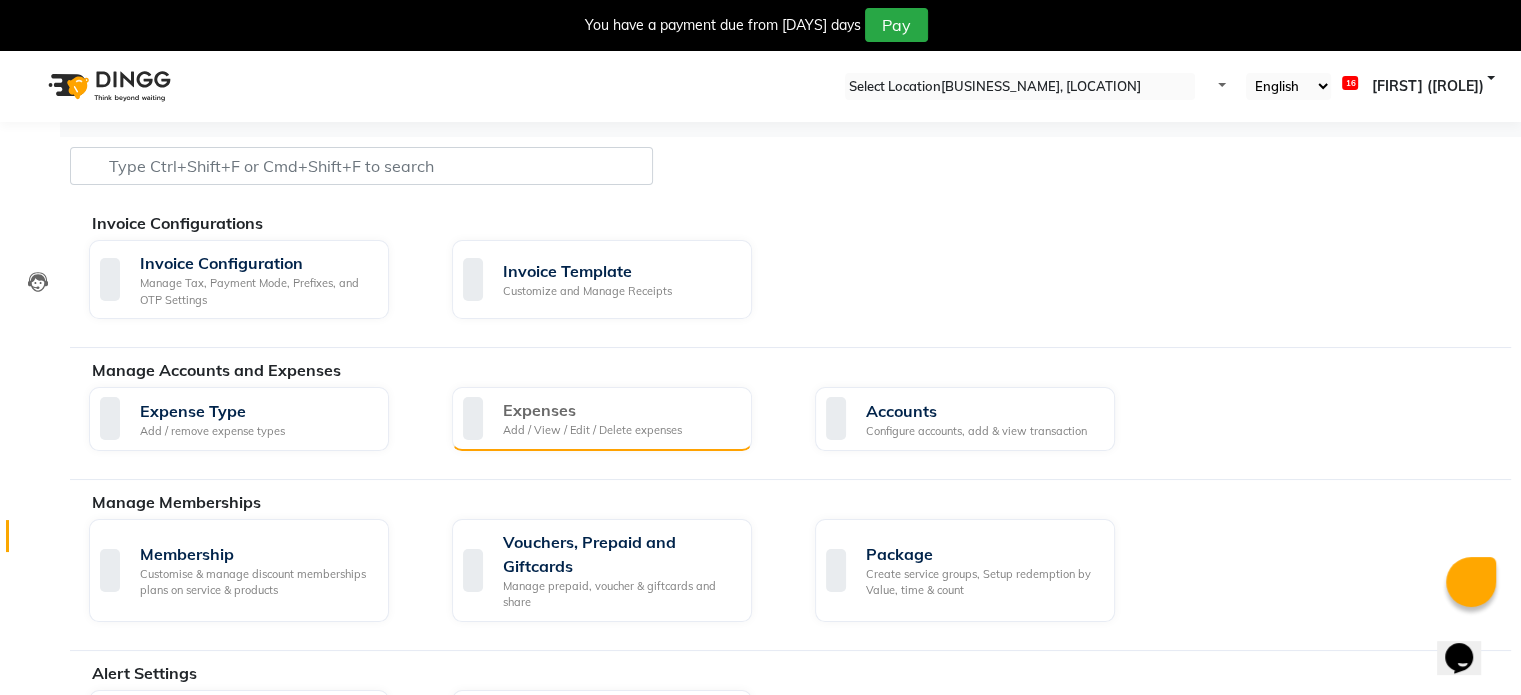click on "Add / View / Edit / Delete expenses" at bounding box center (592, 430) 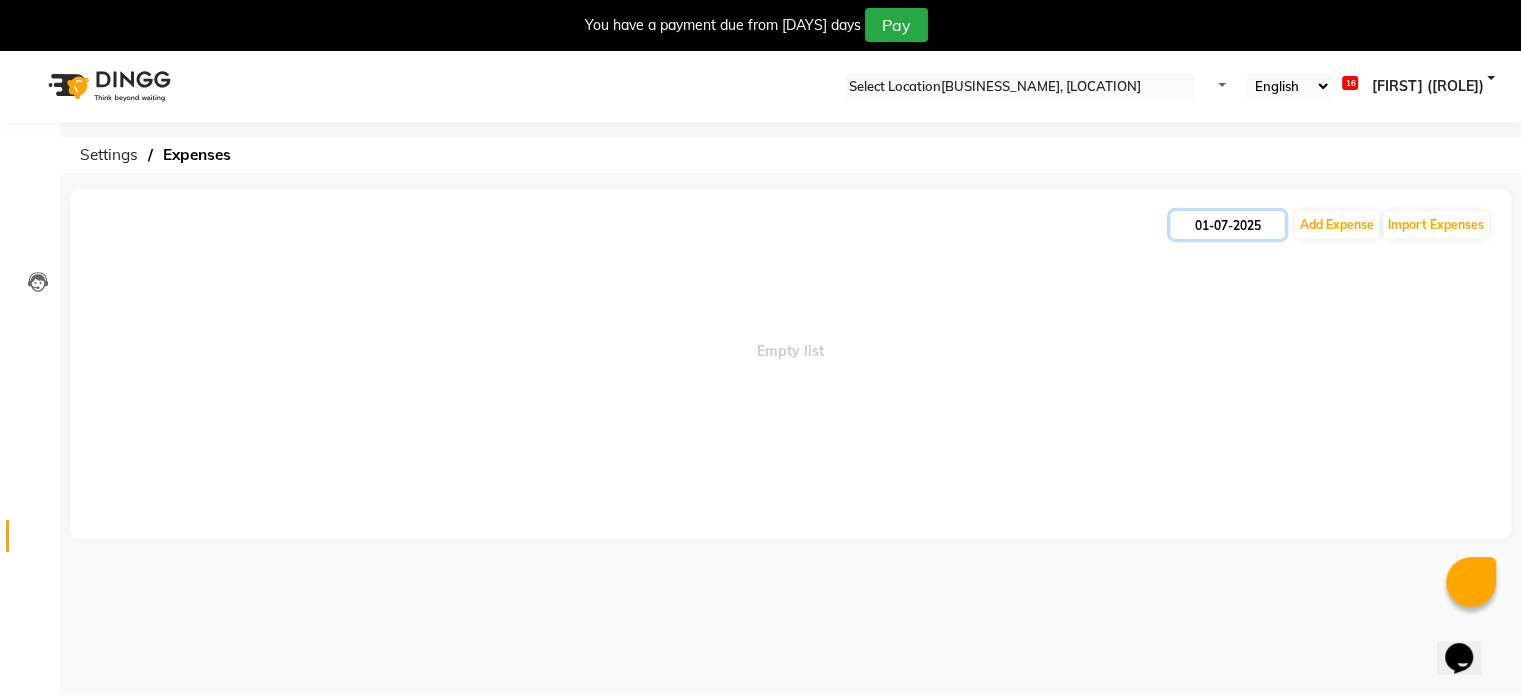 click on "01-07-2025" at bounding box center (1227, 225) 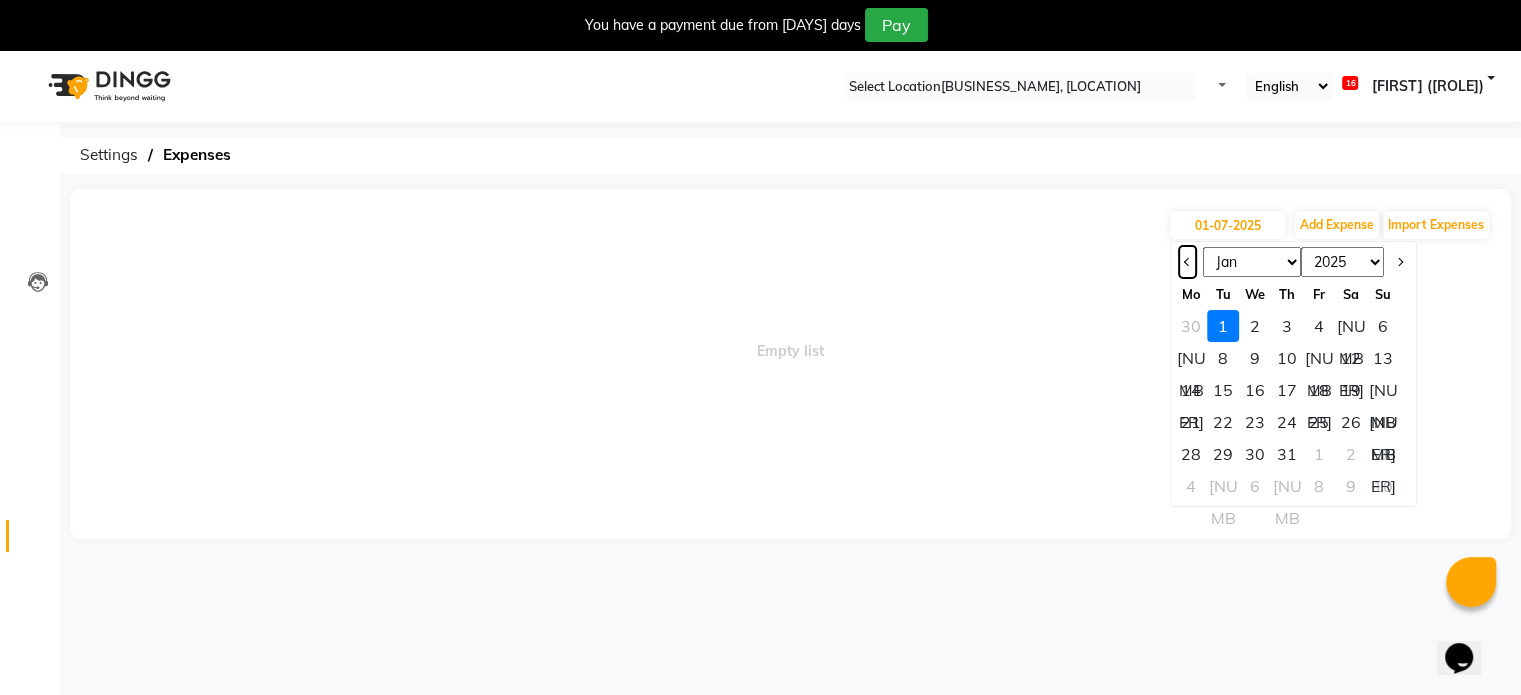 click at bounding box center (1188, 262) 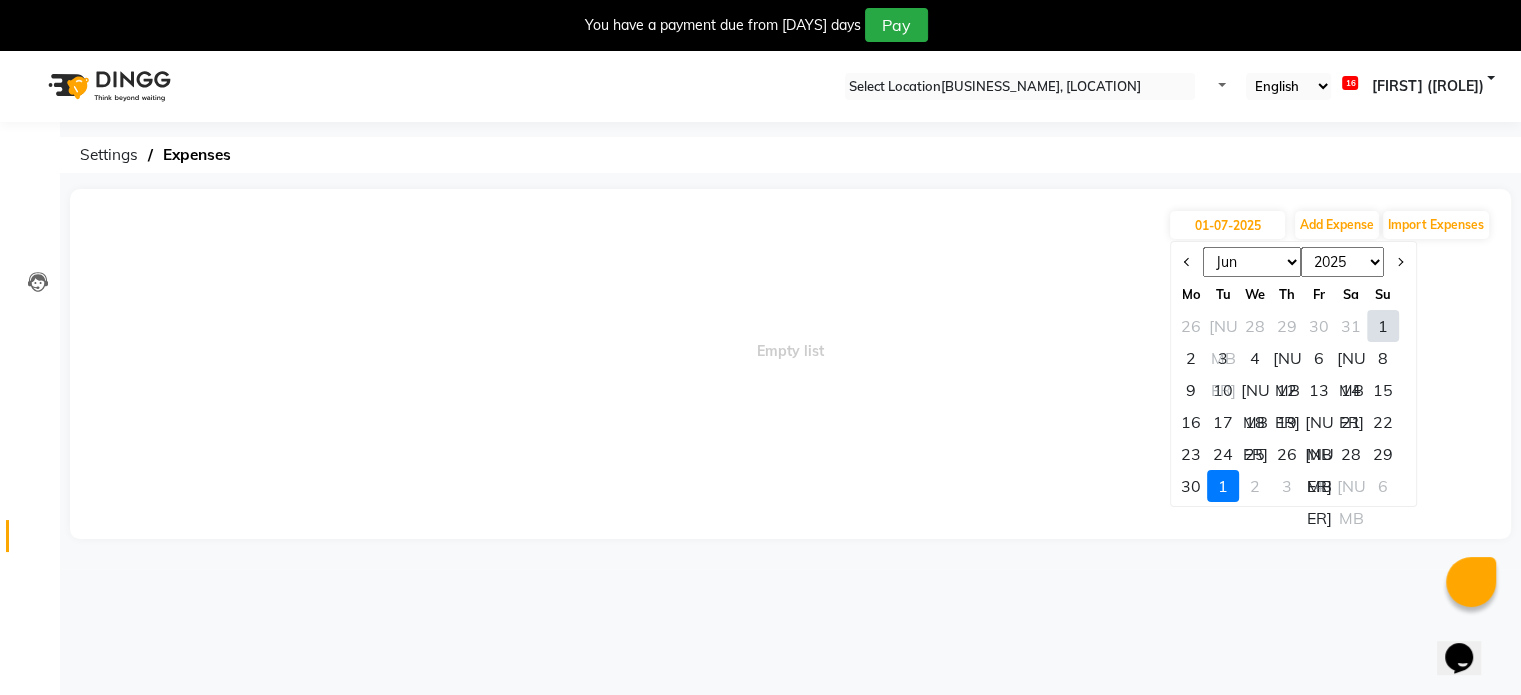 click on "30" at bounding box center (1191, 486) 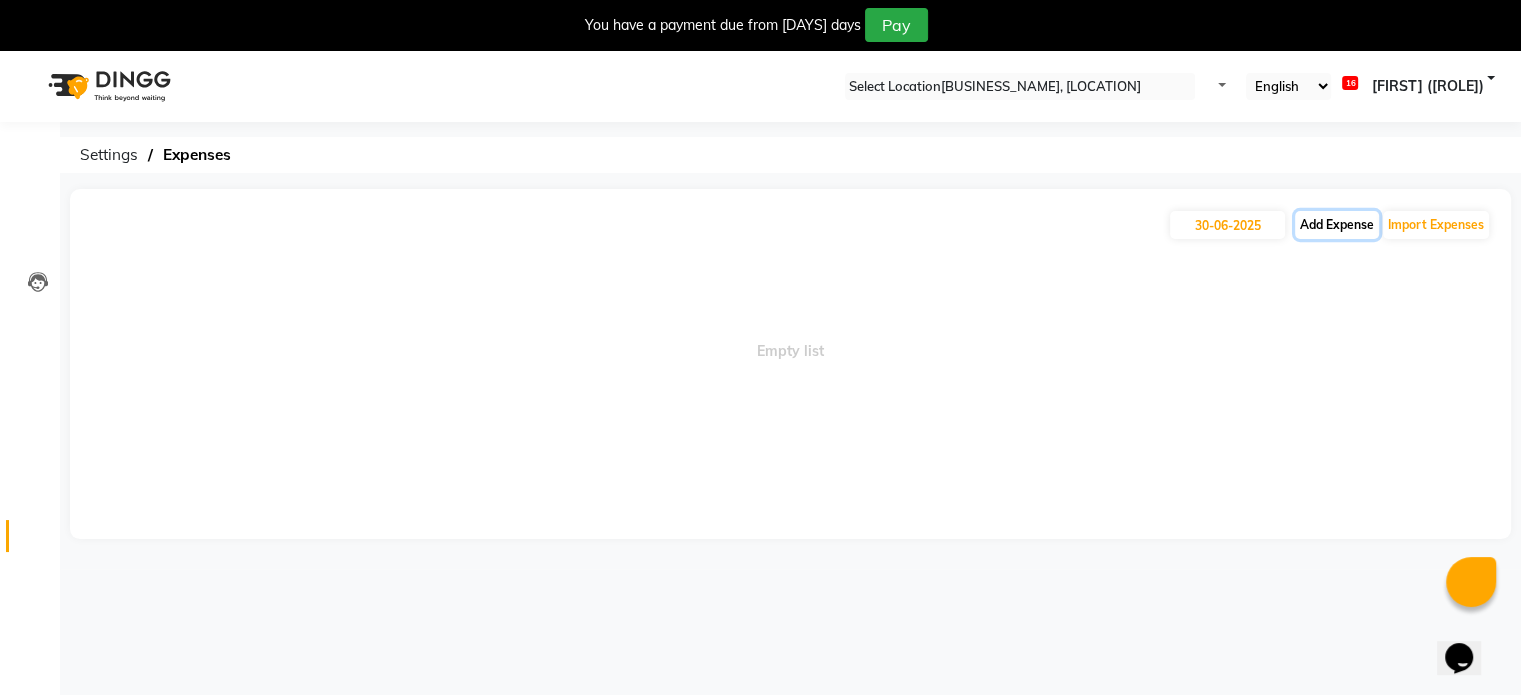click on "Add Expense" at bounding box center [1337, 225] 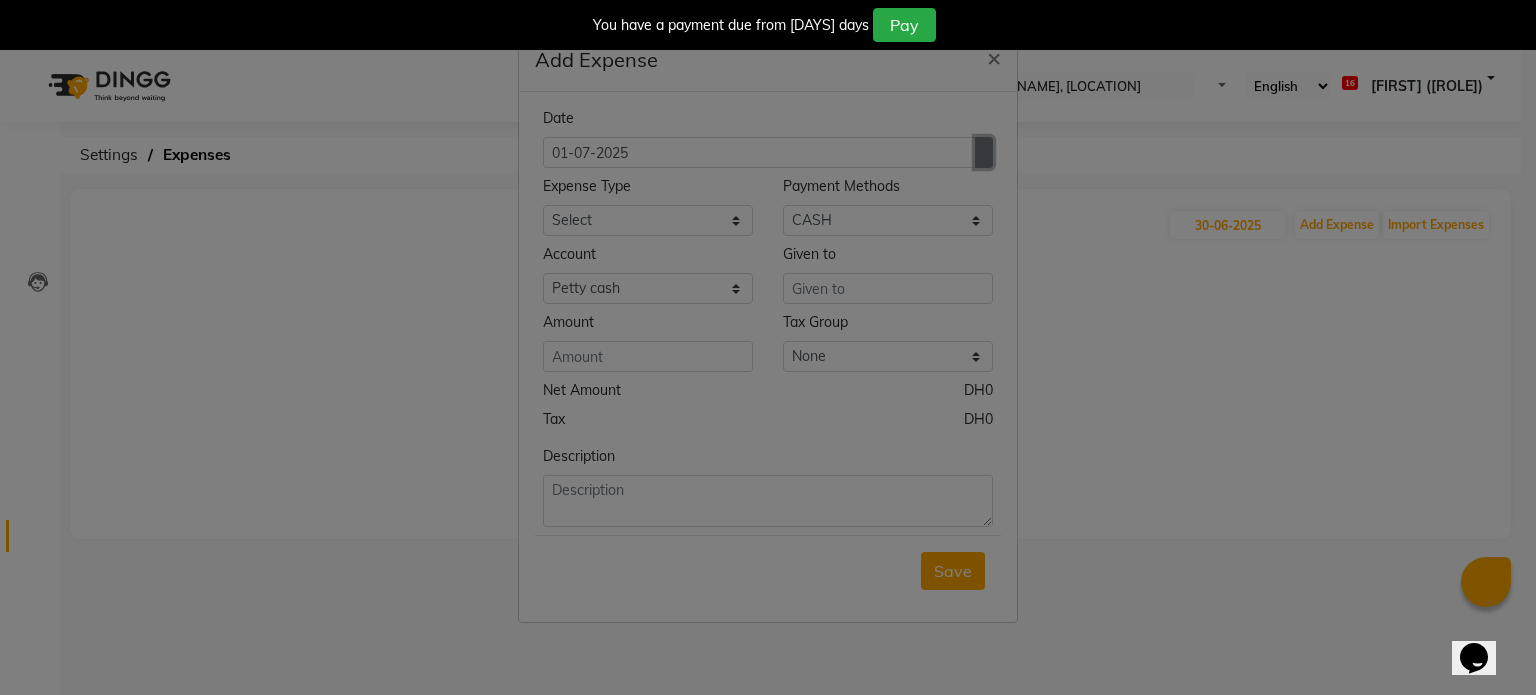 click at bounding box center (984, 153) 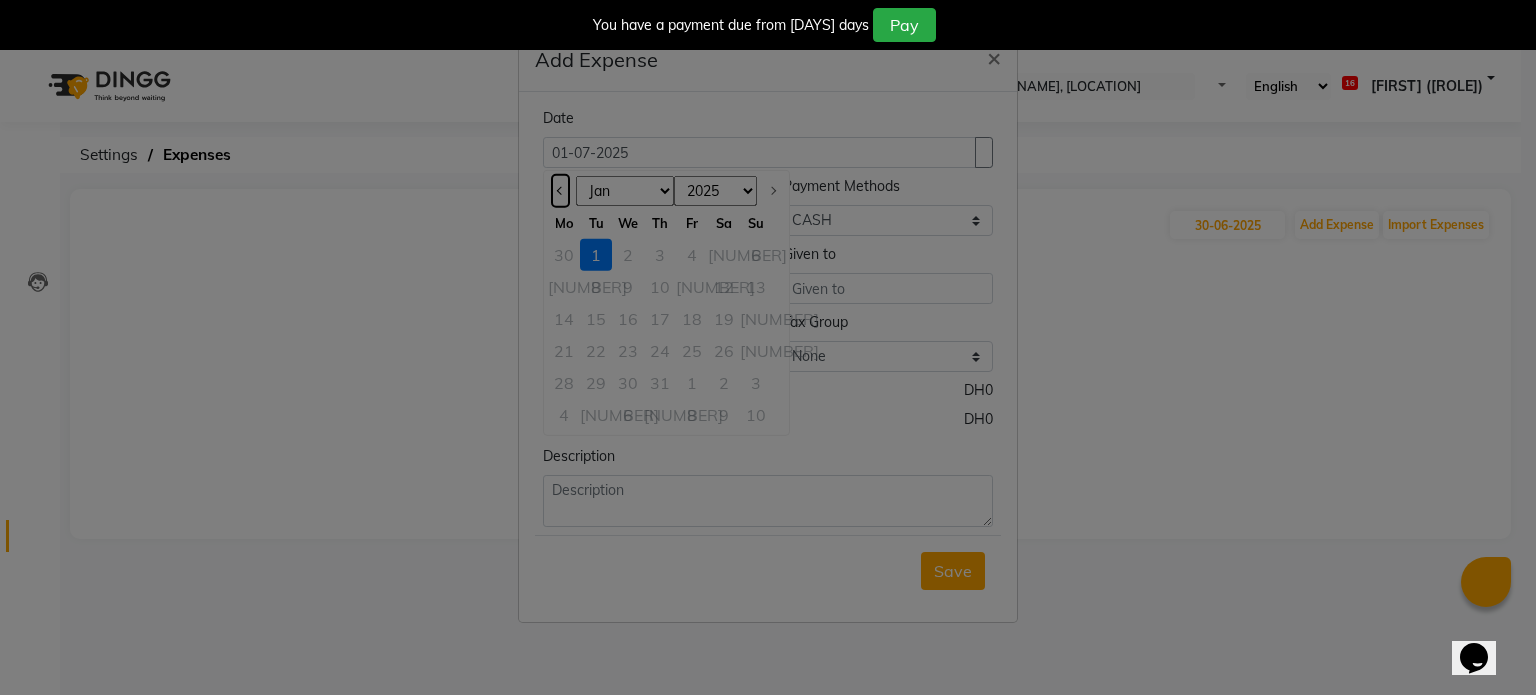 click at bounding box center (560, 191) 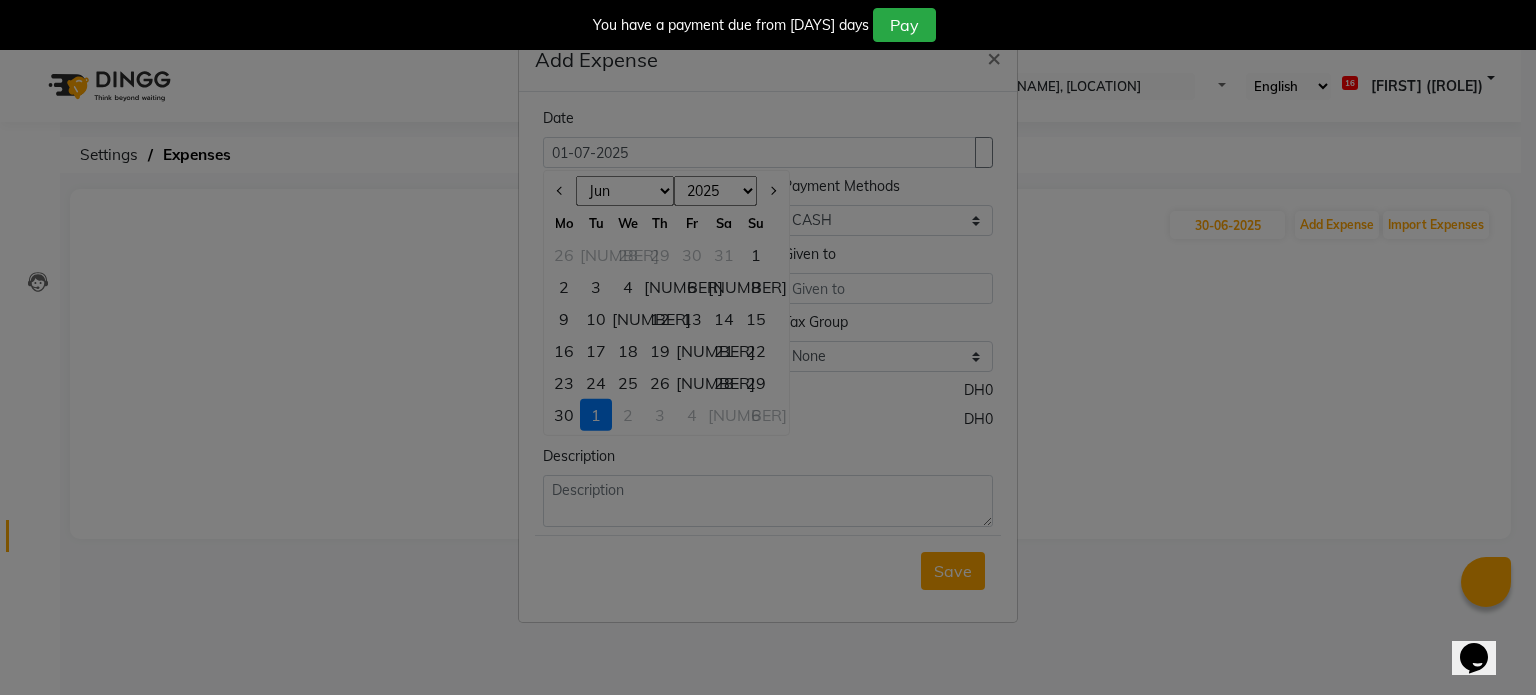 click on "30" at bounding box center [564, 415] 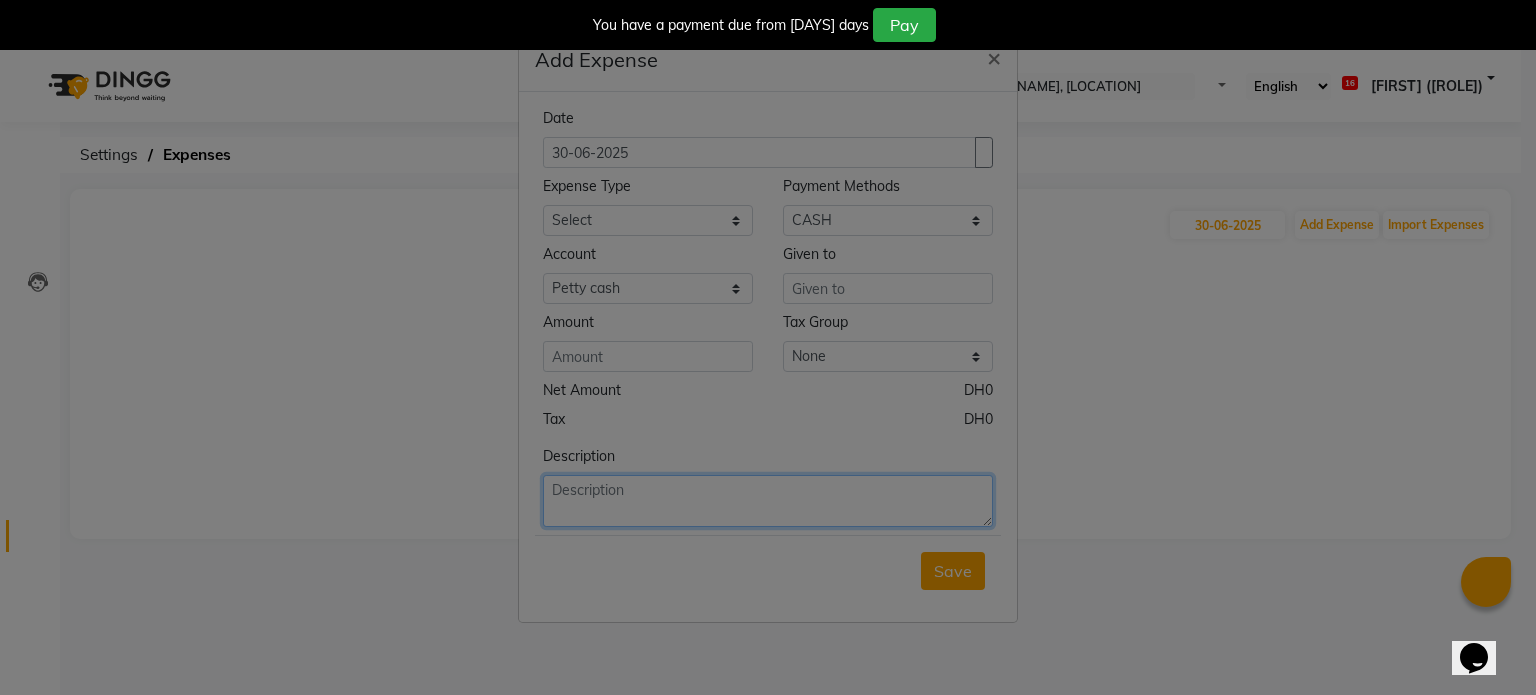 click at bounding box center (768, 501) 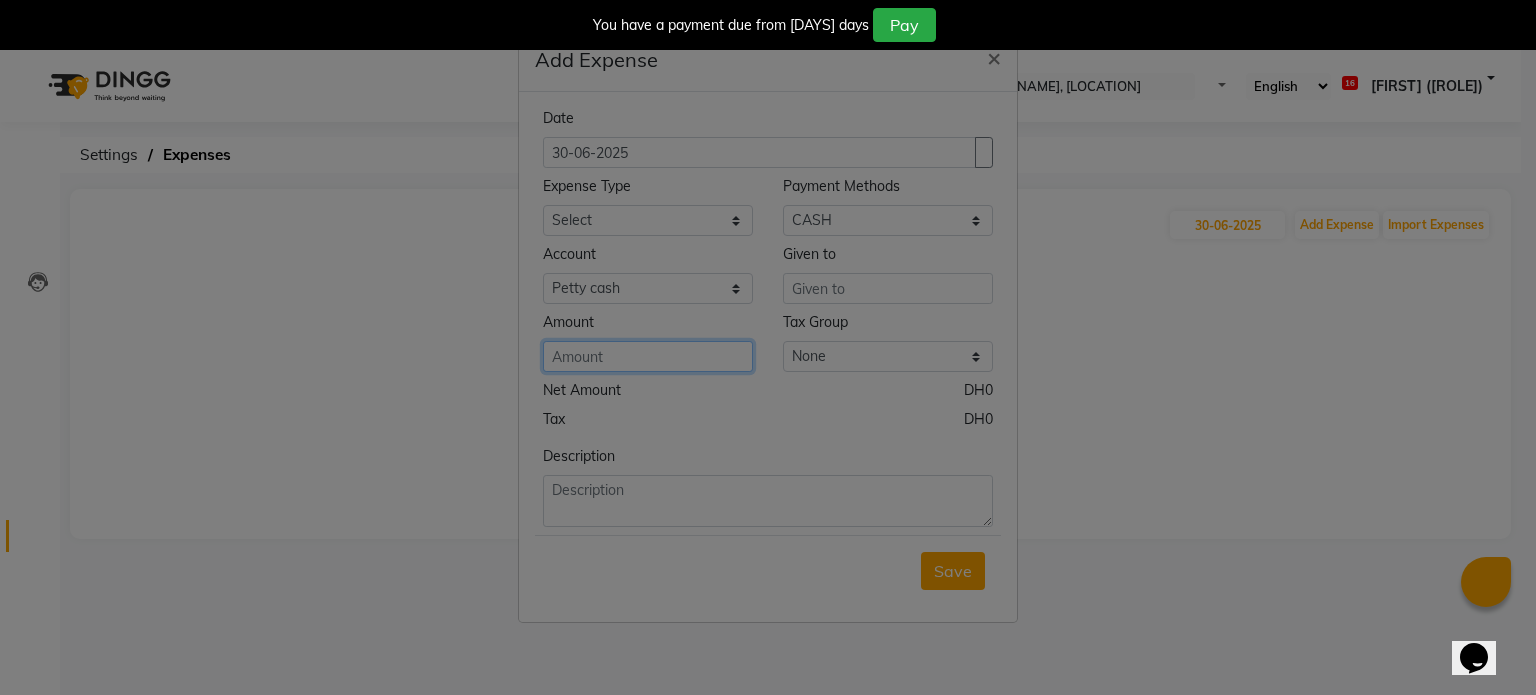 click at bounding box center [648, 356] 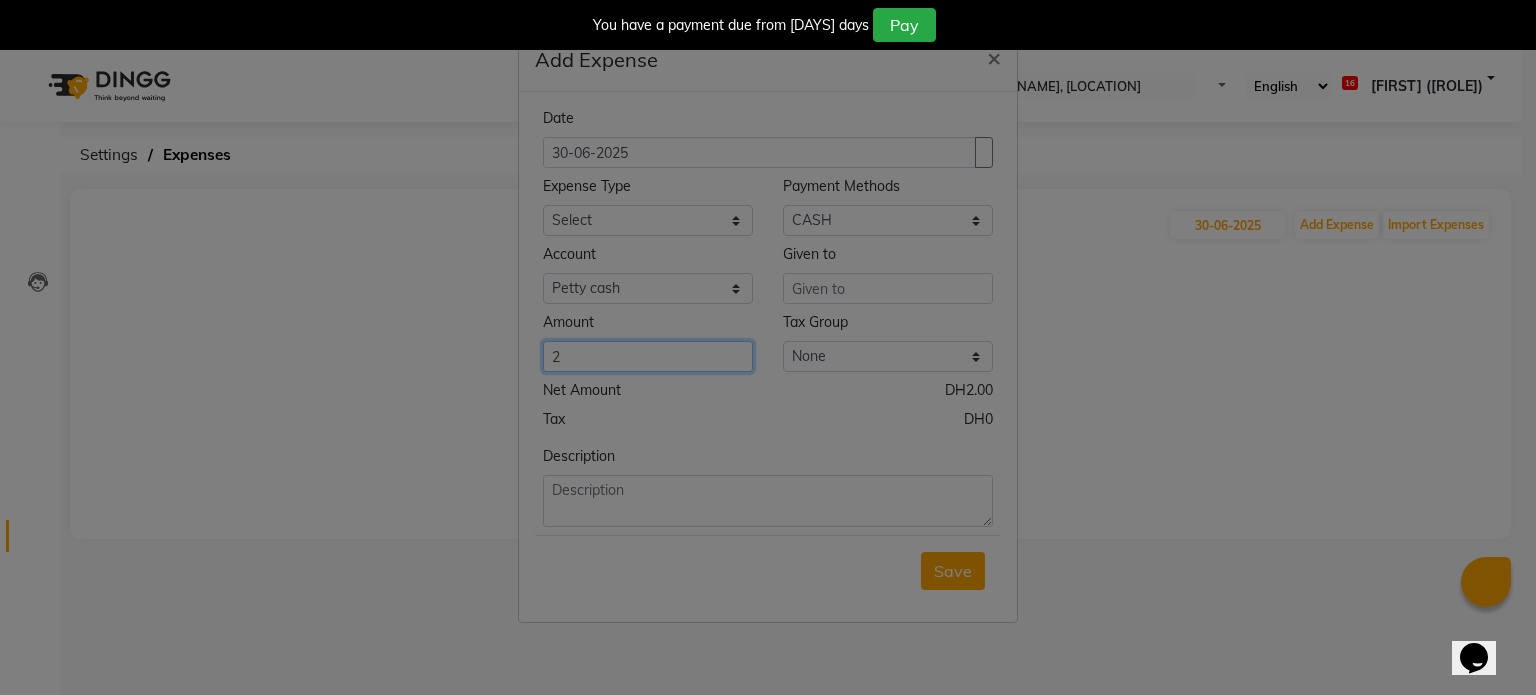 type on "2" 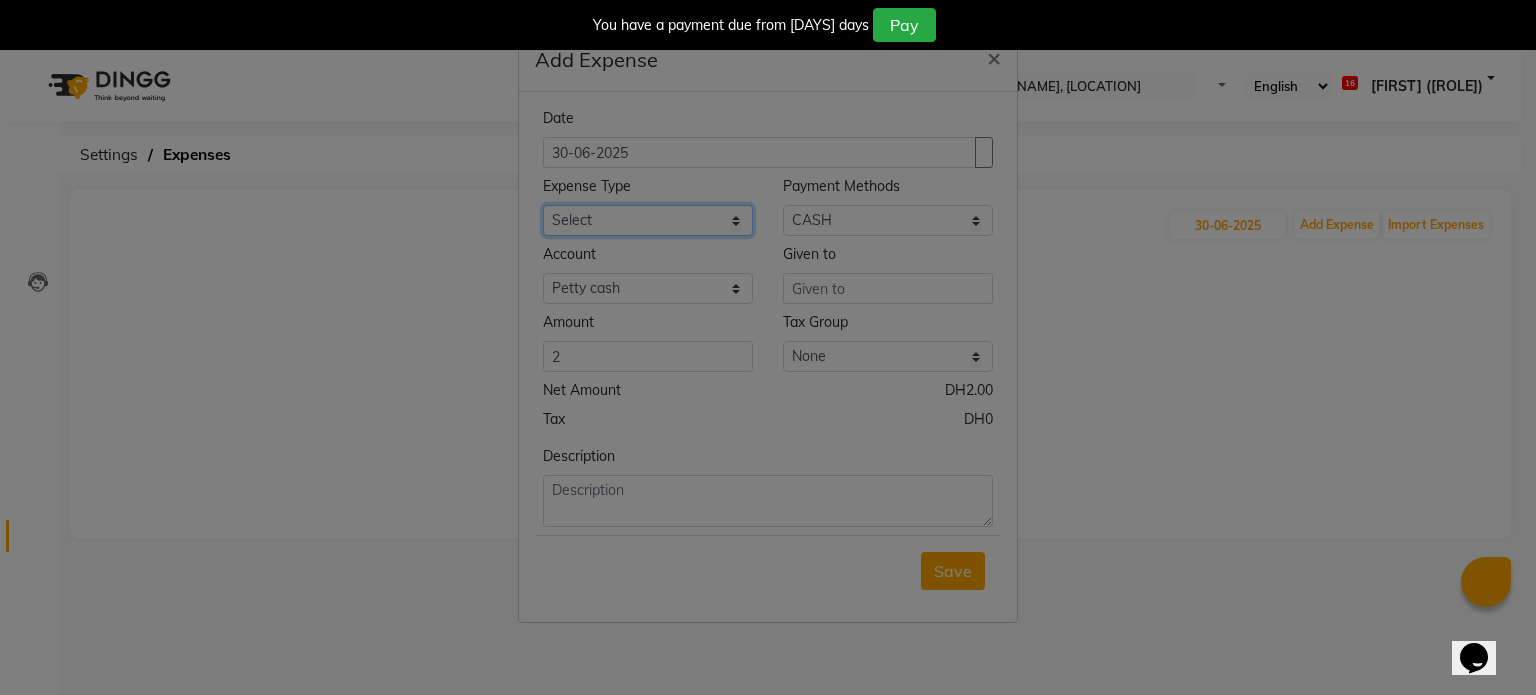 click on "Select ACCOMODATION EXPENSES ADVERTISEMENT SALES PROMOTIONAL EXPENSES Bonus BRIDAL ACCESSORIES REFUND BRIDAL COMMISSION BRIDAL FOOD BRIDAL INCENTIVES BRIDAL ORNAMENTS REFUND BRIDAL TA CASH DEPOSIT RAK BANK COMPUTER ACCESSORIES MOBILE PHONE Donation and Charity Expenses ELECTRICITY CHARGES ELECTRONICS FITTINGS Event Expense FISH FOOD EXPENSES FOOD REFRESHMENT FOR CLIENTS FOOD REFRESHMENT FOR STAFFS Freight And Forwarding Charges FUEL FOR GENERATOR FURNITURE AND EQUIPMENTS Gifts for Clients GIFTS FOR STAFFS GOKULAM CHITS HOSTEL RENT LAUNDRY EXPENSES LICENSE OTHER FEES LOADING UNLOADING CHARGES Medical Expenses MEHNDI PAYMENTS MISCELLANEOUS EXPENSES NEWSPAPER PERIODICALS Ornaments Maintenance Expense OVERTIME ALLOWANCES Payment For Pest Control Perfomance based incentives POSTAGE COURIER CHARGES Printing PRINTING STATIONERY EXPENSES PROFESSIONAL TAX REPAIRS MAINTENANCE ROUND OFF Salary SALARY ADVANCE Sales Incentives Membership Card SALES INCENTIVES PRODUCT SALES INCENTIVES SERVICES SALON ESSENTIALS SALON RENT" at bounding box center (648, 220) 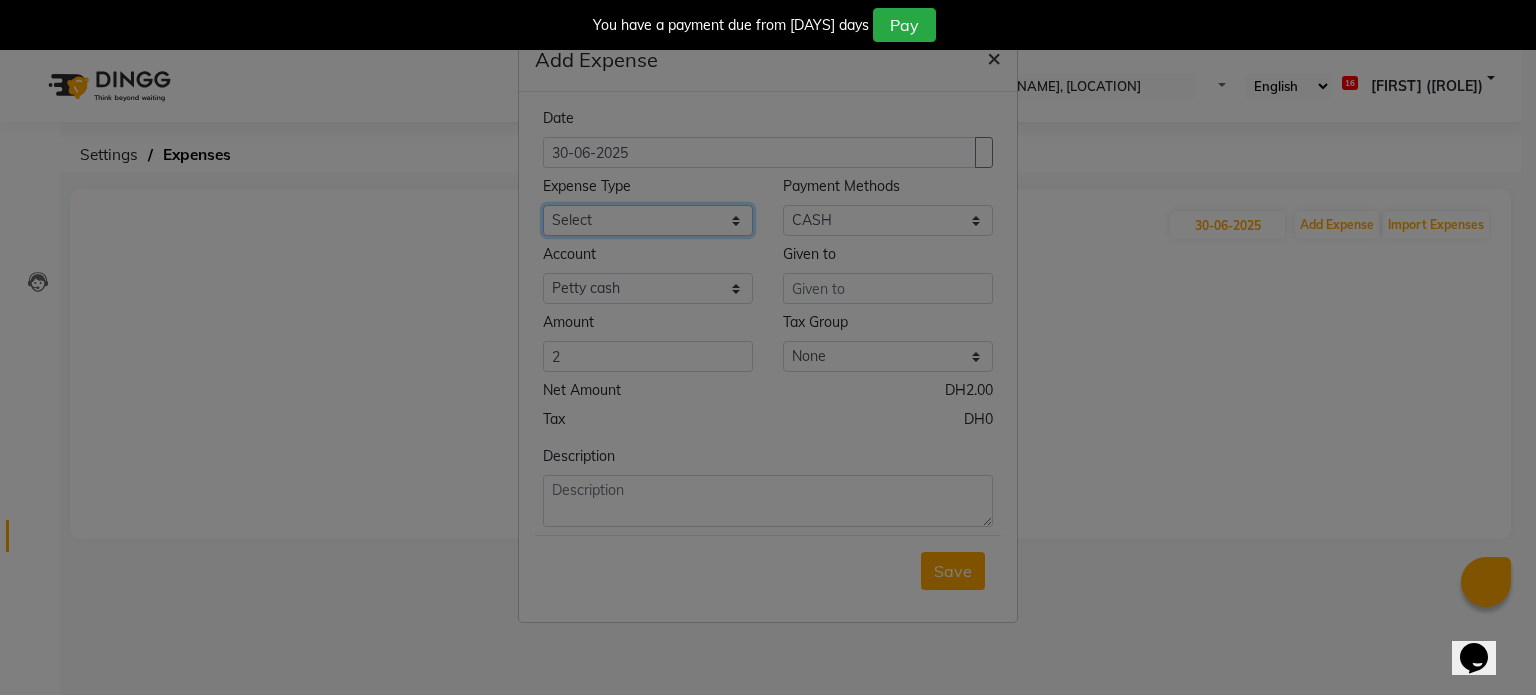 select on "6225" 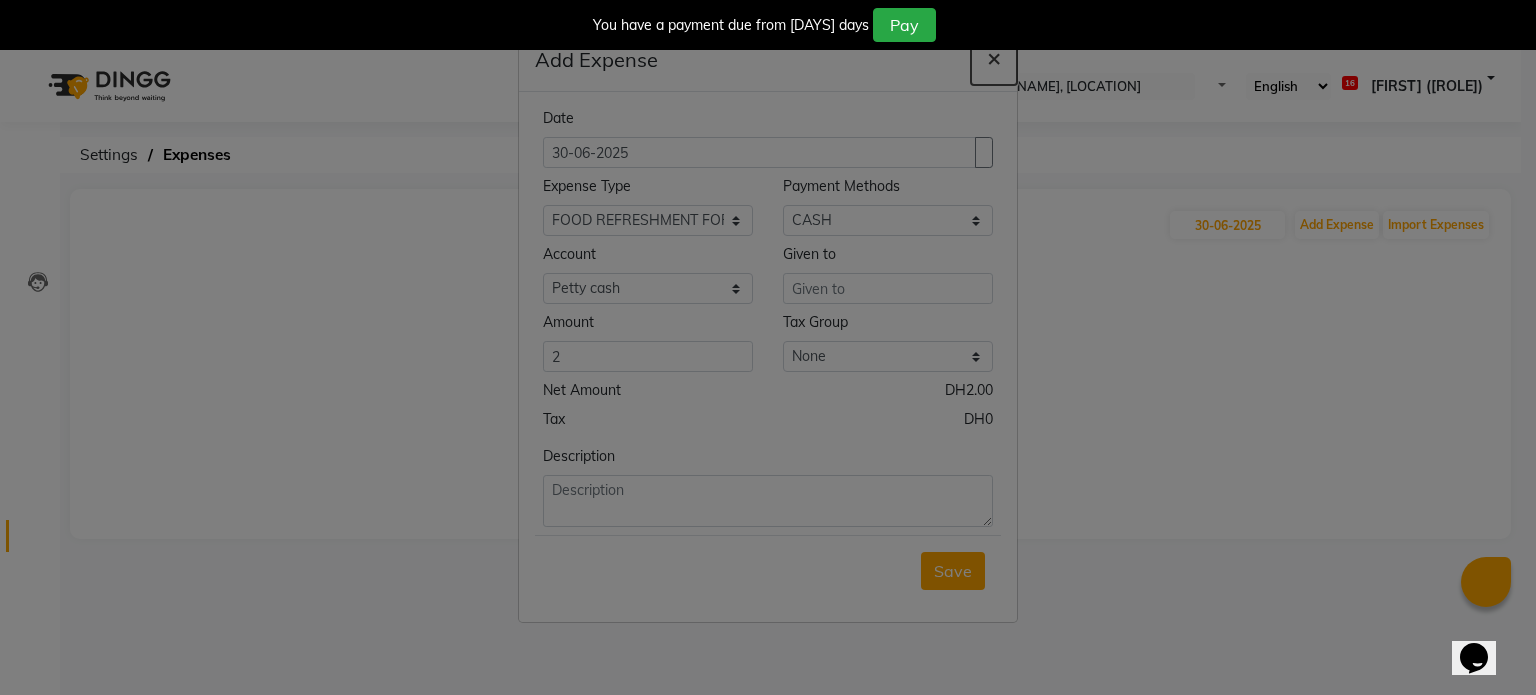 click on "×" at bounding box center [994, 57] 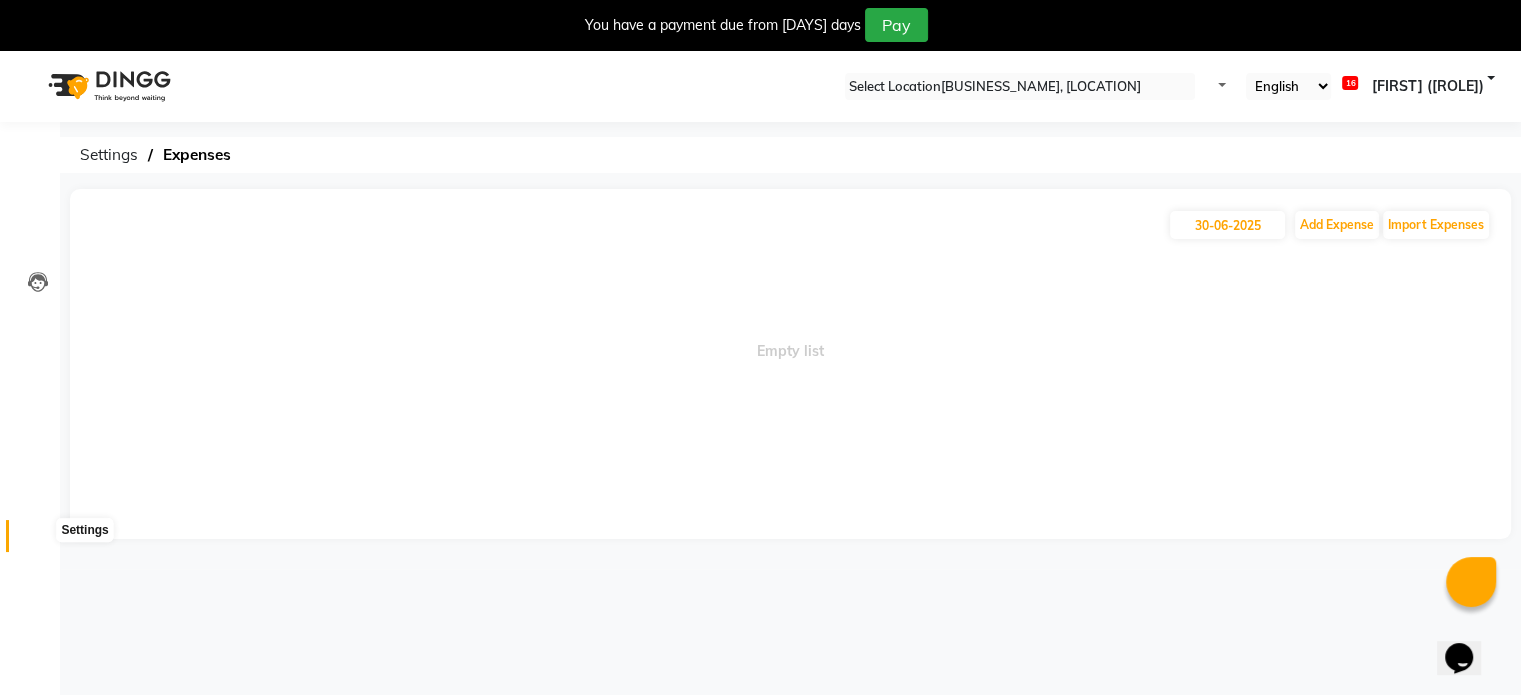 click at bounding box center [37, 541] 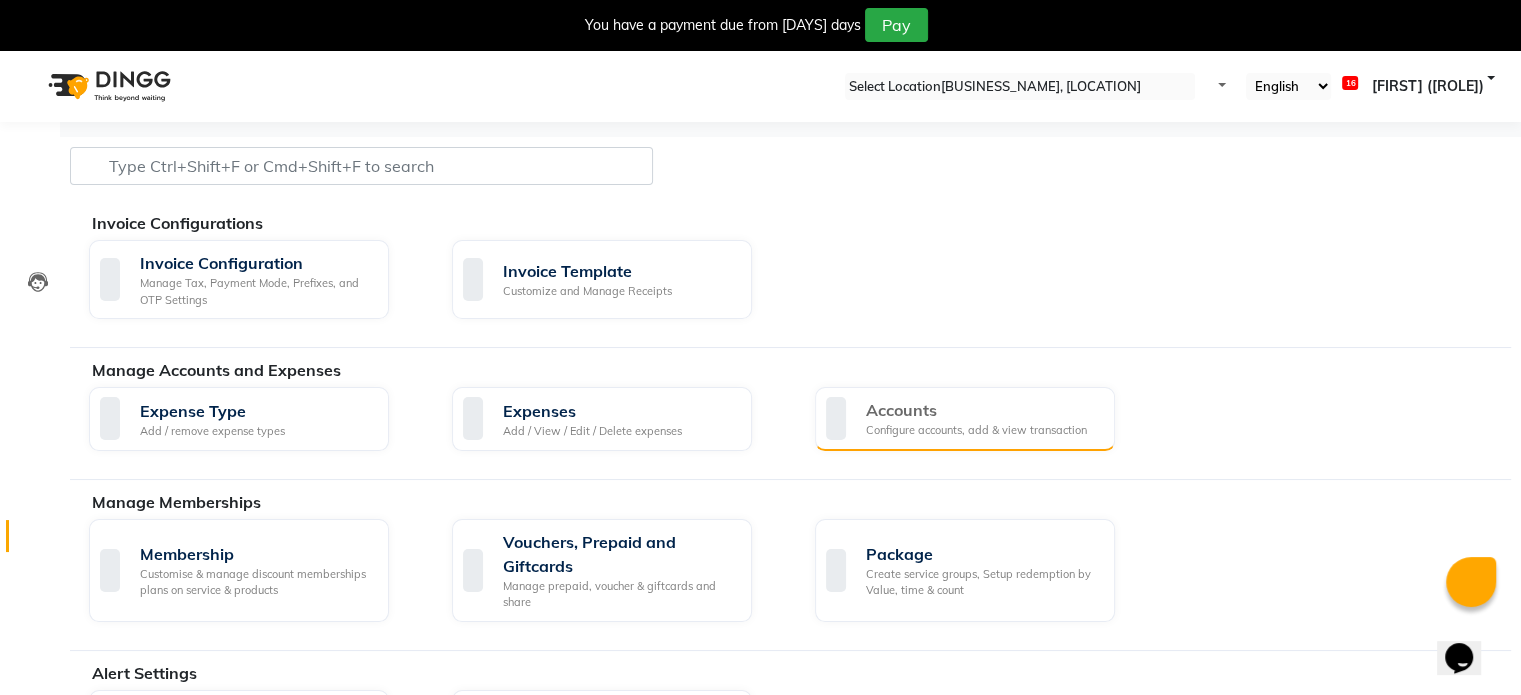 click on "Configure accounts, add & view transaction" at bounding box center [976, 430] 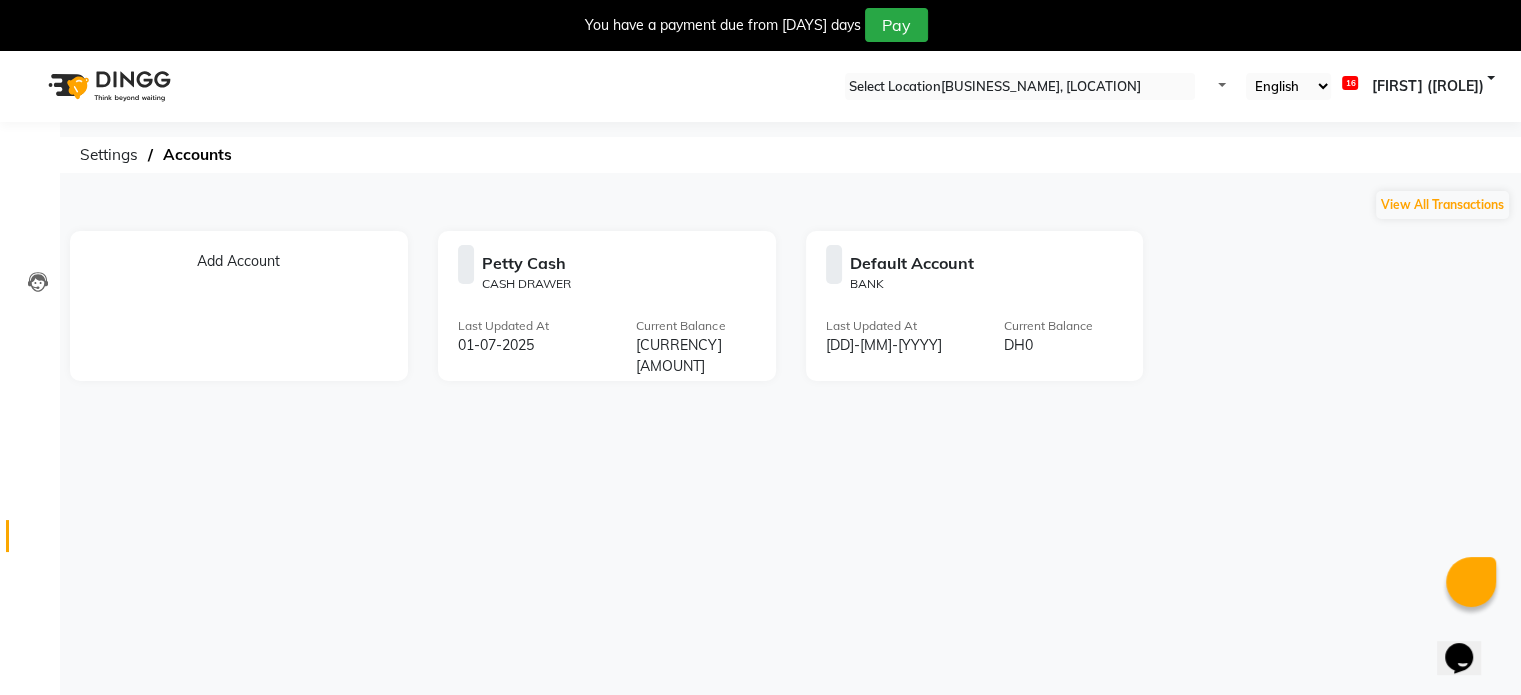 click at bounding box center (748, 266) 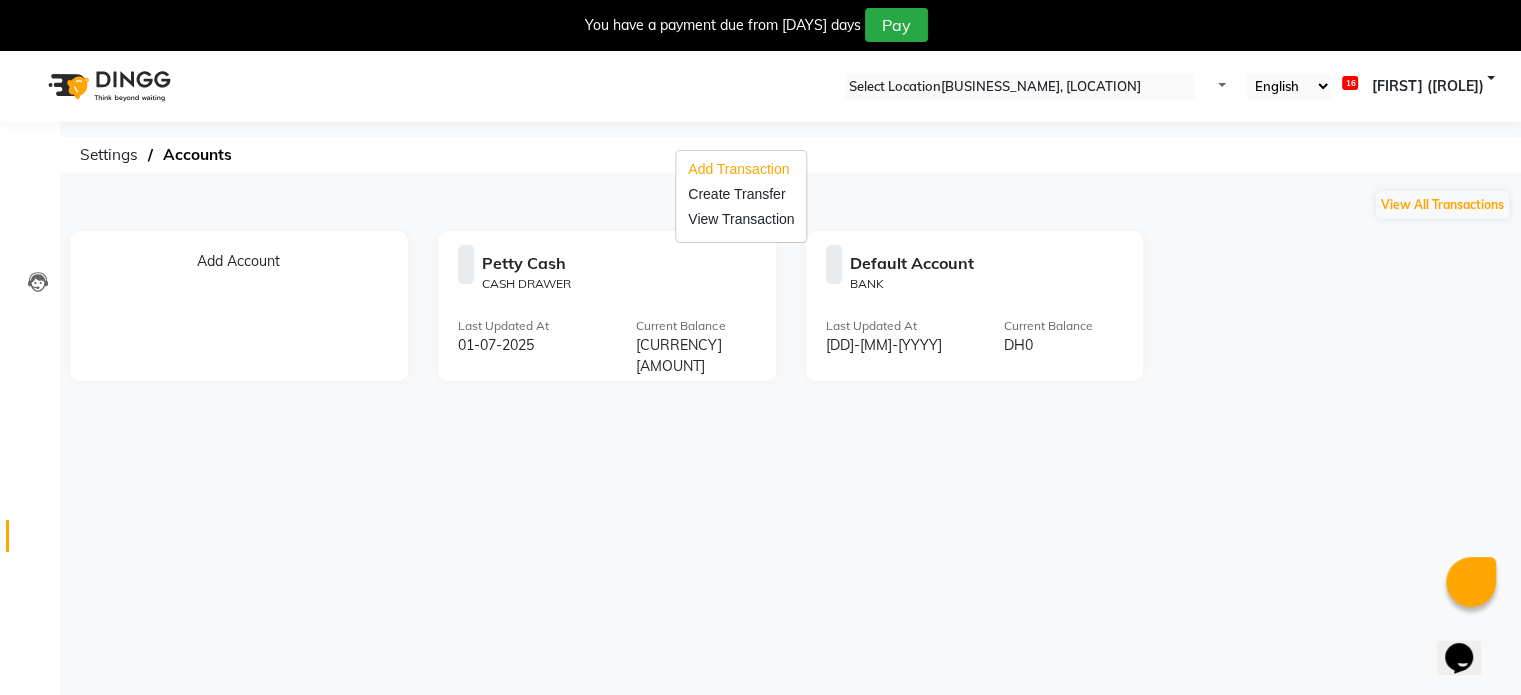 click on "Add Transaction" at bounding box center (741, 169) 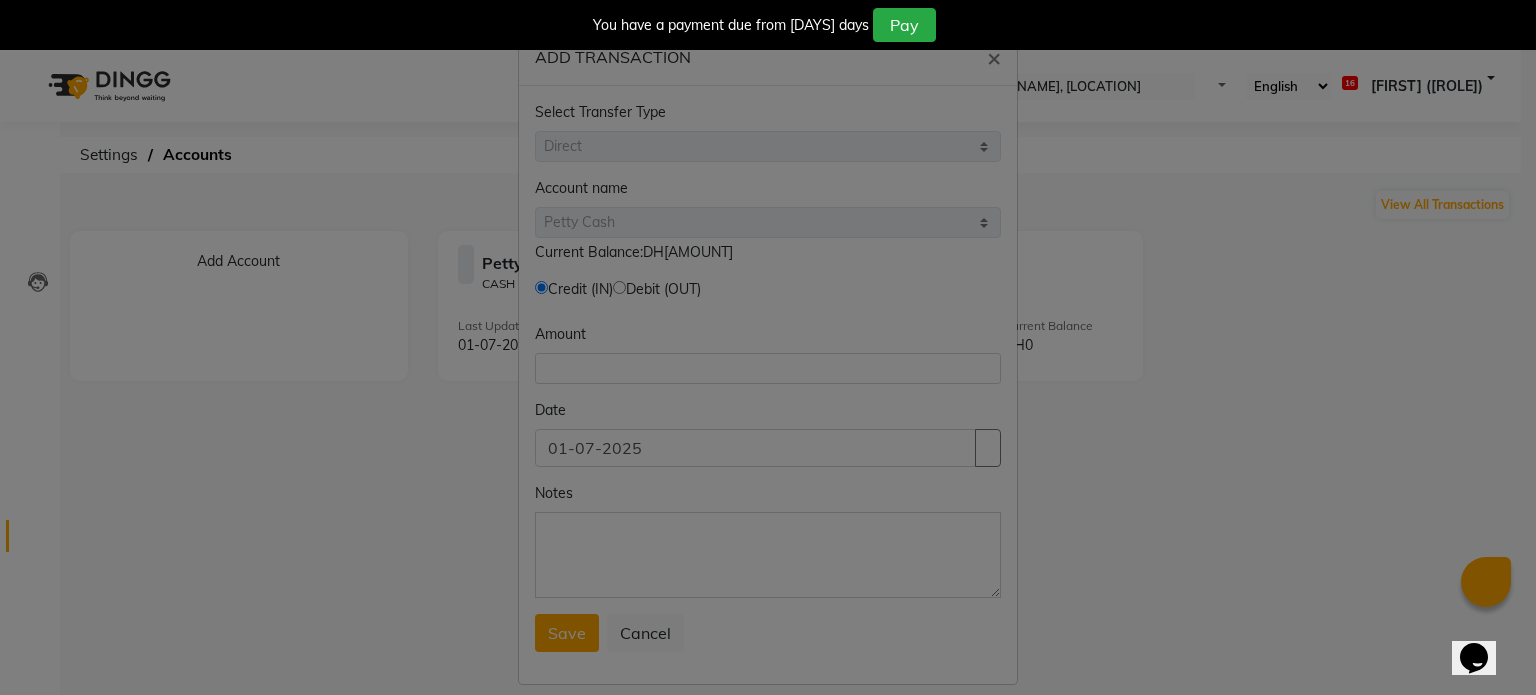 click at bounding box center (541, 287) 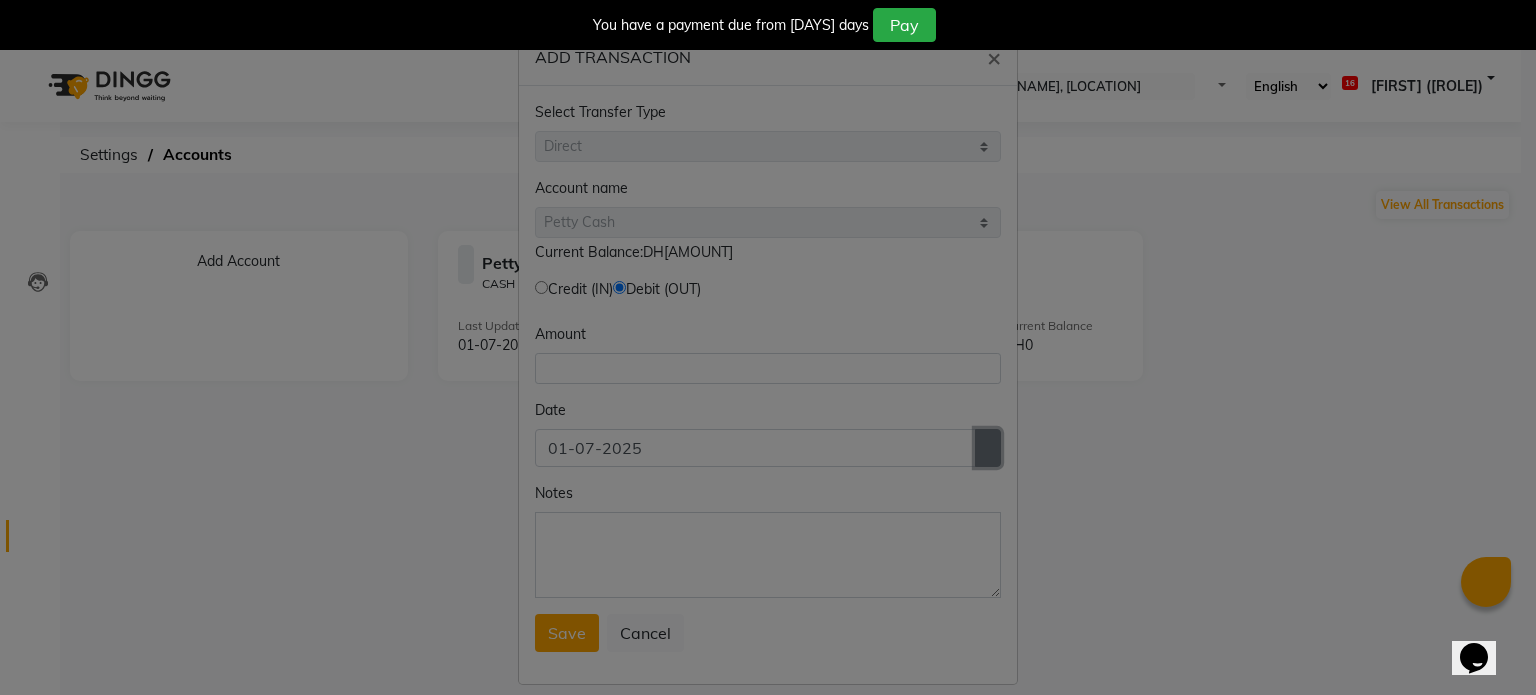 click at bounding box center [988, 448] 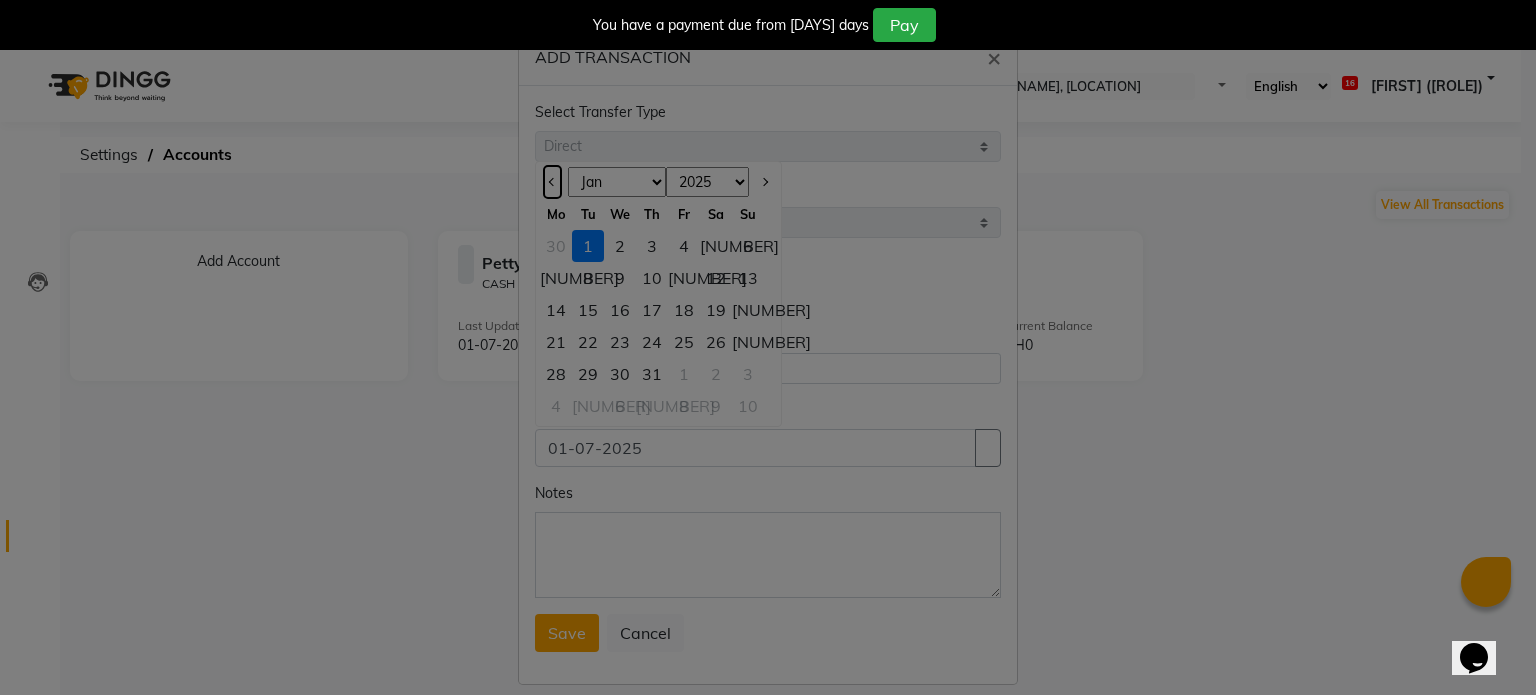 click at bounding box center [553, 182] 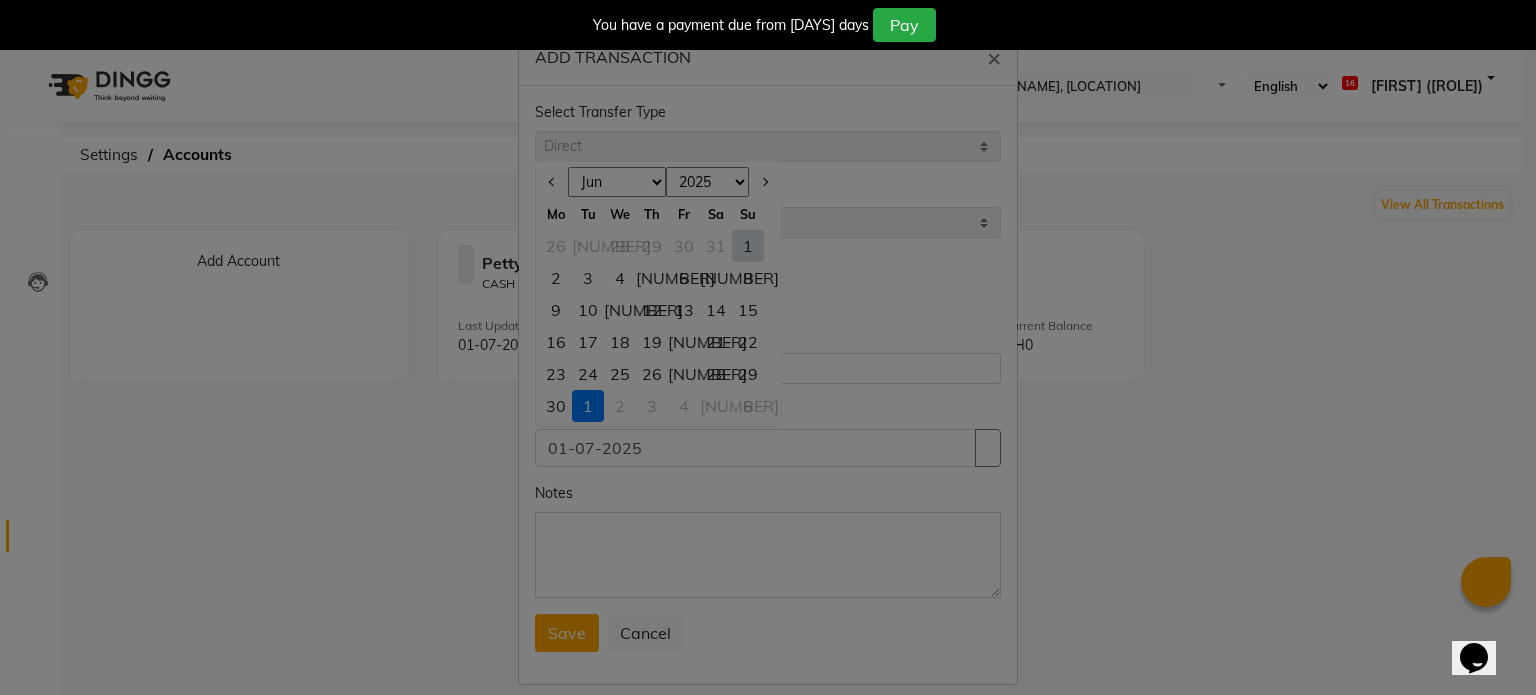 click on "30" at bounding box center [556, 406] 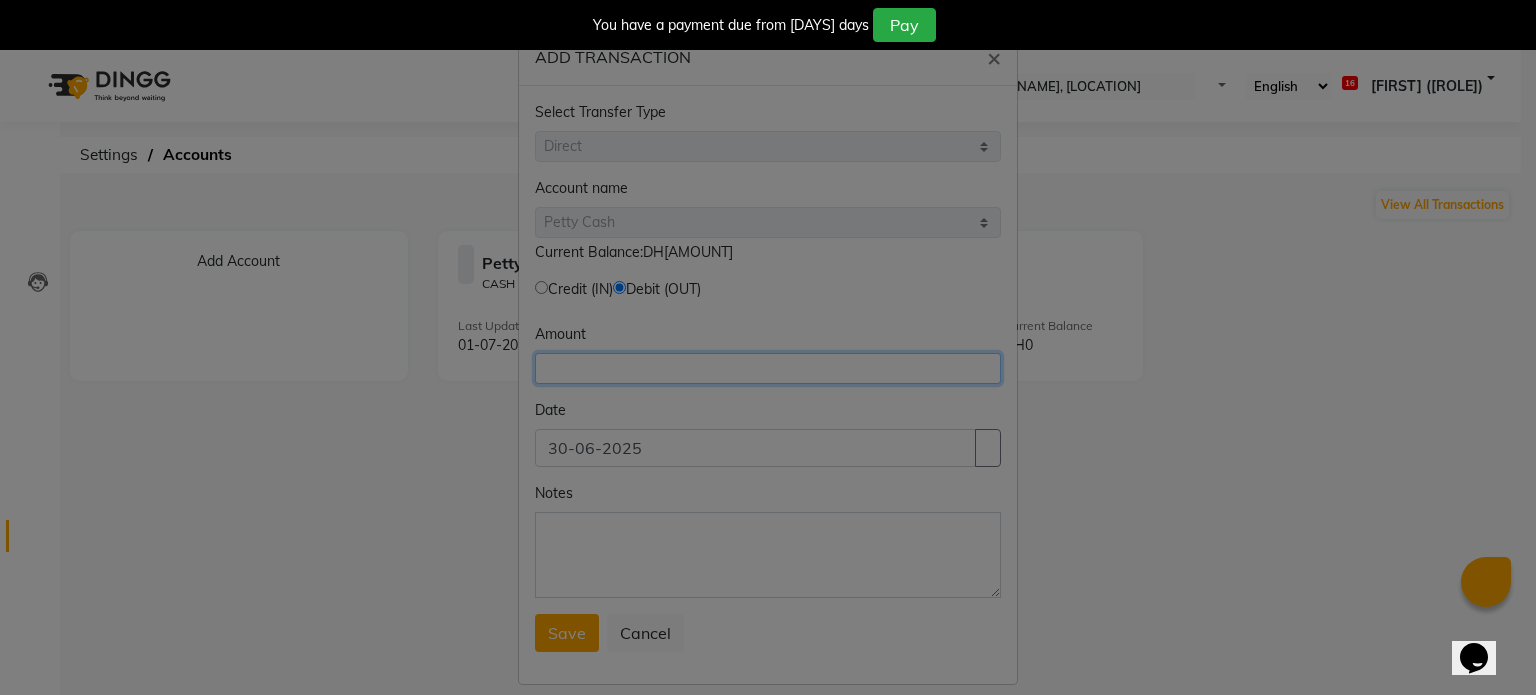 click at bounding box center [768, 368] 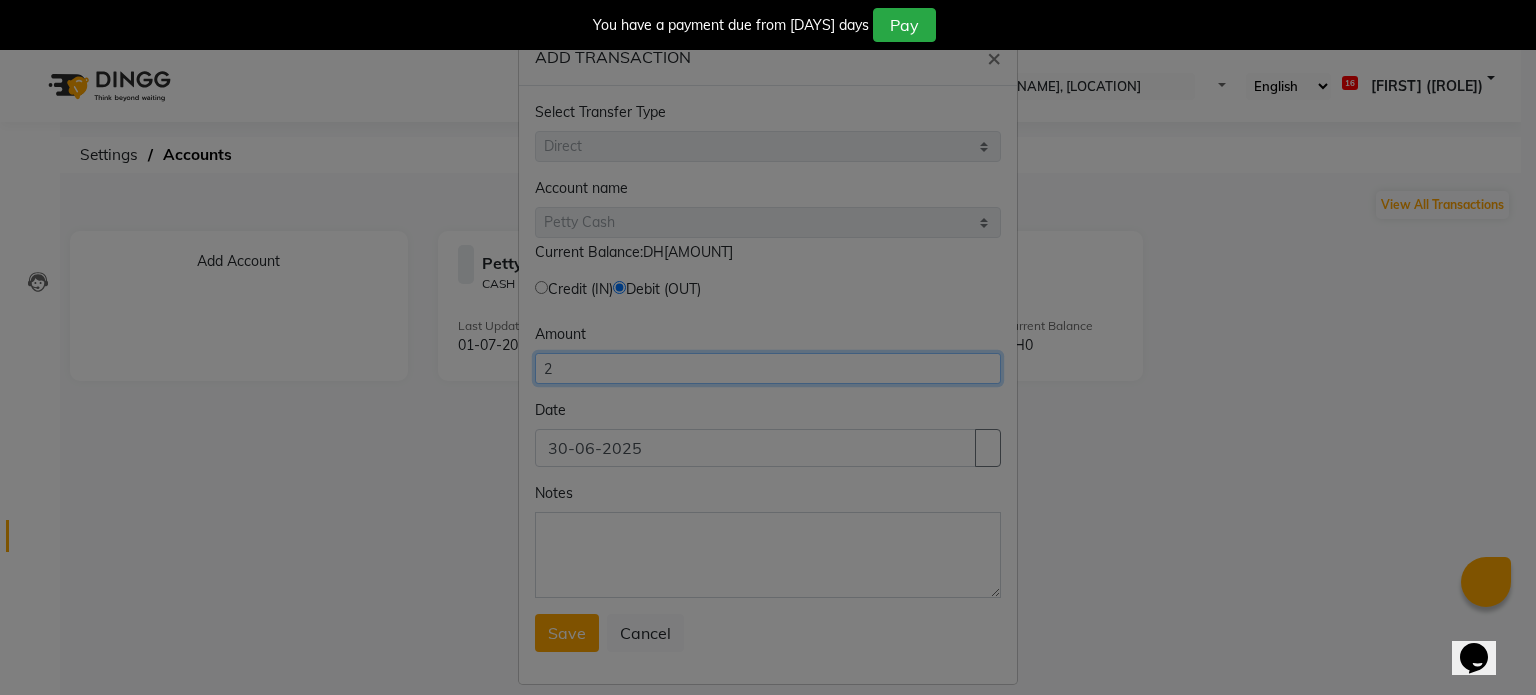 type on "2" 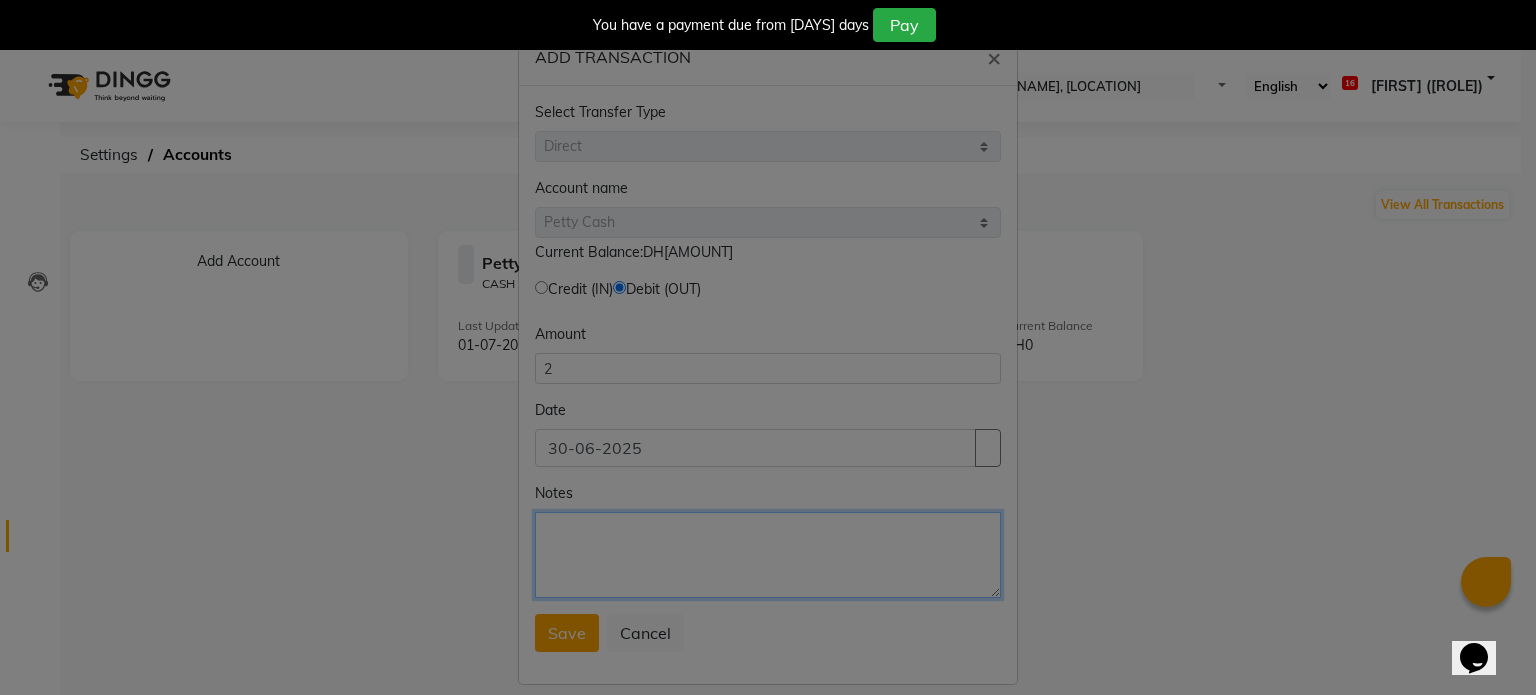 click on "Notes" at bounding box center (768, 555) 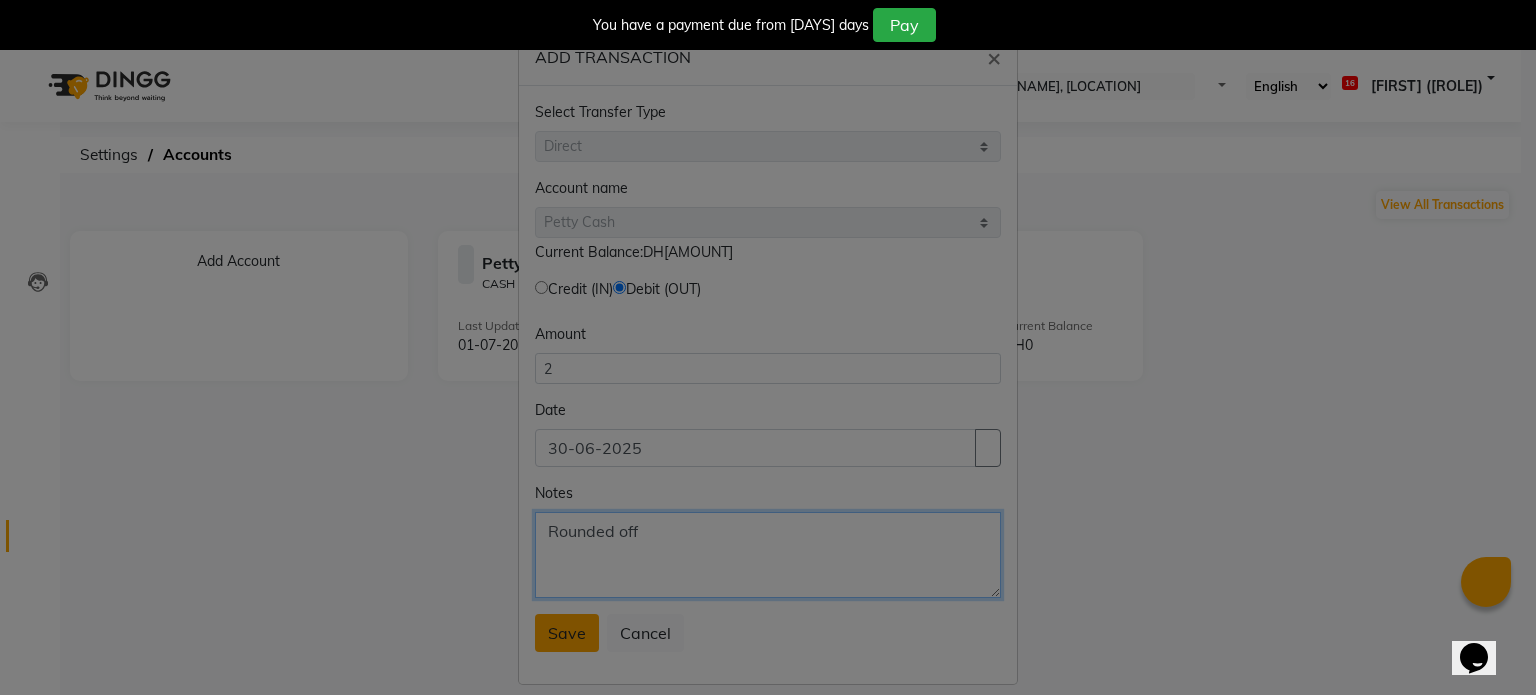 type on "Rounded off" 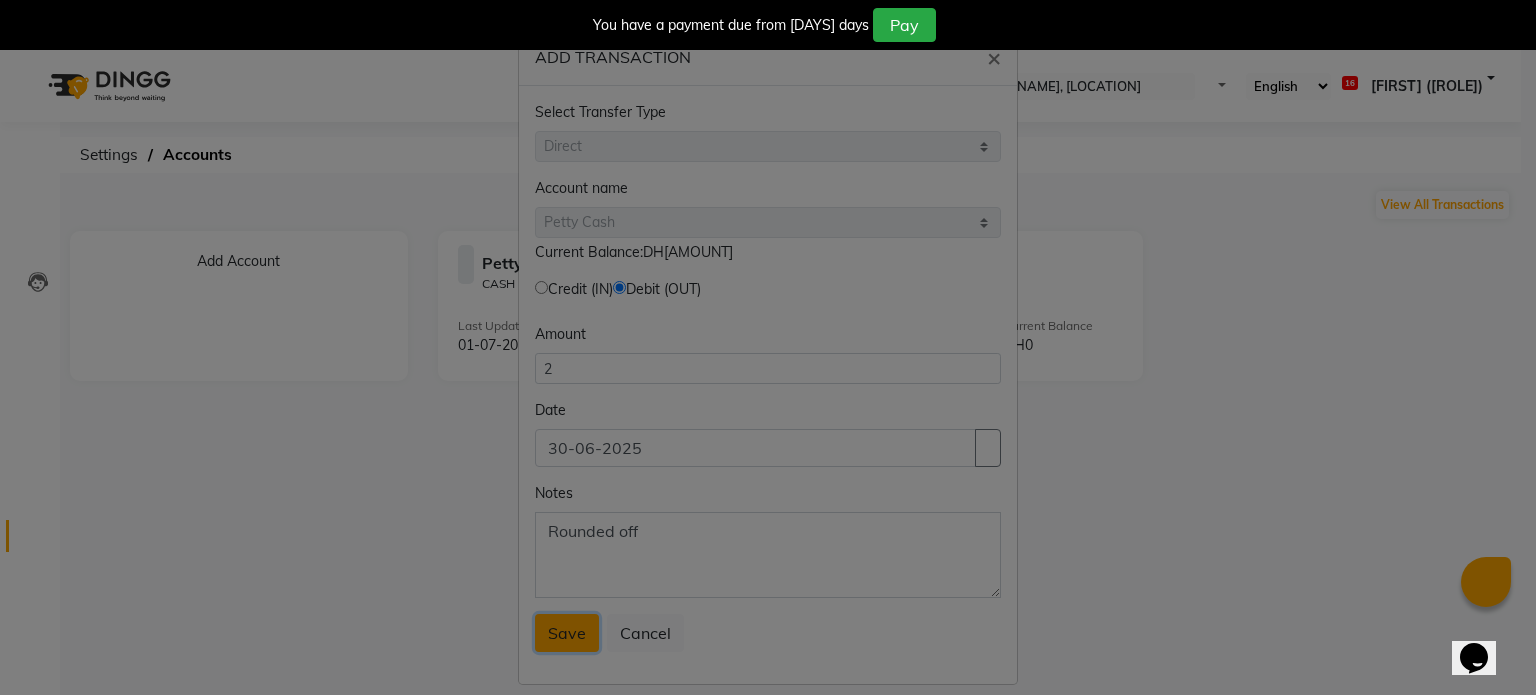 click on "Save" at bounding box center [567, 633] 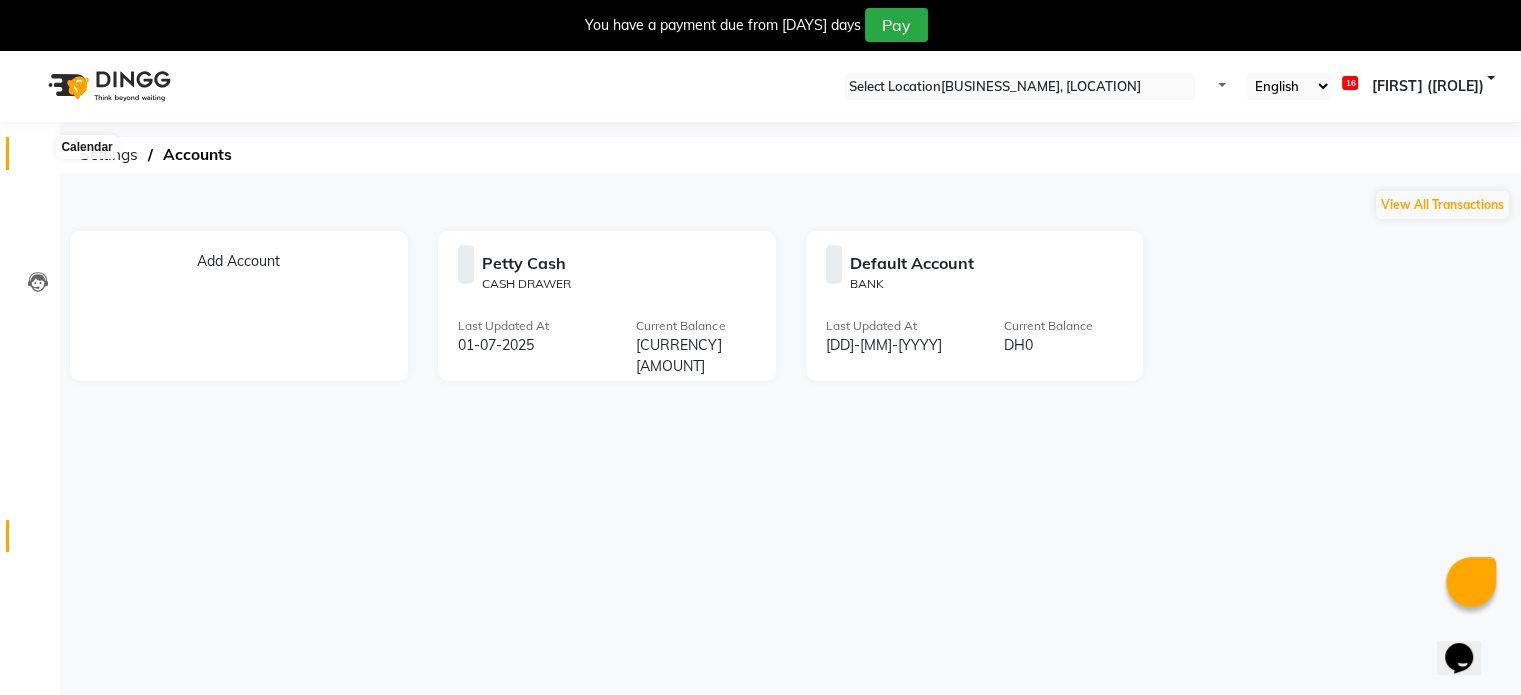 click at bounding box center (38, 158) 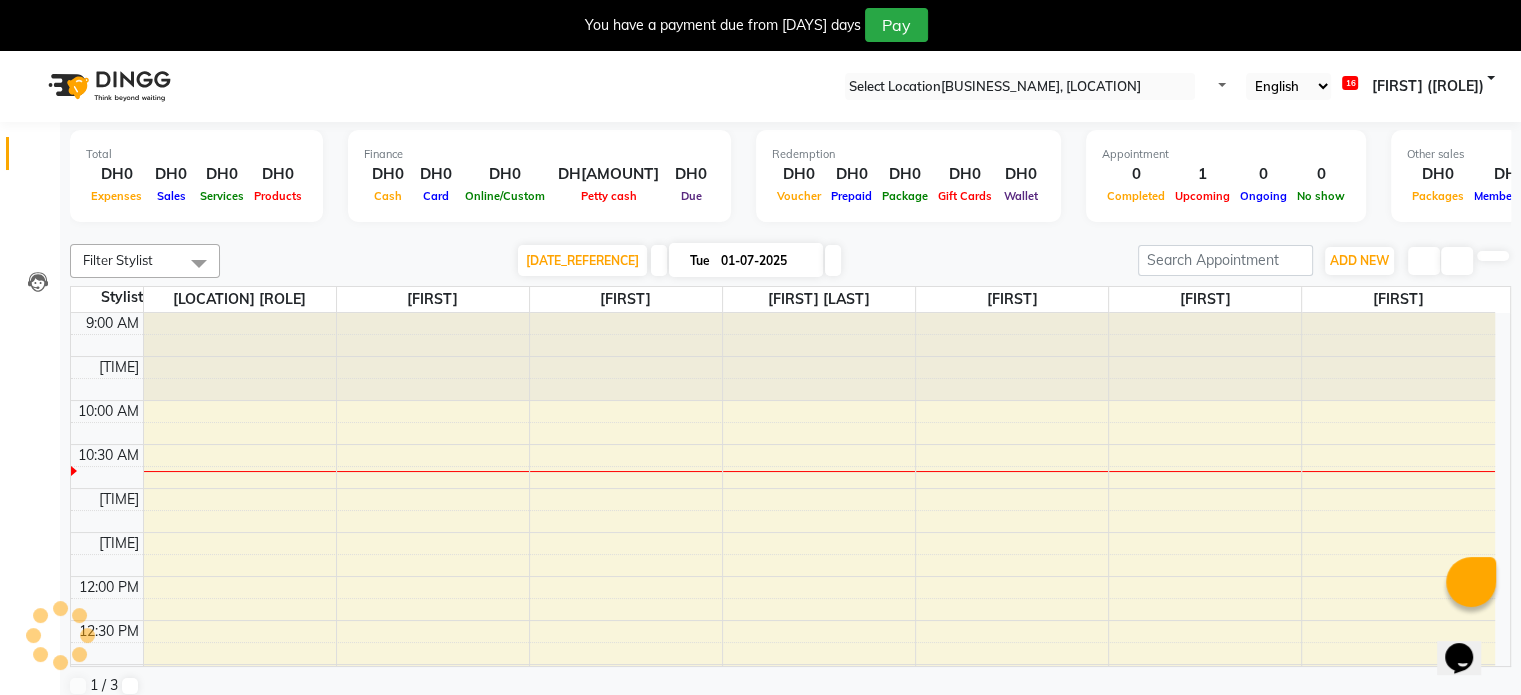 scroll, scrollTop: 88, scrollLeft: 0, axis: vertical 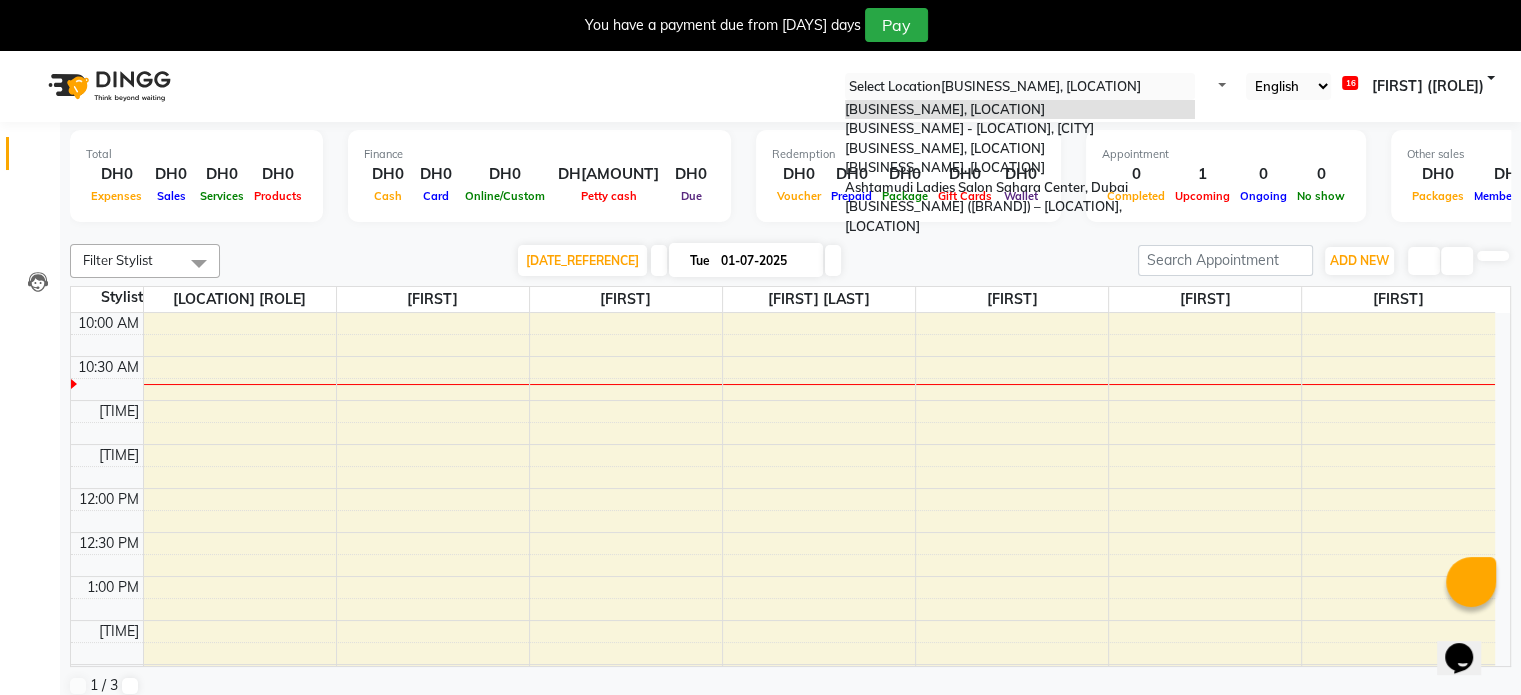 click at bounding box center [1020, 87] 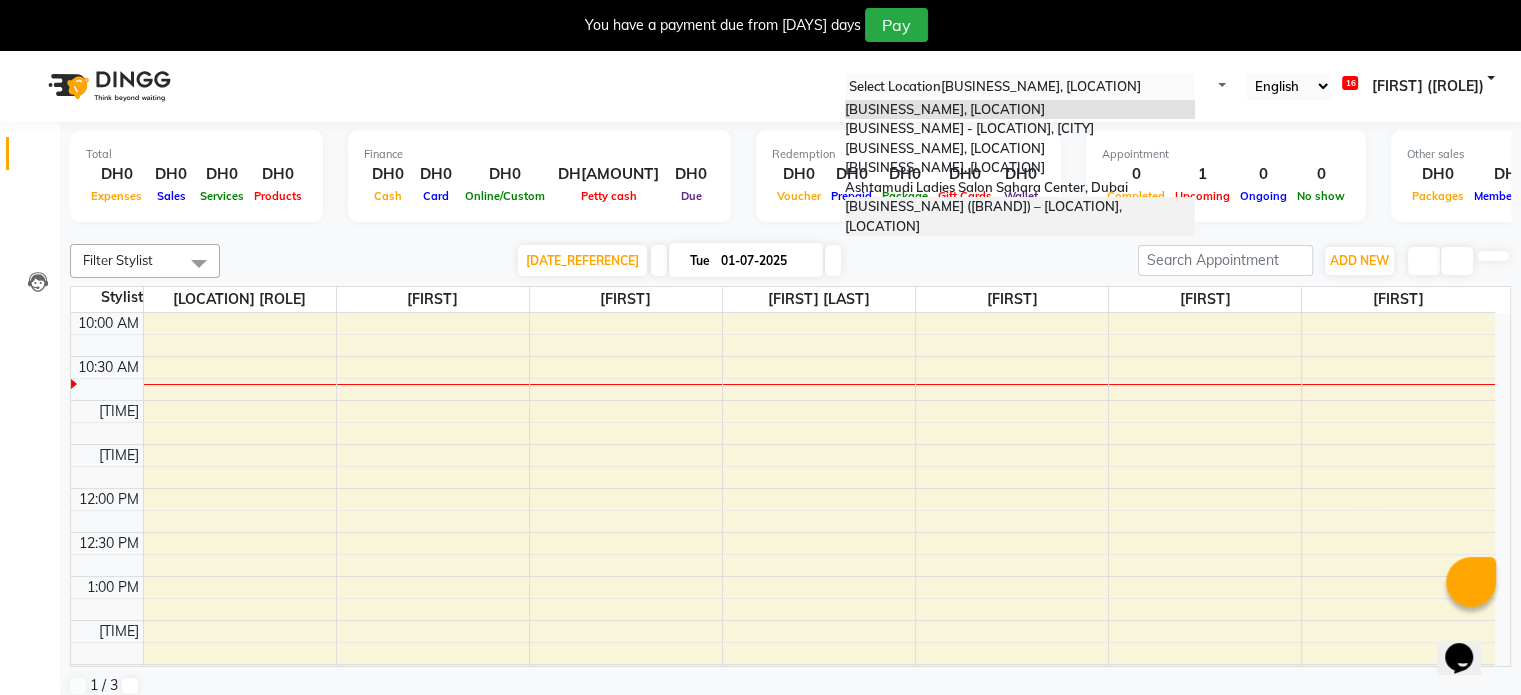 click on "Ashtamudi Ladies Salon (Classic Touch ) – Al Warqa, Al Warqa" at bounding box center [985, 216] 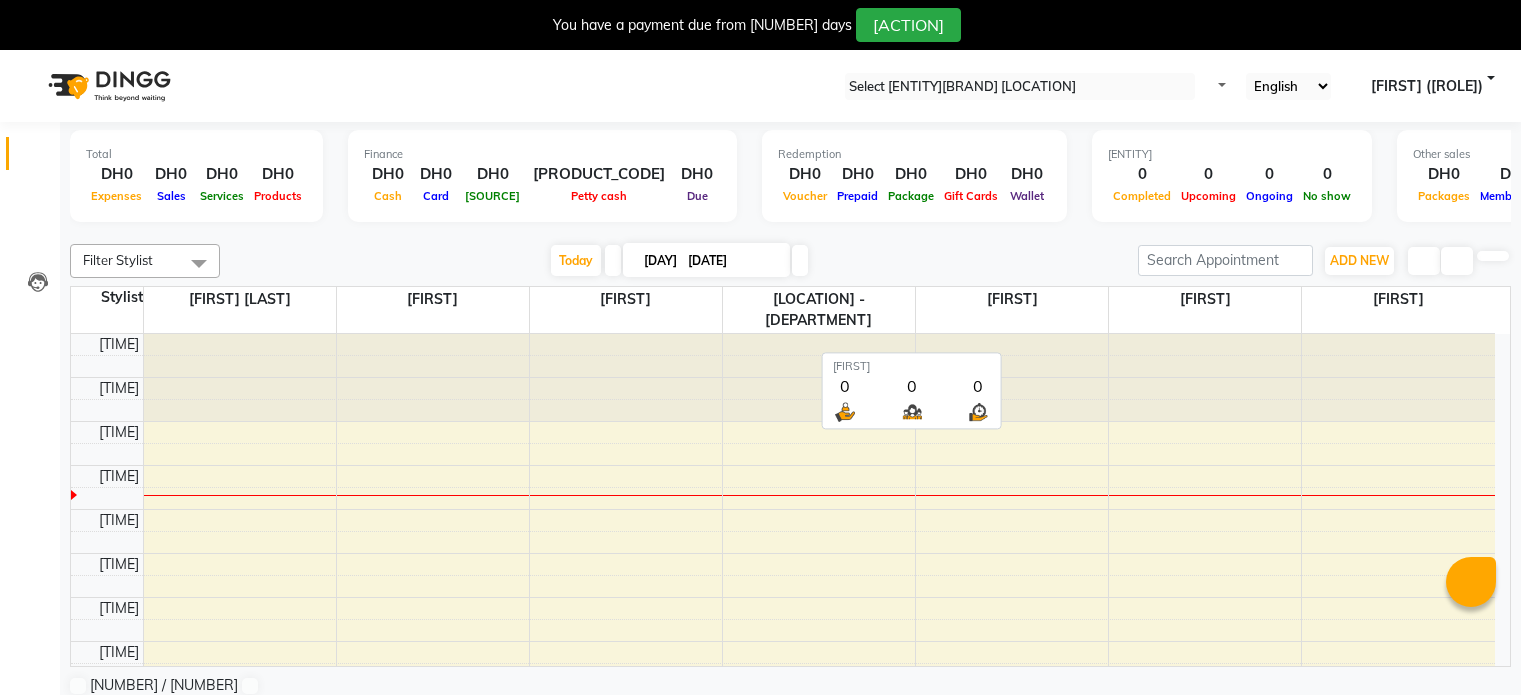 scroll, scrollTop: 0, scrollLeft: 0, axis: both 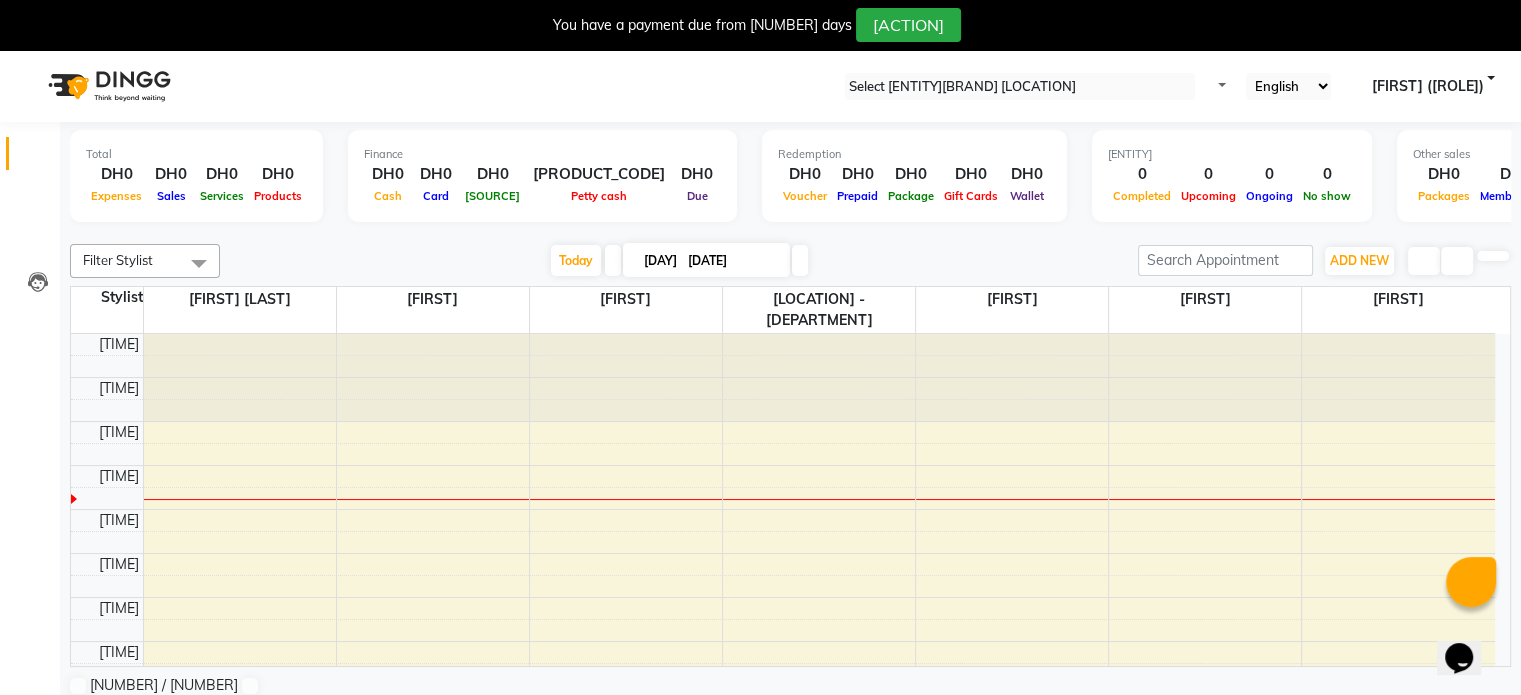 click at bounding box center [1020, 87] 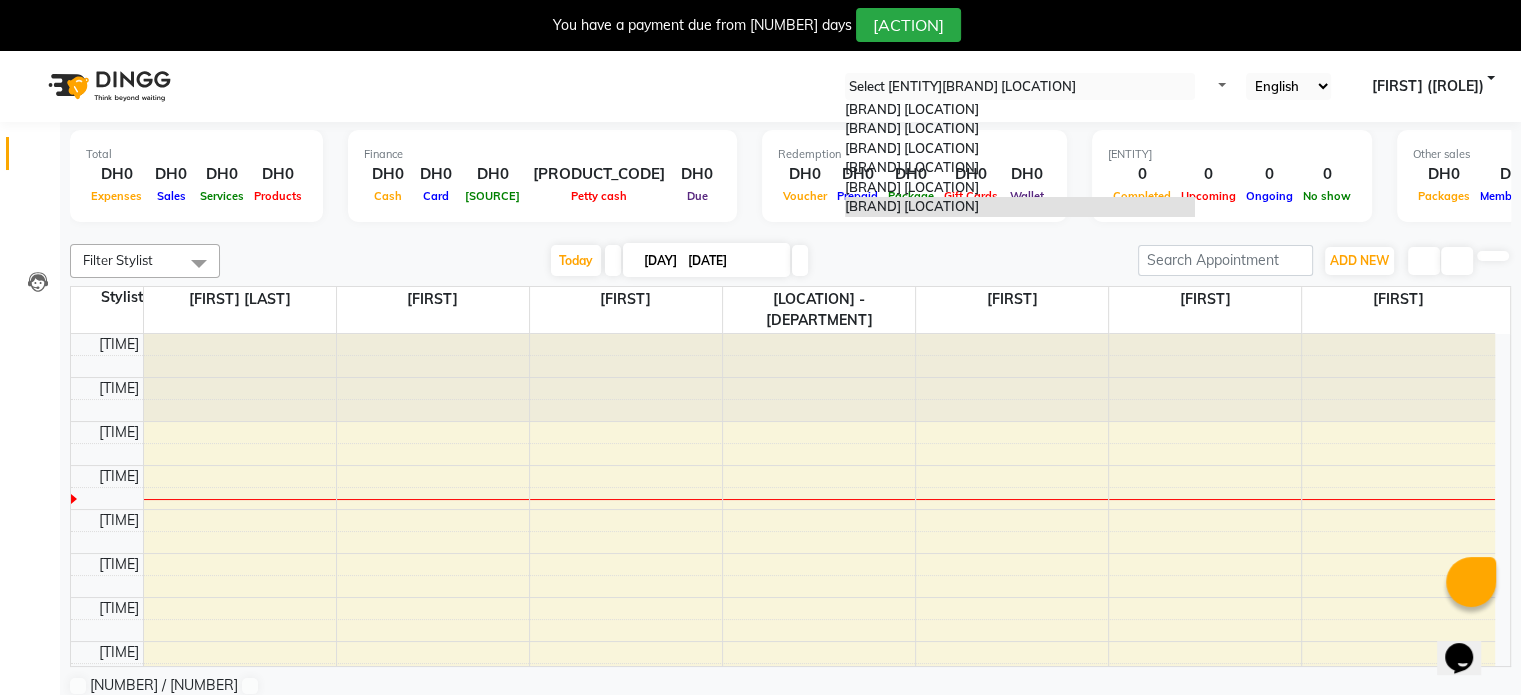 scroll, scrollTop: 12, scrollLeft: 0, axis: vertical 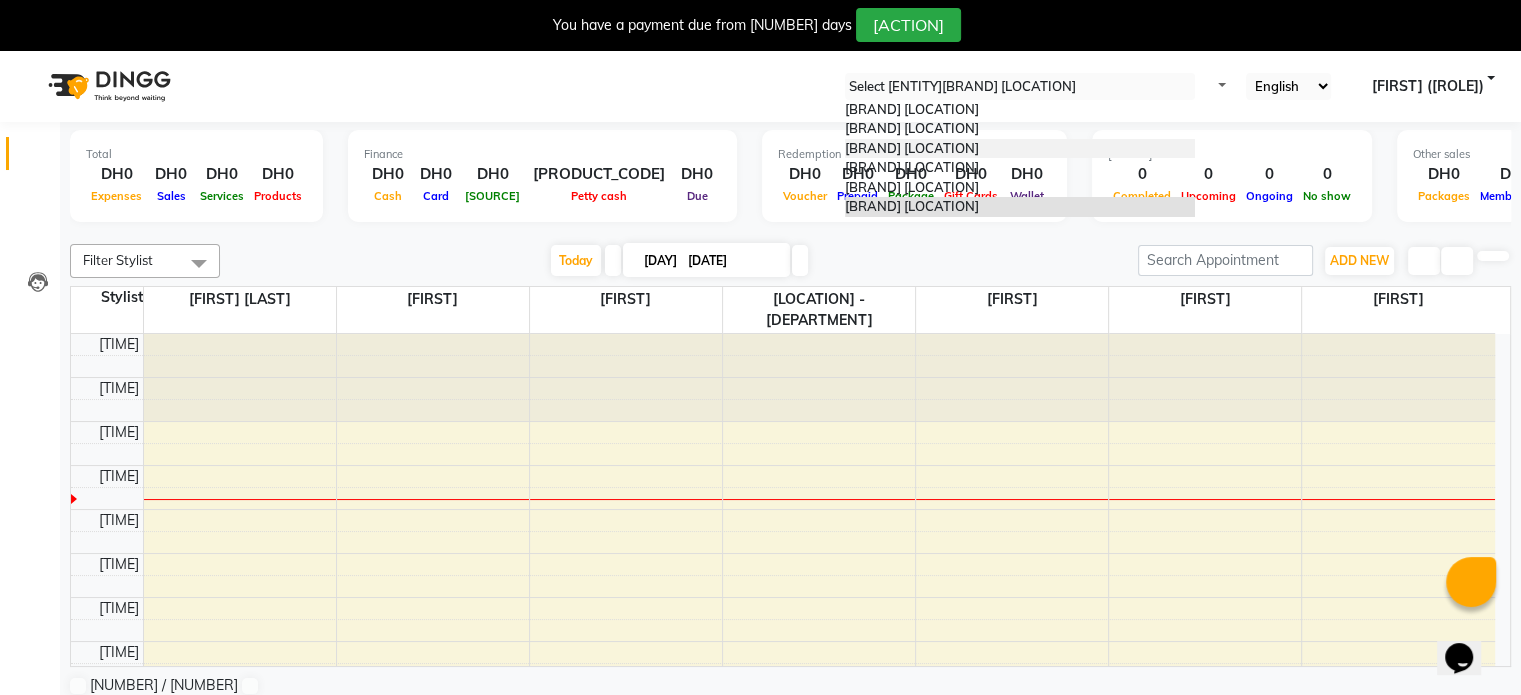 click on "[BRAND], [AREA] [NUMBER]" at bounding box center (1020, 149) 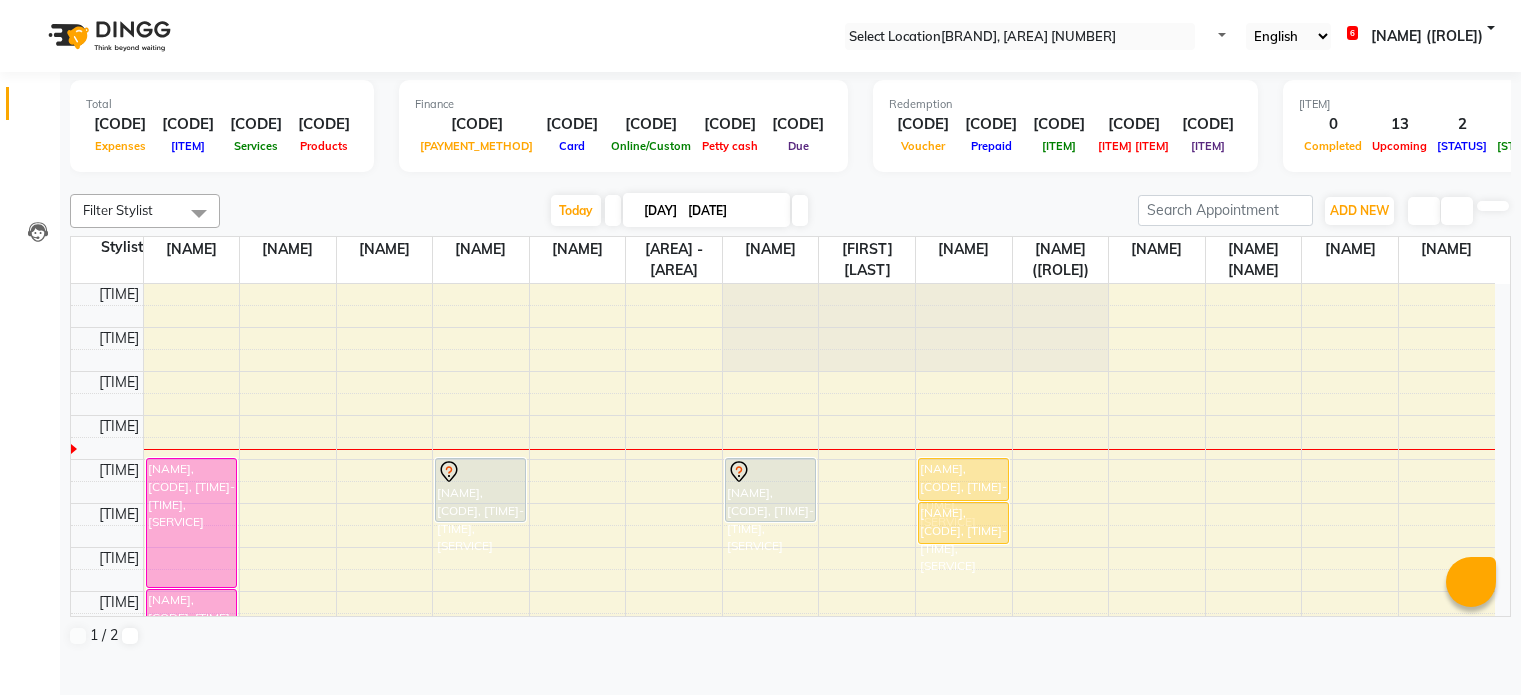 scroll, scrollTop: 0, scrollLeft: 0, axis: both 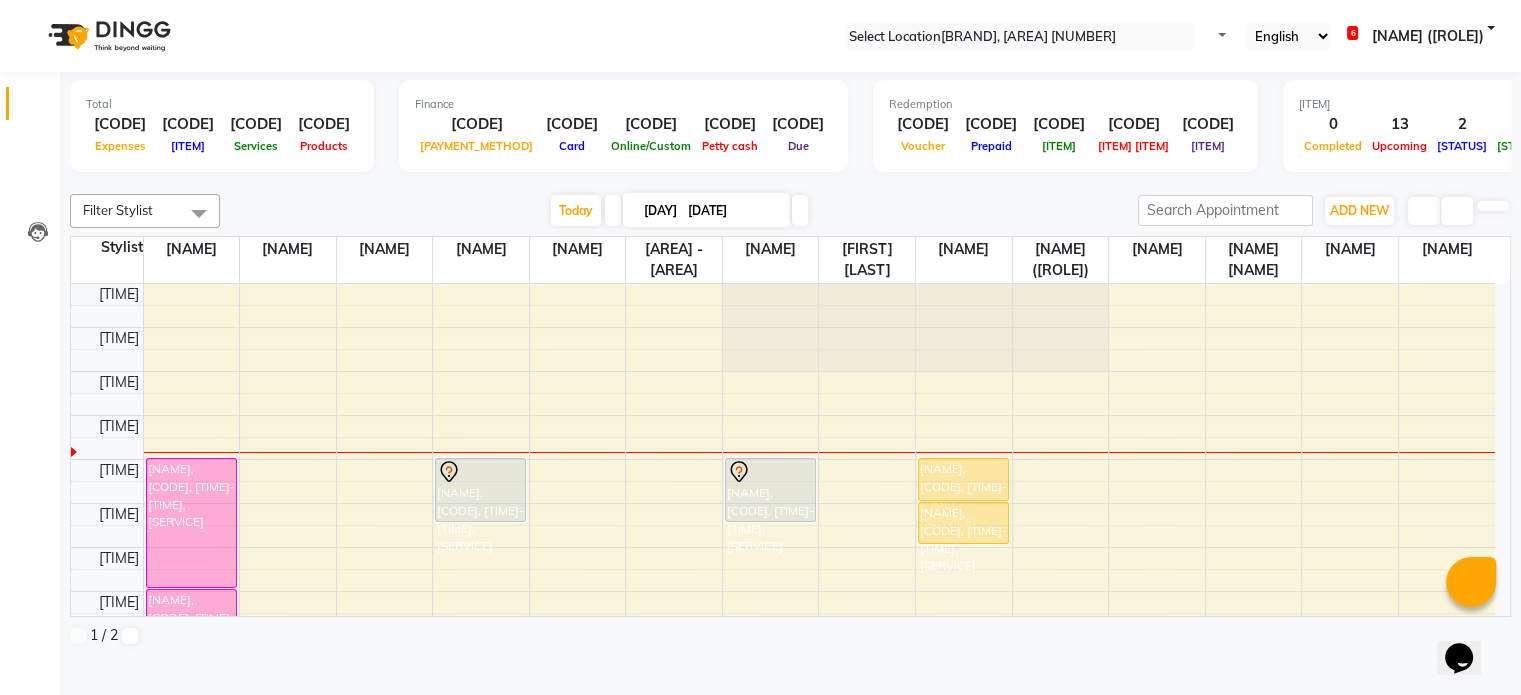 click at bounding box center (1020, 37) 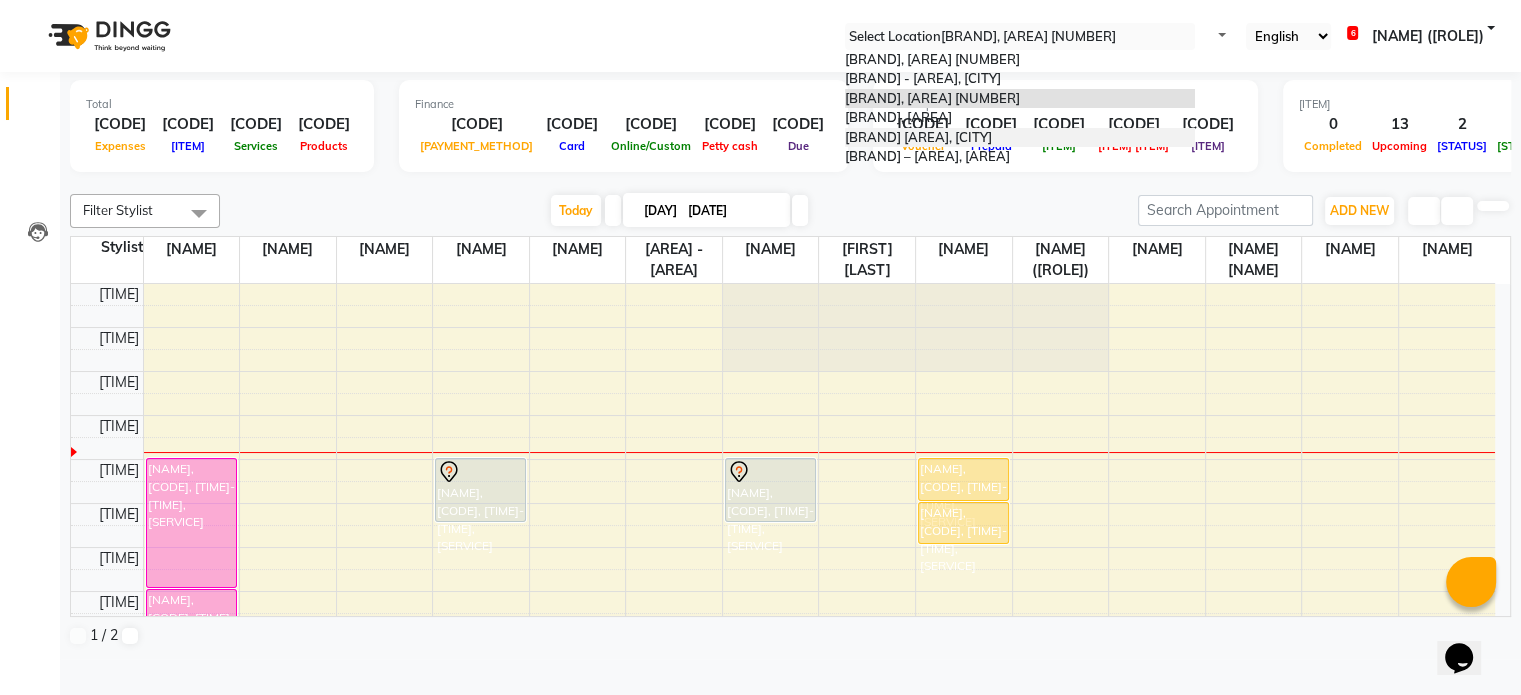 click on "Ashtamudi Ladies Salon Sahara Center, [CITY]" at bounding box center [918, 137] 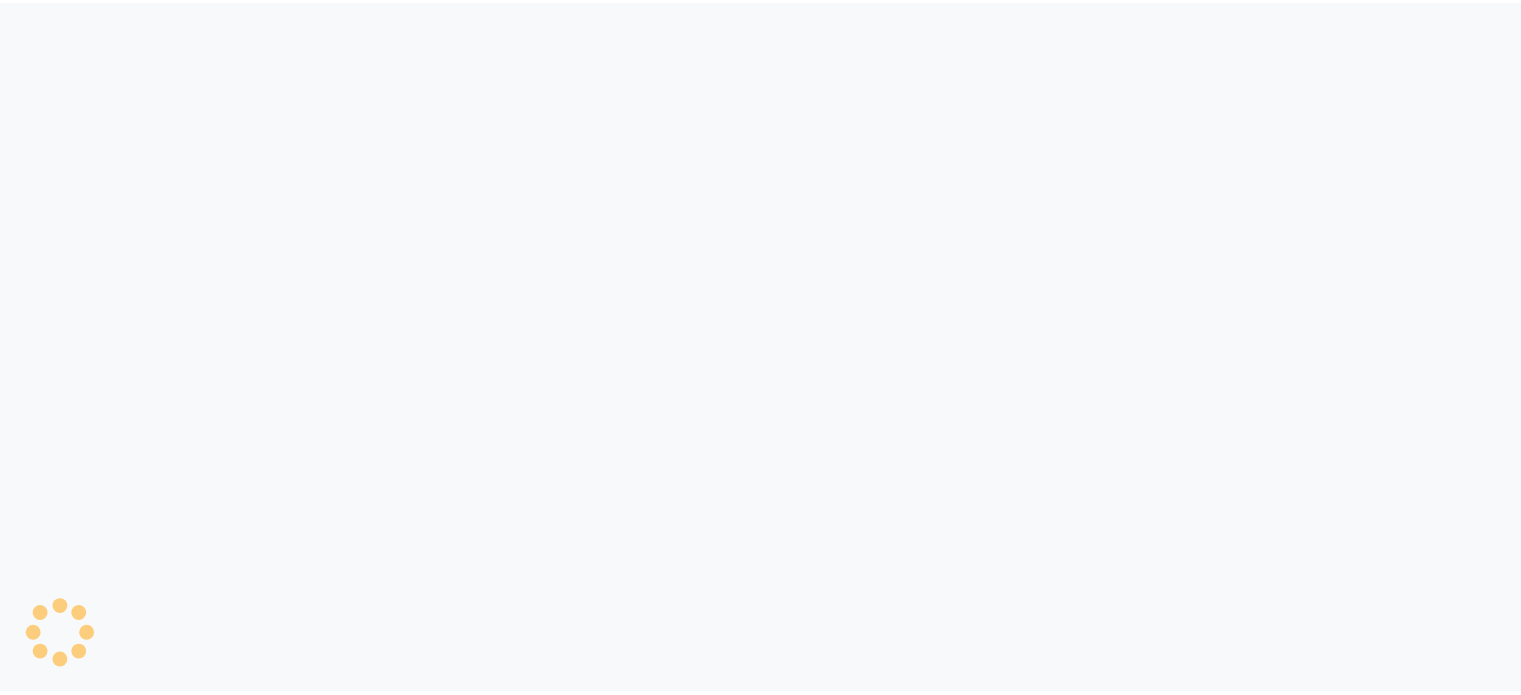 scroll, scrollTop: 0, scrollLeft: 0, axis: both 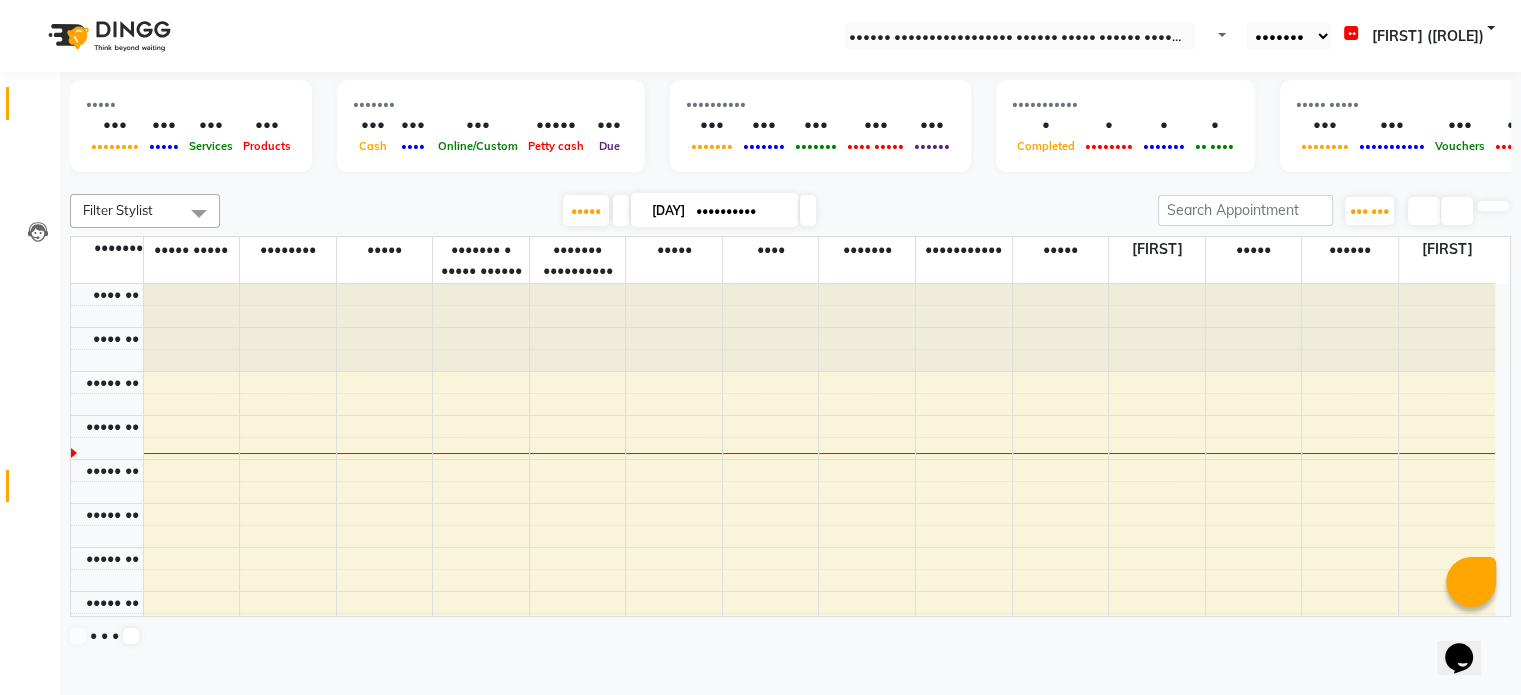 click at bounding box center (38, 491) 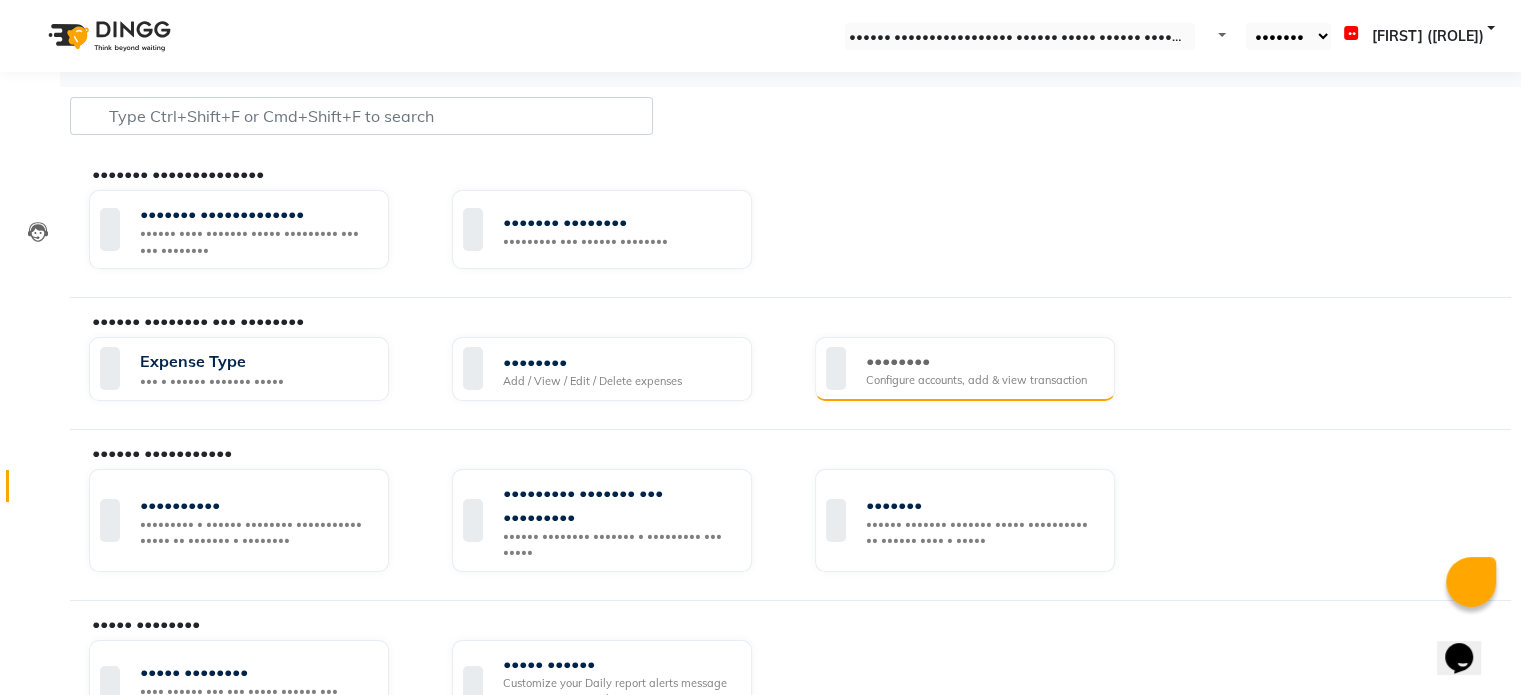 click on "Configure accounts, add & view transaction" at bounding box center (976, 380) 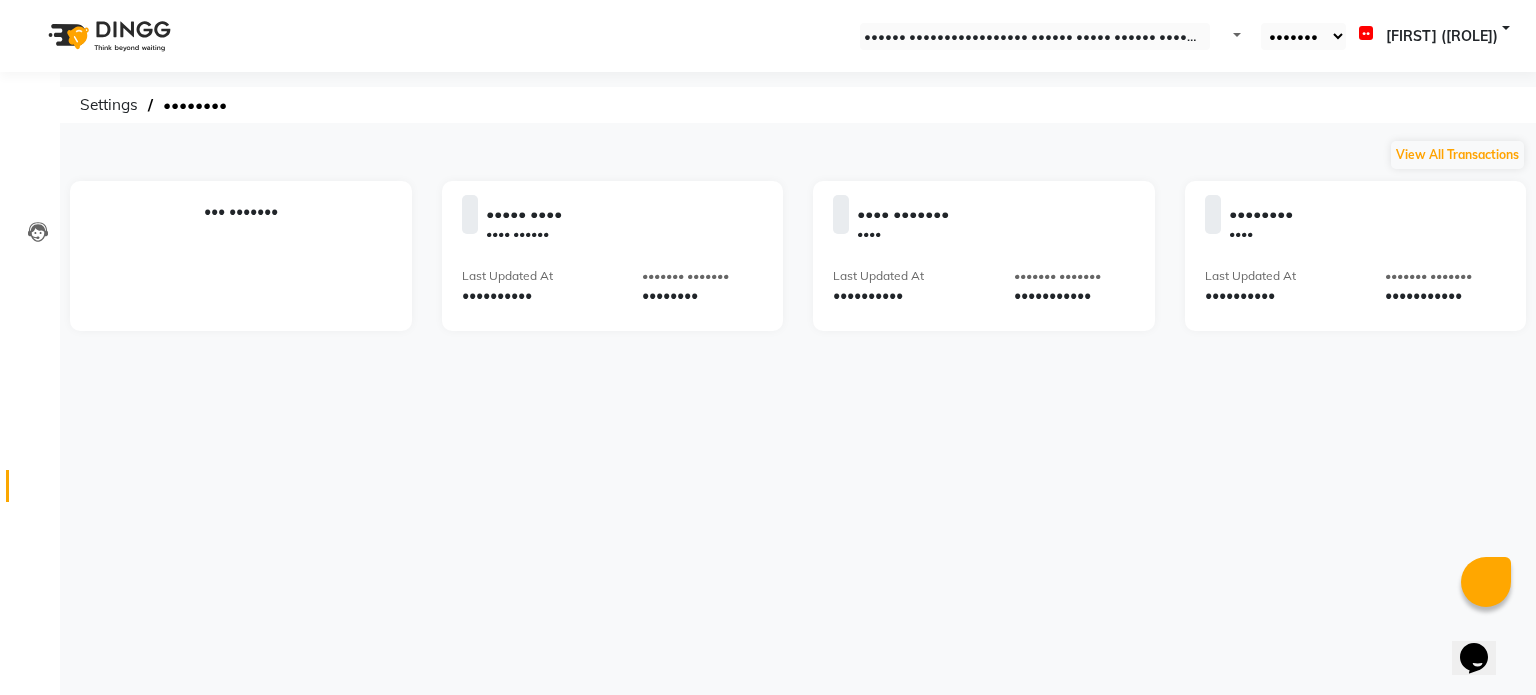 click at bounding box center [755, 216] 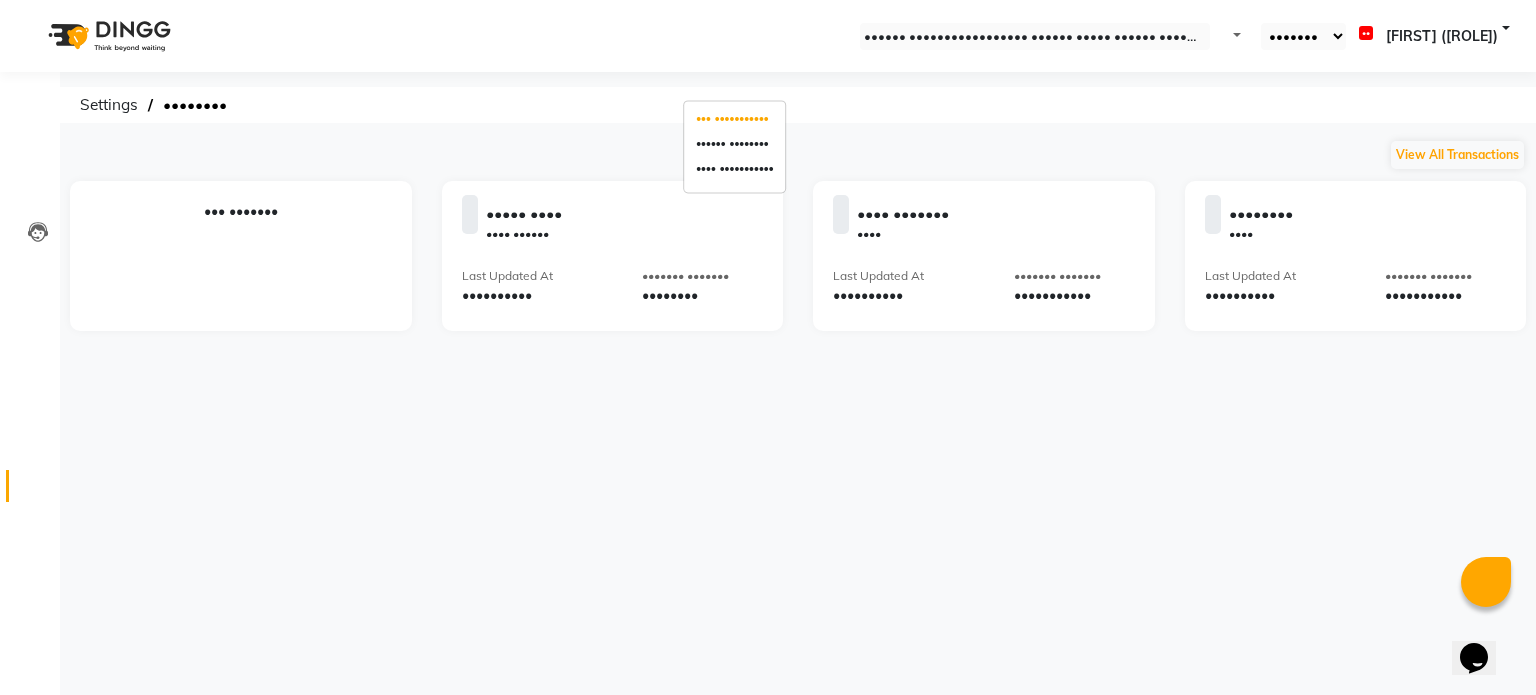 click on "••• •••••••••••" at bounding box center [734, 119] 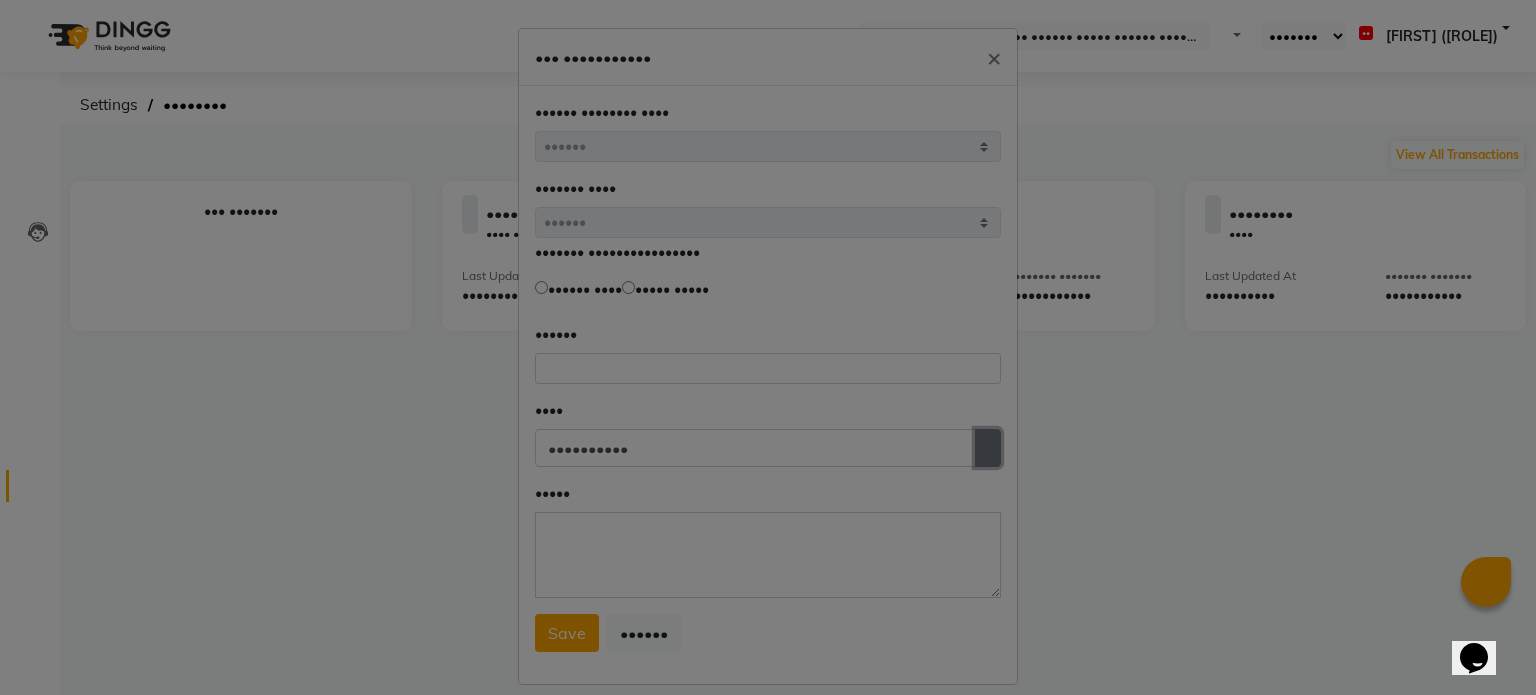 click at bounding box center (988, 448) 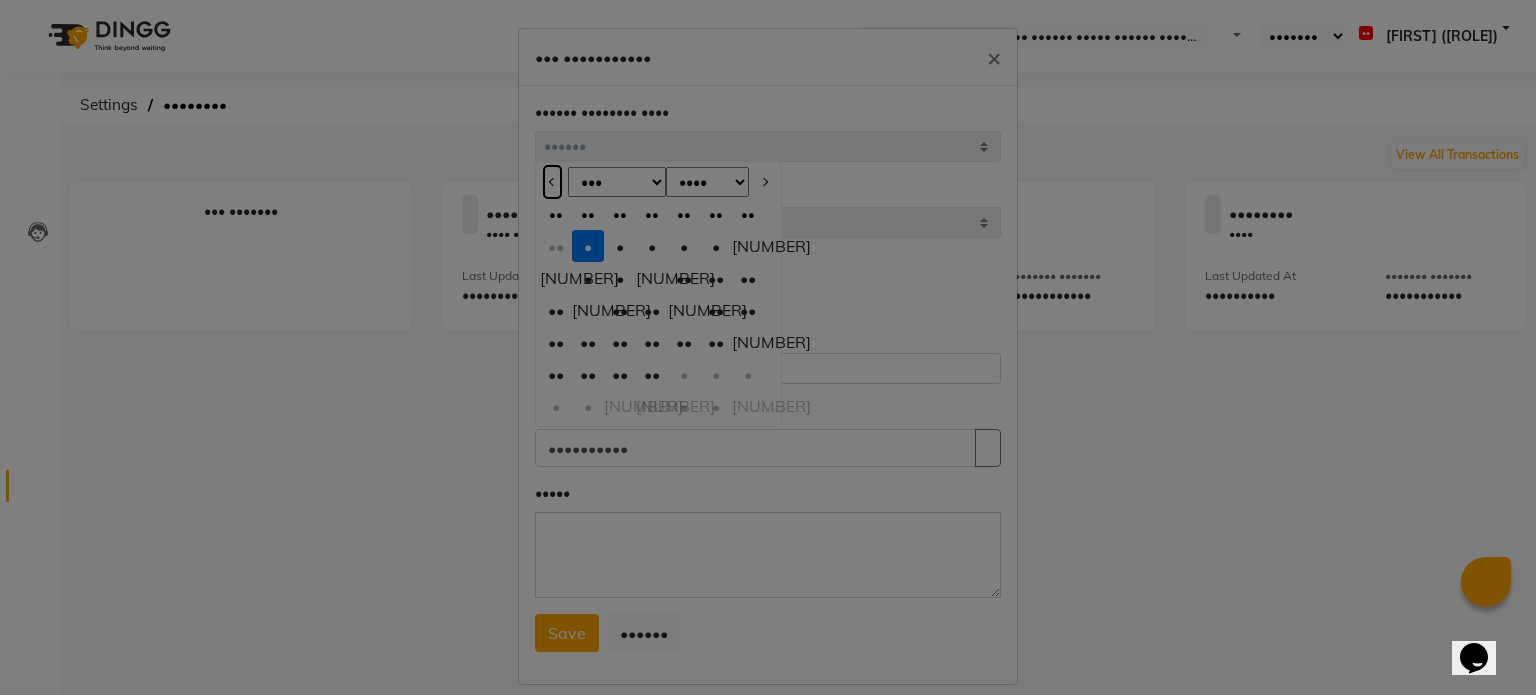 click at bounding box center (552, 182) 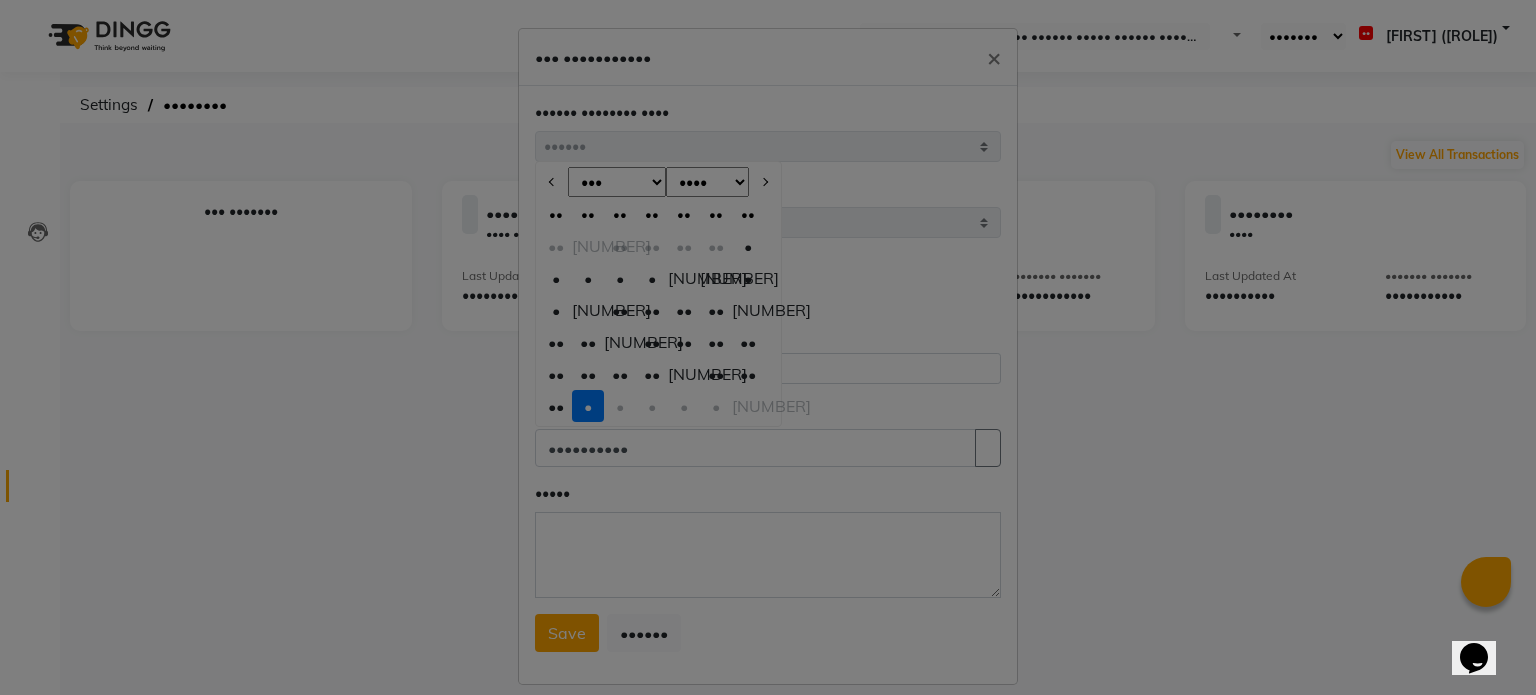 click on "••" at bounding box center (556, 406) 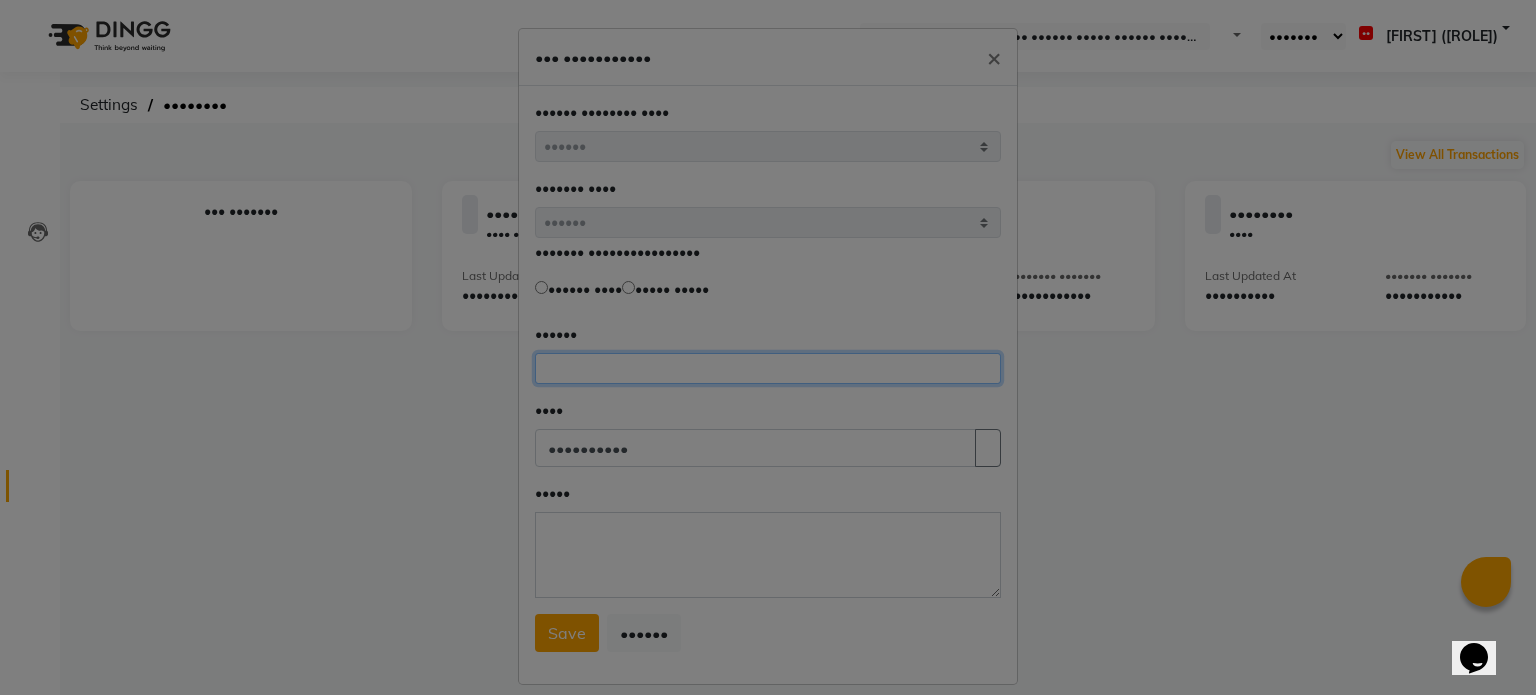 click at bounding box center (768, 368) 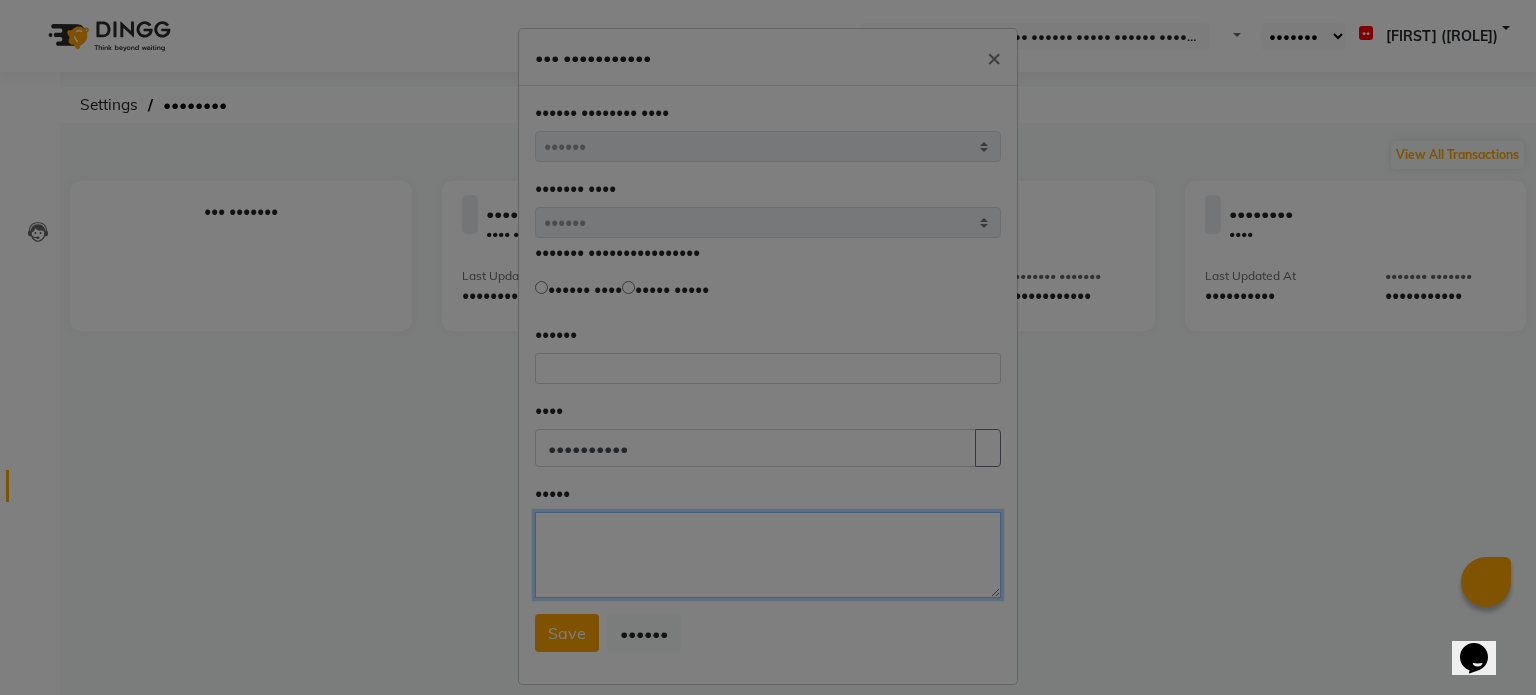 click on "•••••" at bounding box center [768, 555] 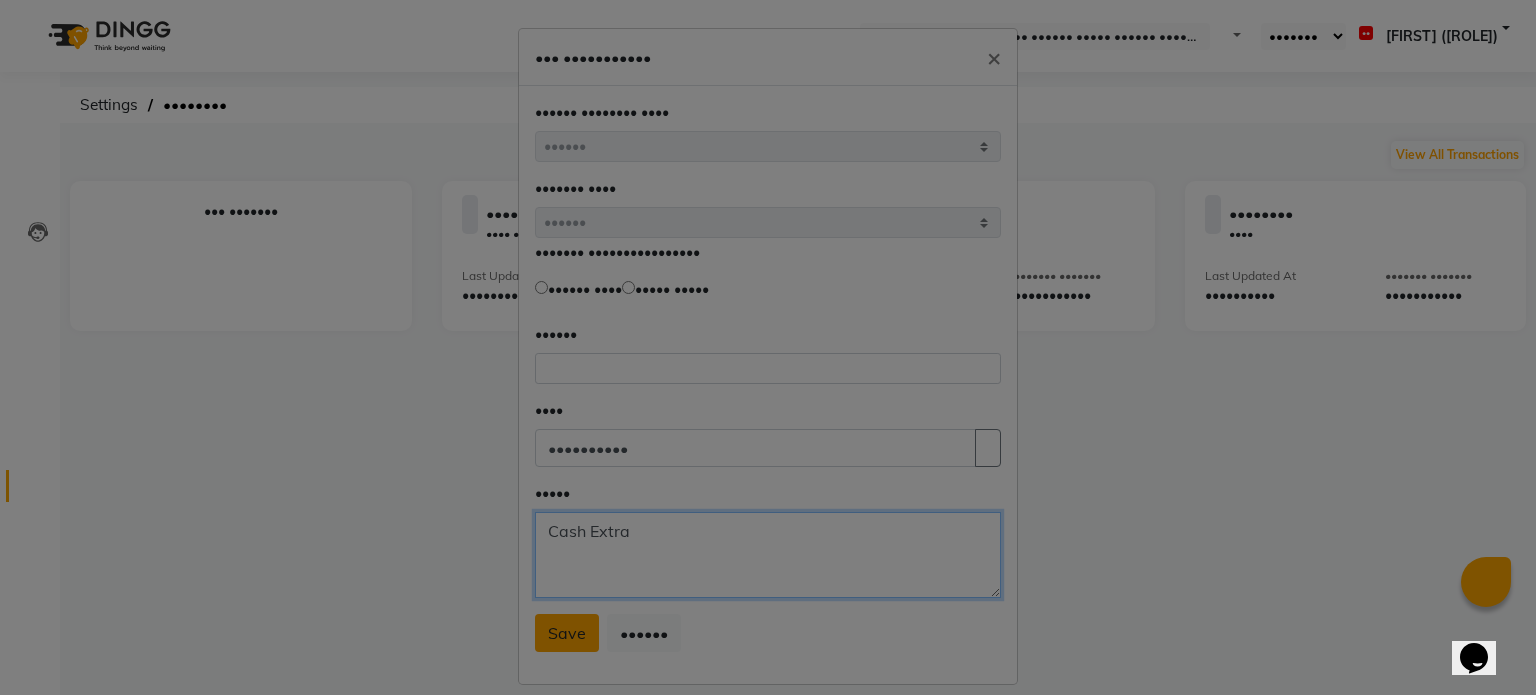 type on "Cash Extra" 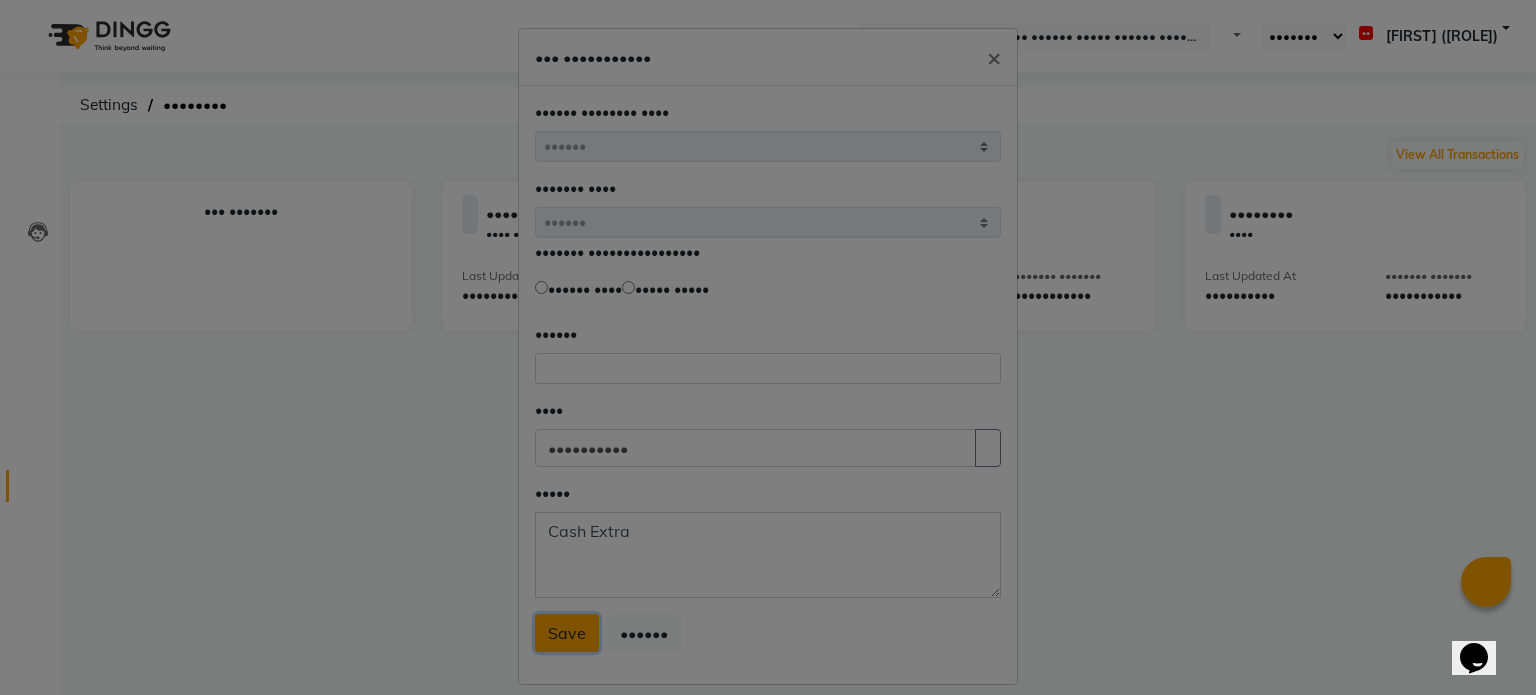 click on "Save" at bounding box center (567, 633) 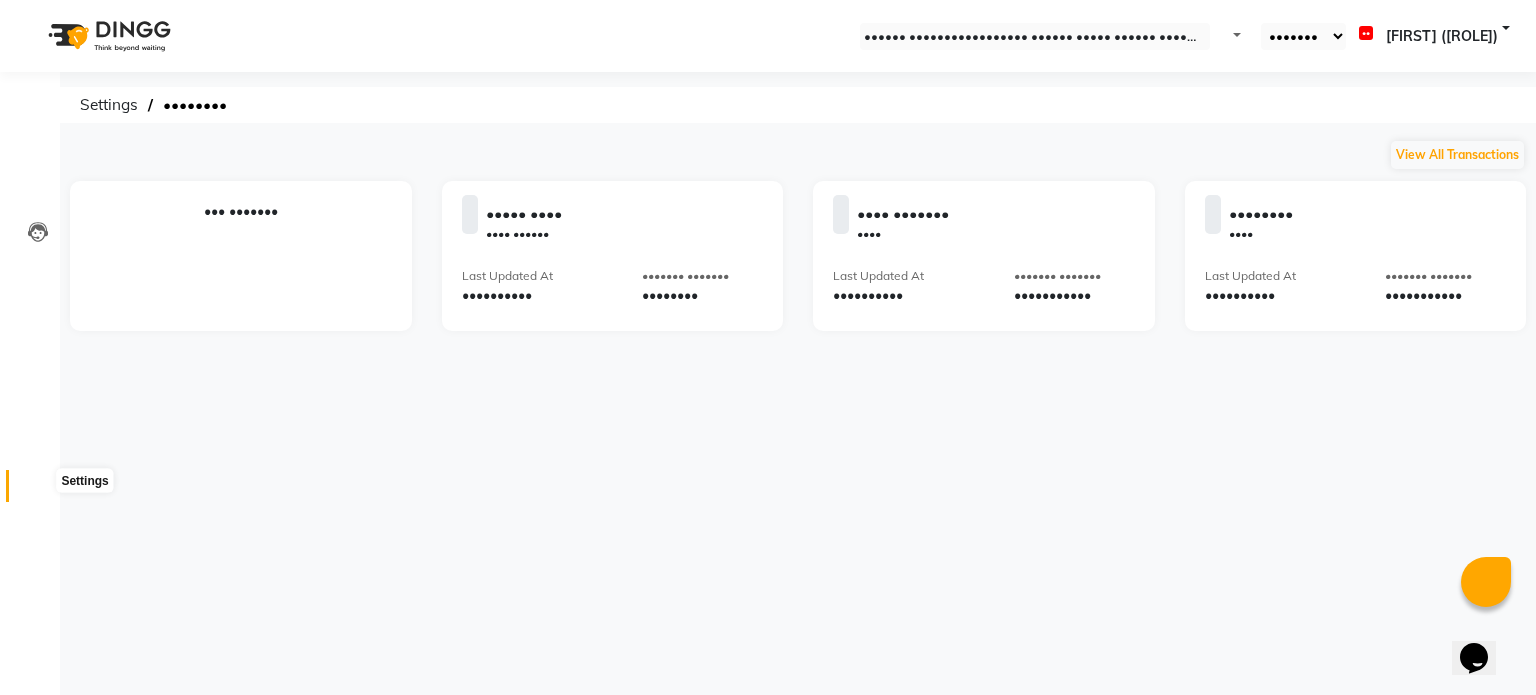 click at bounding box center (37, 491) 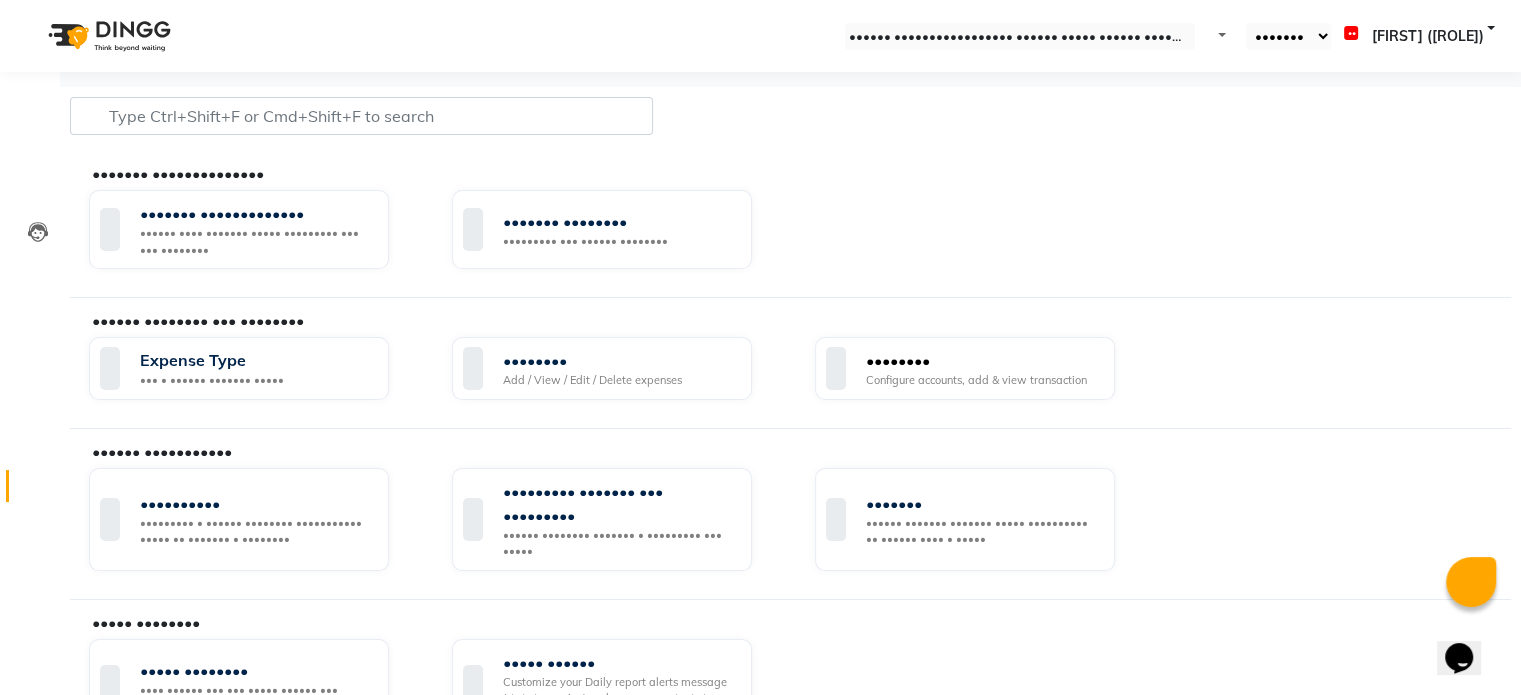 click on "Configure accounts, add & view transaction" at bounding box center (976, 380) 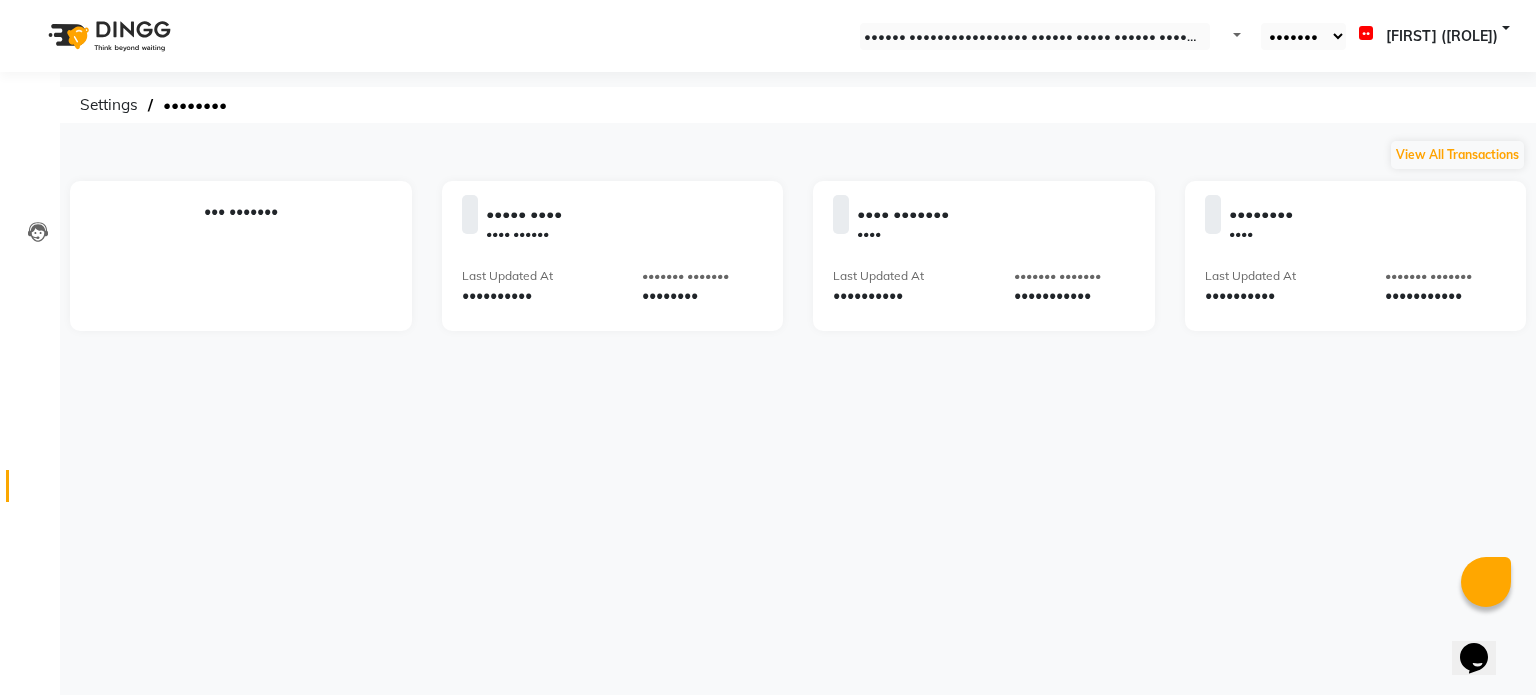 click at bounding box center (755, 216) 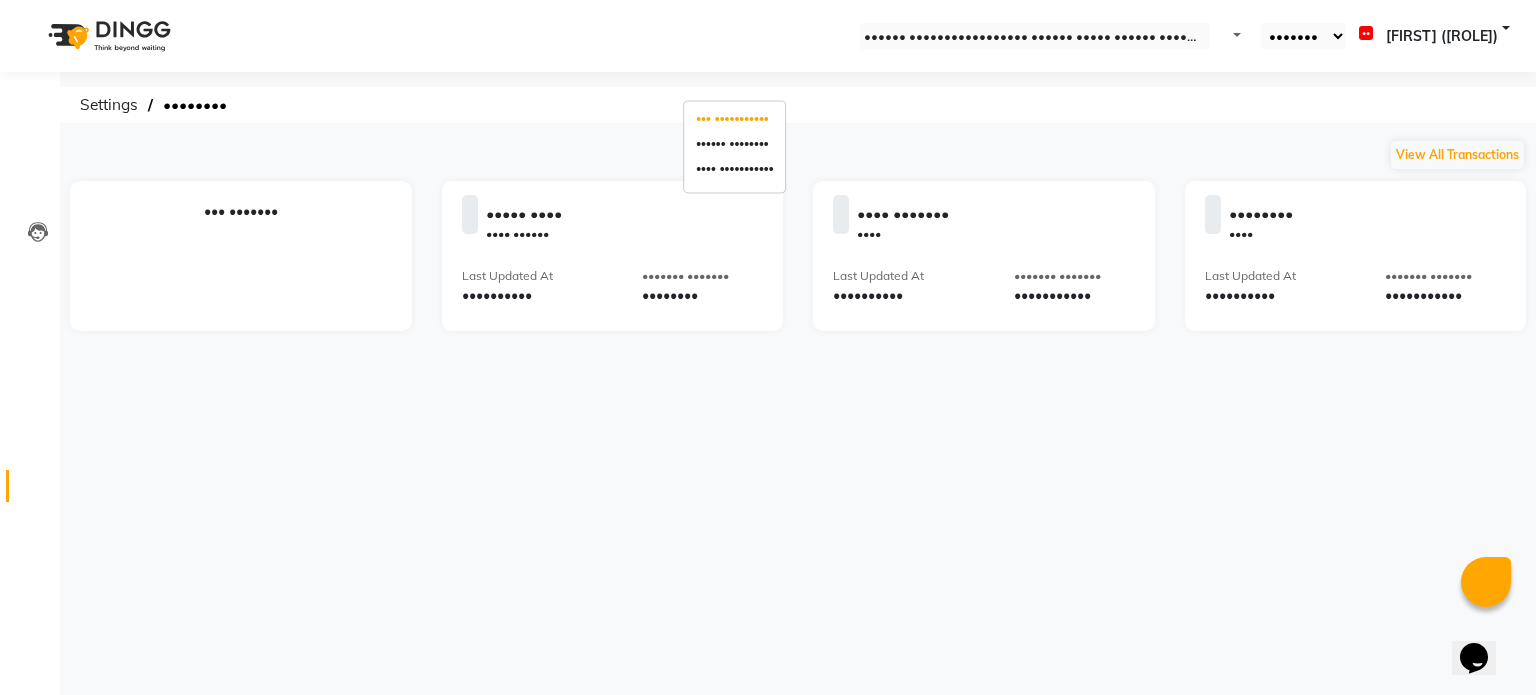 click on "••• •••••••••••" at bounding box center [734, 119] 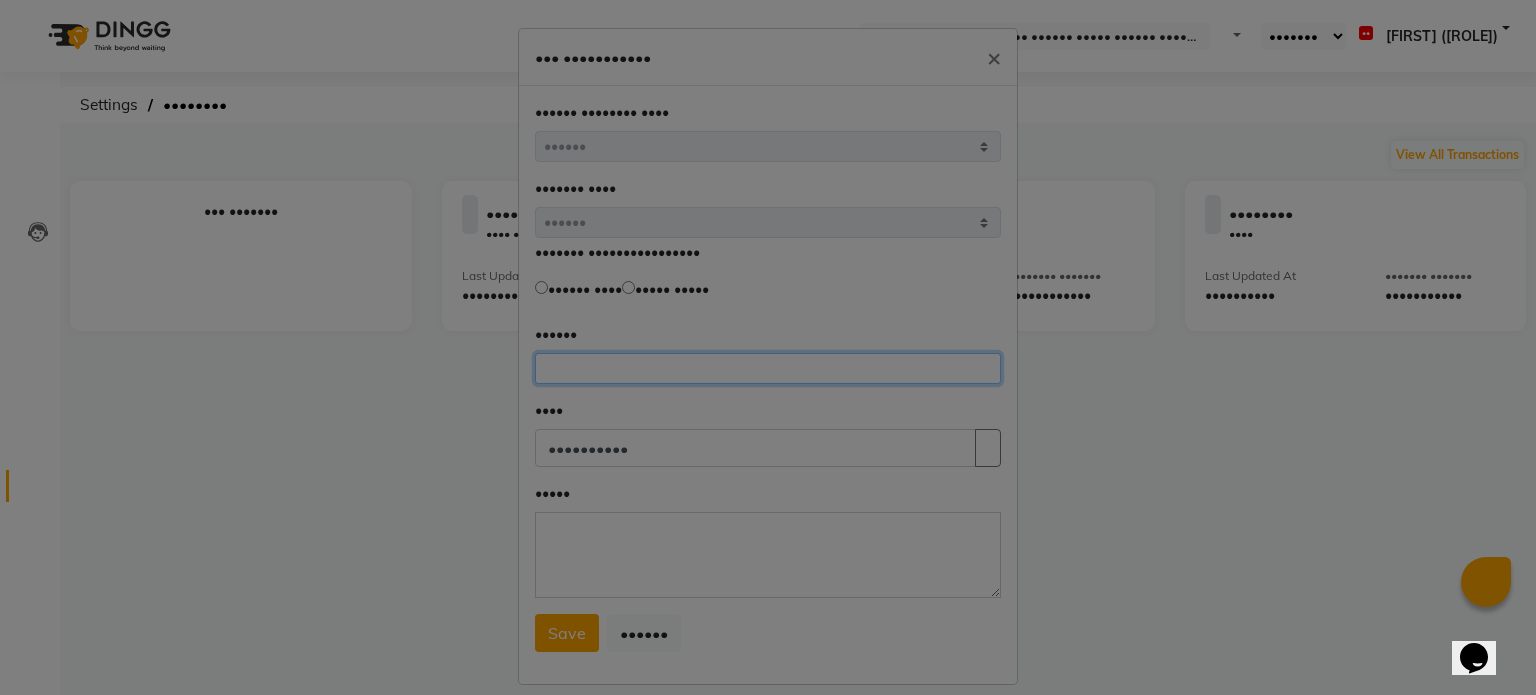 click at bounding box center (768, 368) 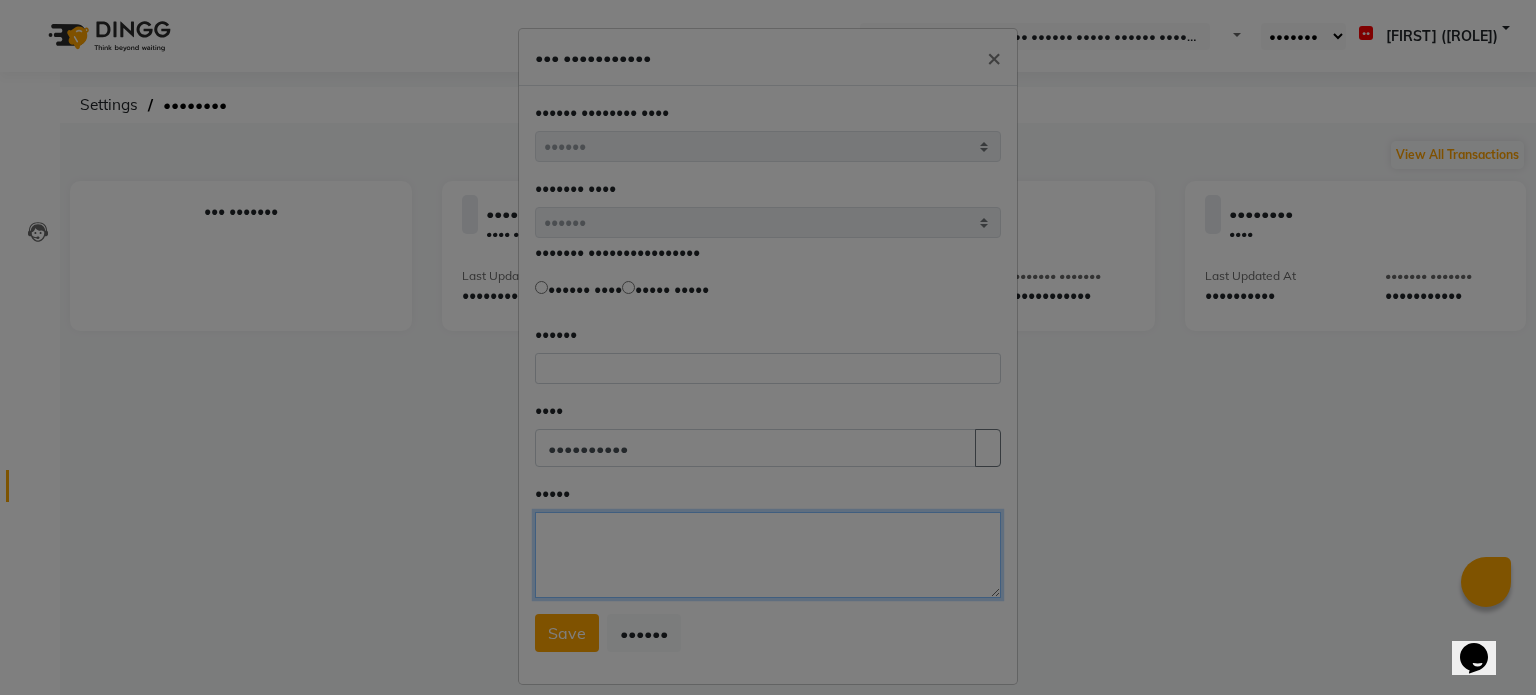 click on "•••••" at bounding box center (768, 555) 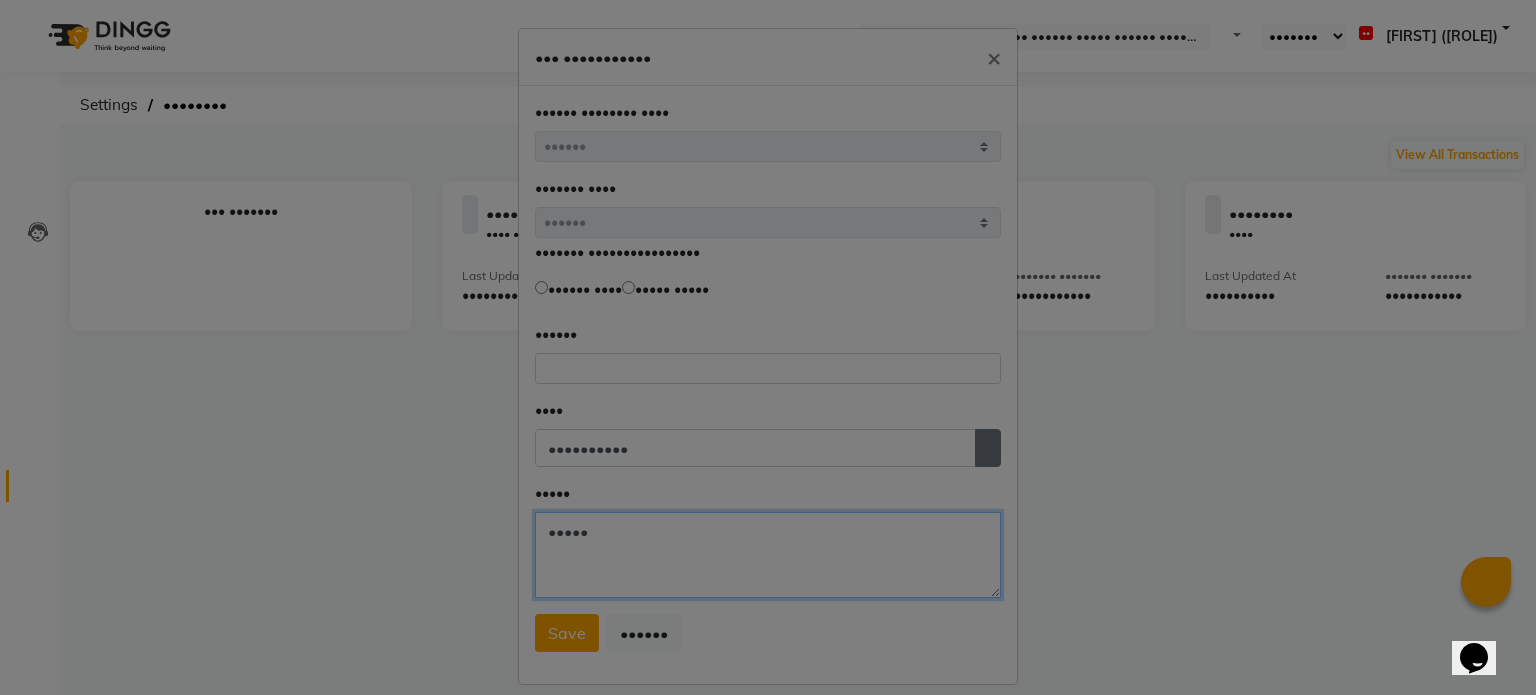 type on "•••••" 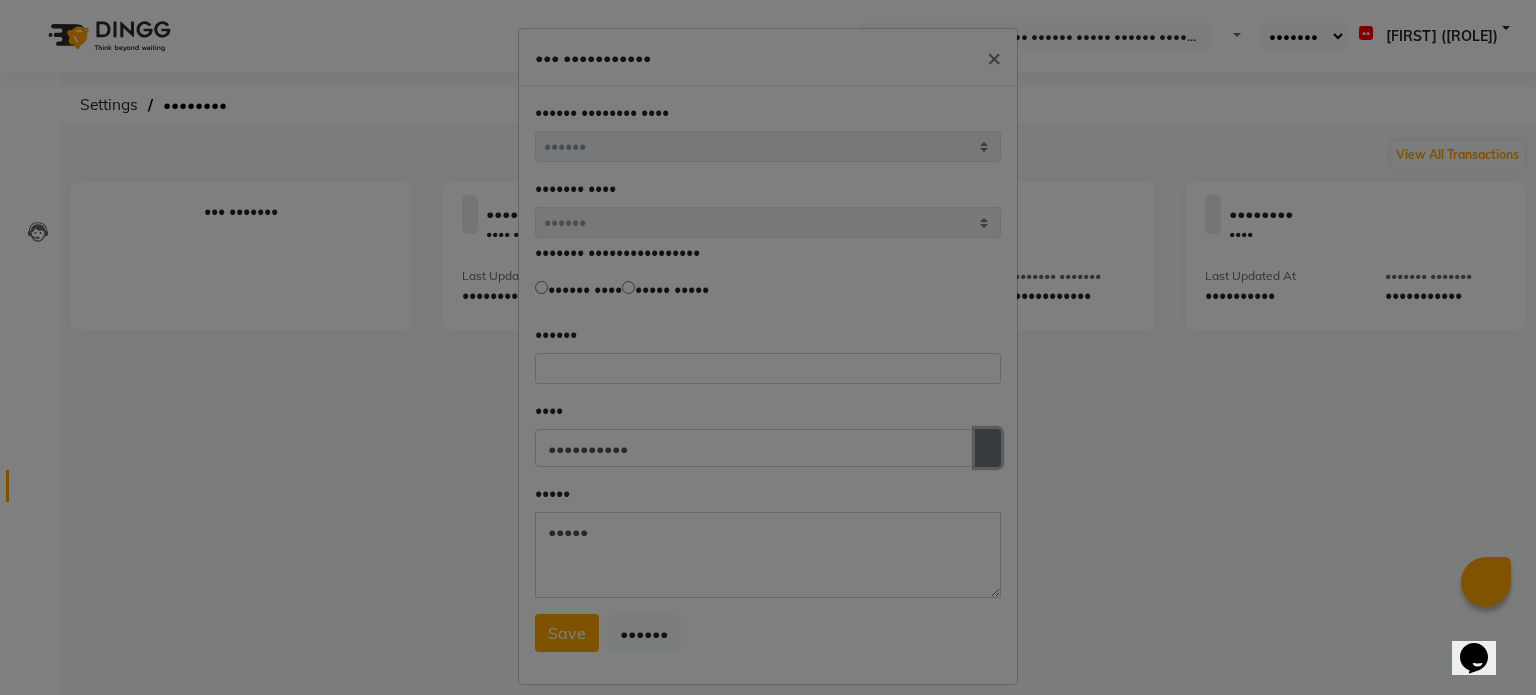 click at bounding box center (988, 448) 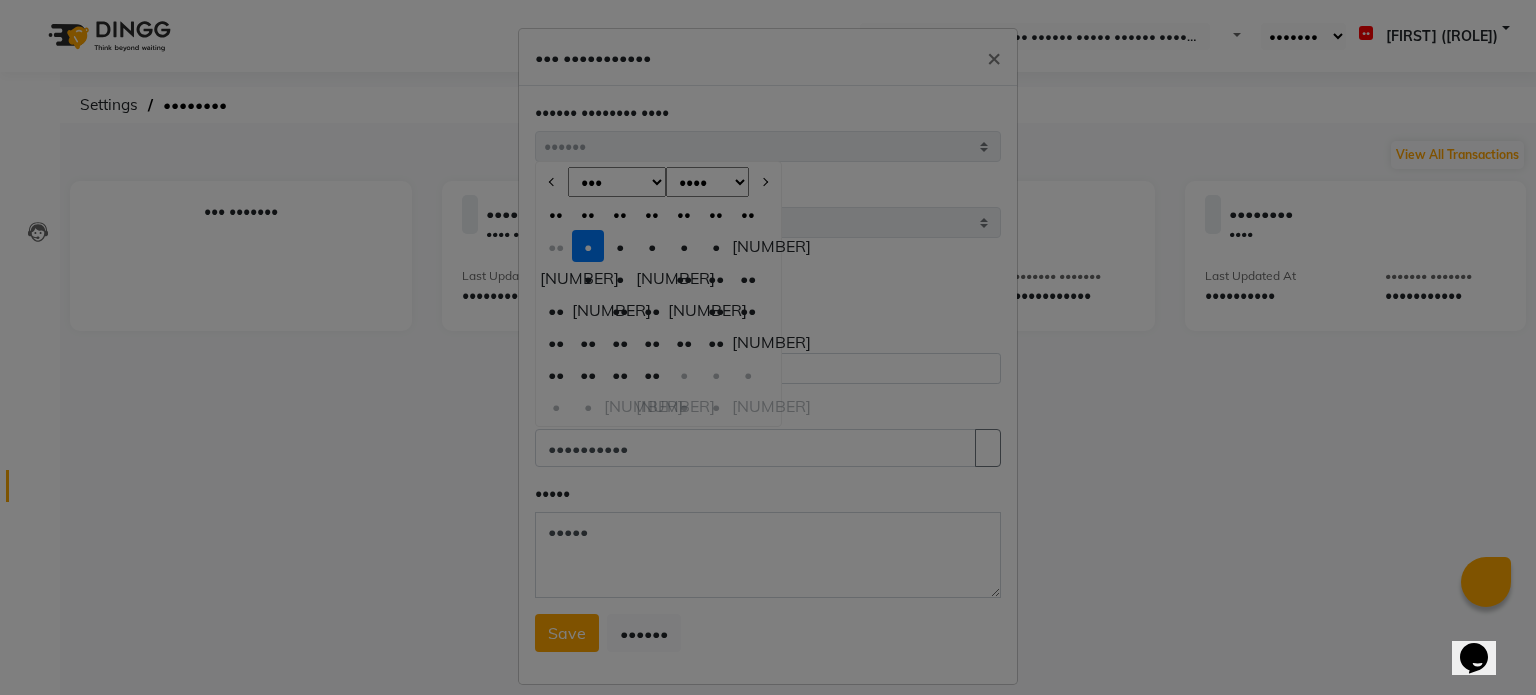 click at bounding box center (552, 182) 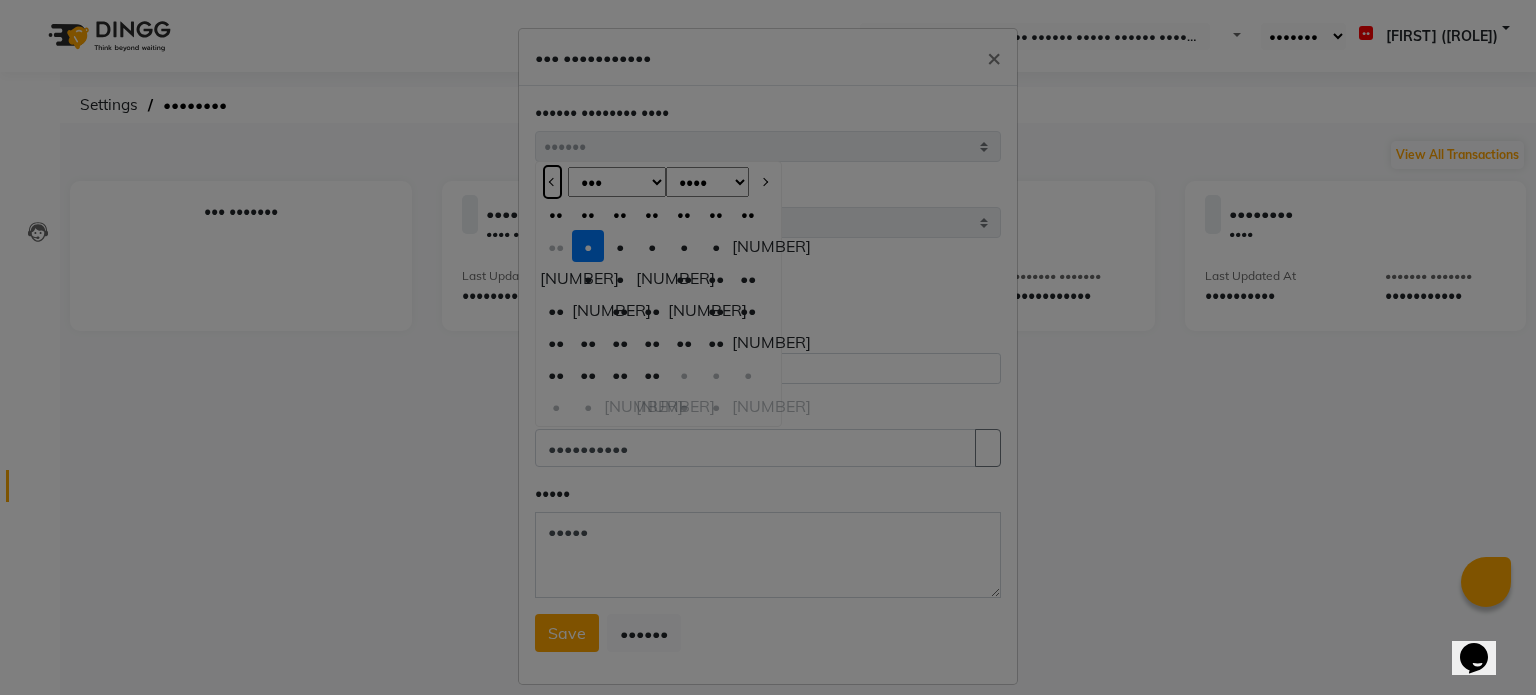 click at bounding box center [552, 182] 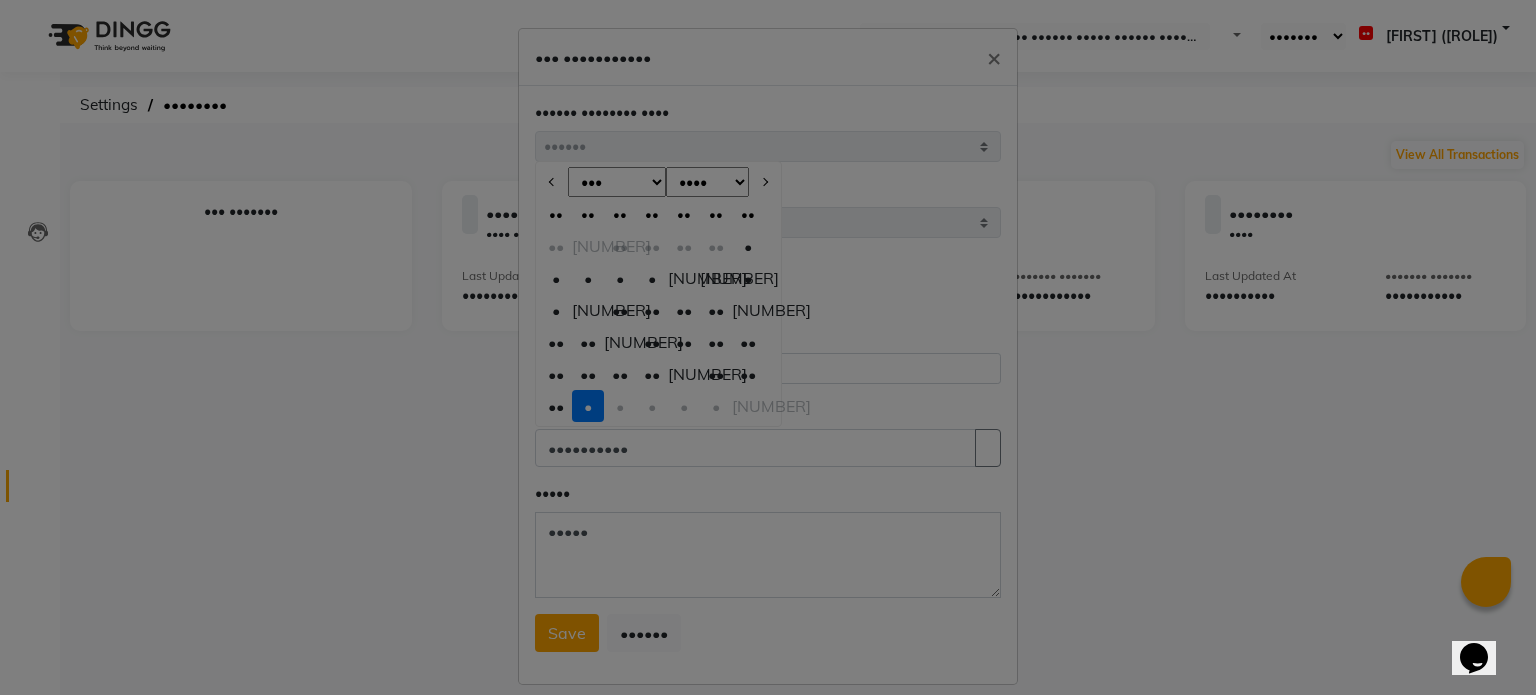 click on "••" at bounding box center (556, 406) 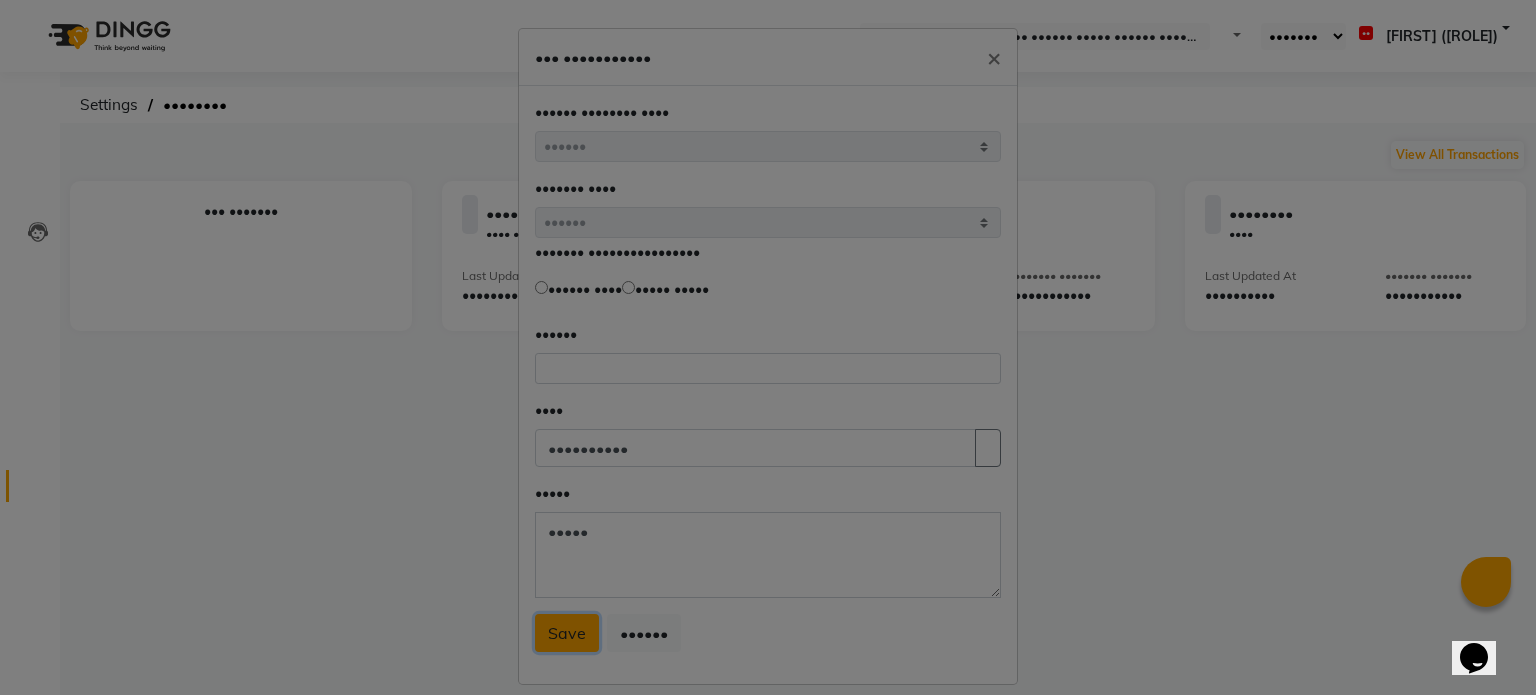 click on "Save" at bounding box center (567, 633) 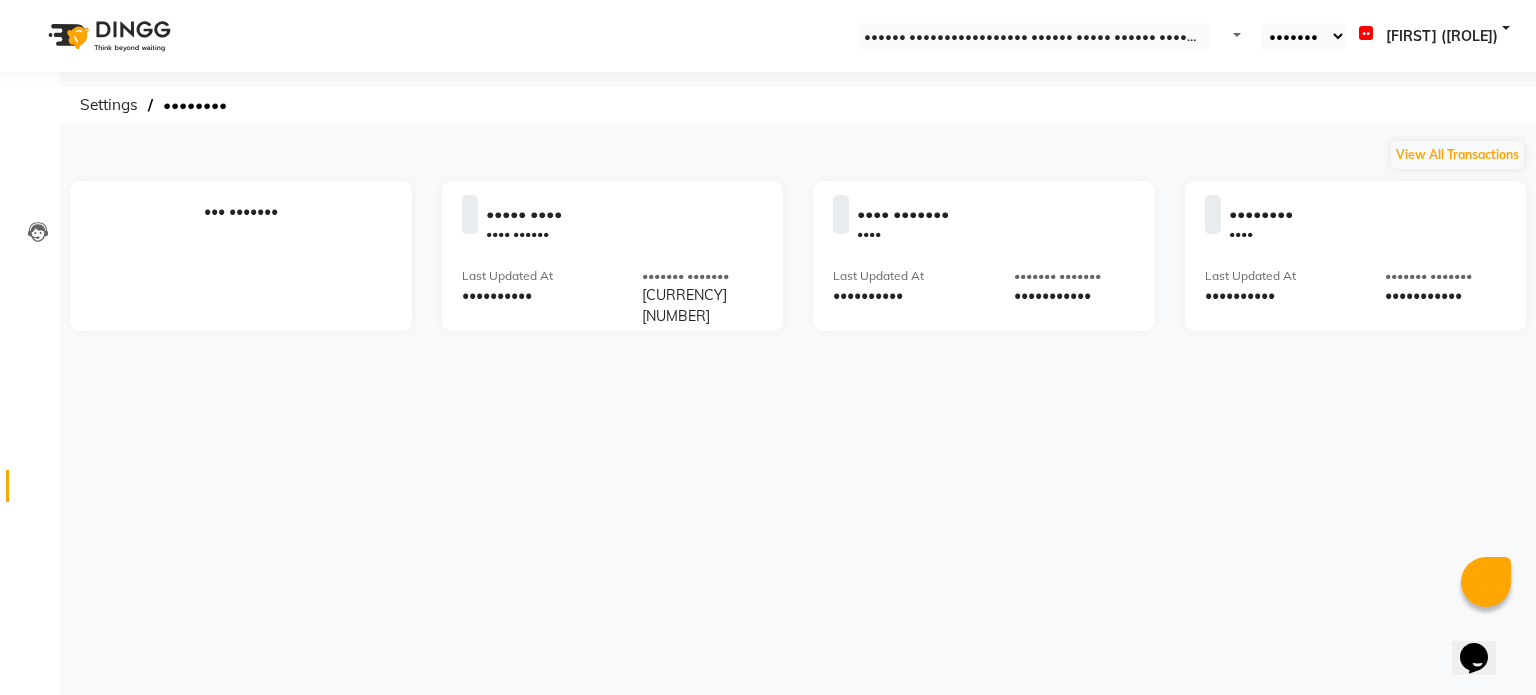 click at bounding box center (1035, 37) 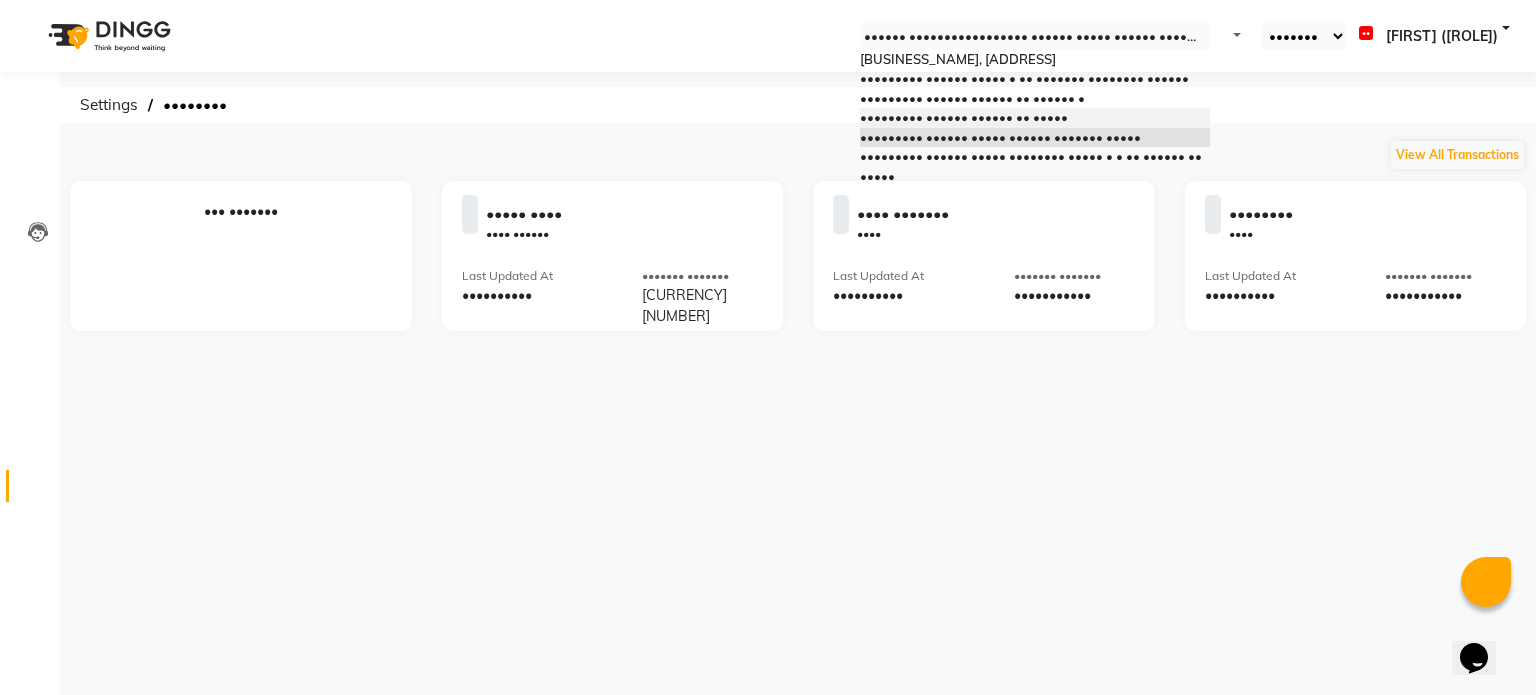 click on "••••••••• •••••• •••••• •• •••••" at bounding box center [1035, 118] 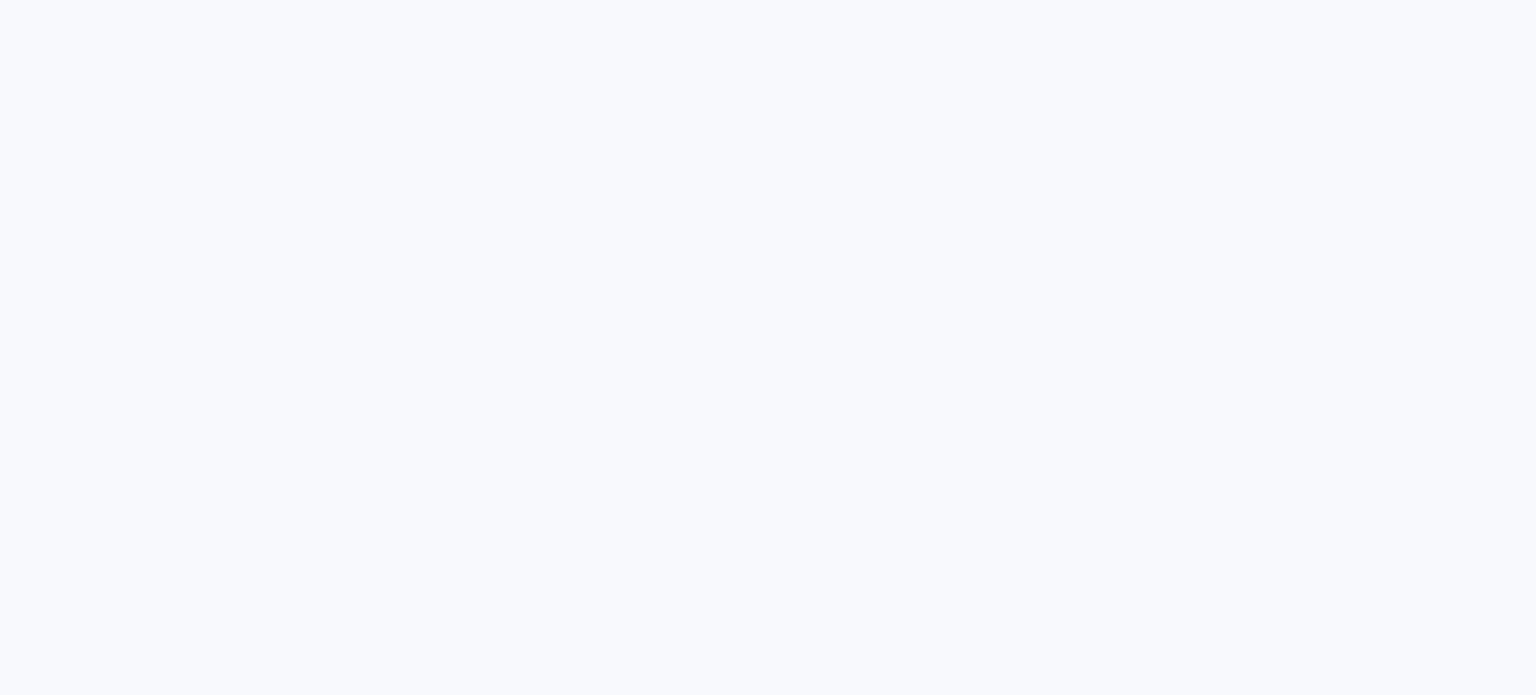 scroll, scrollTop: 0, scrollLeft: 0, axis: both 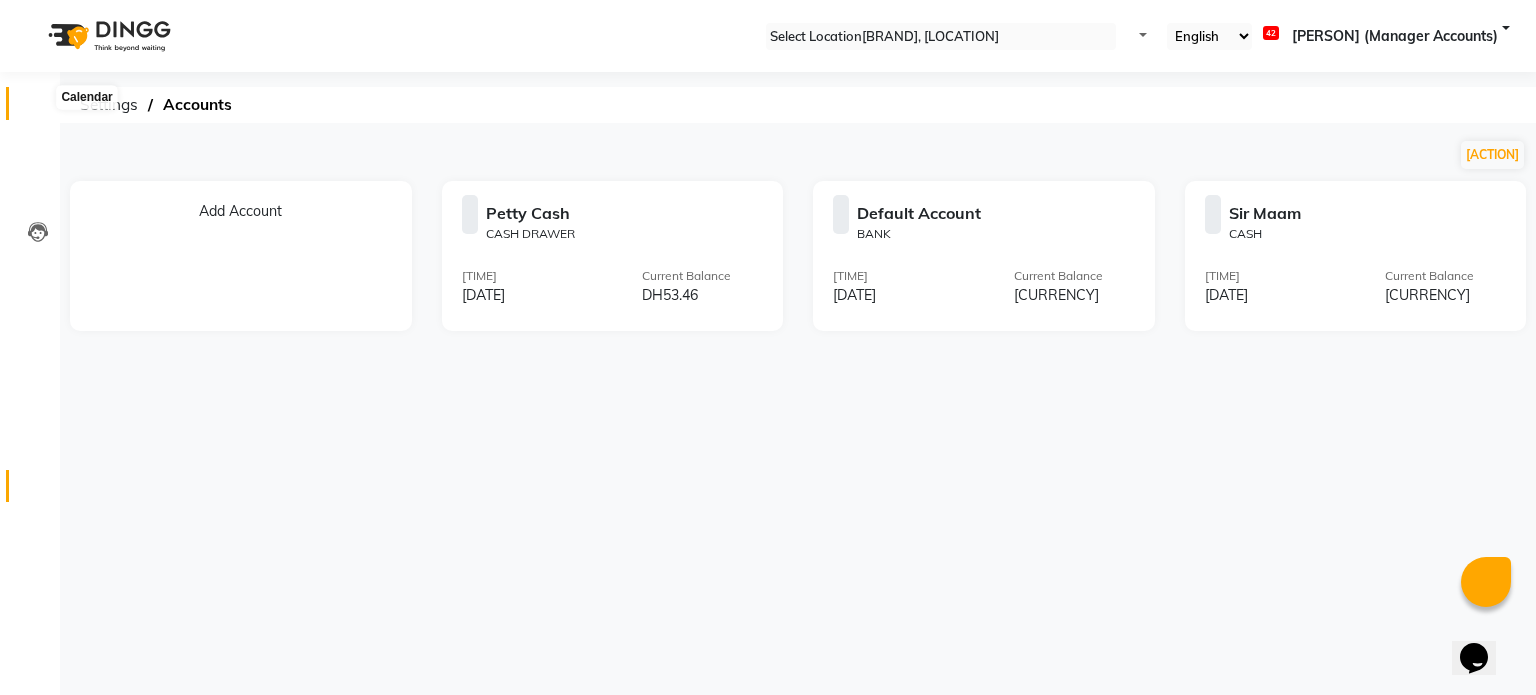 click at bounding box center (37, 108) 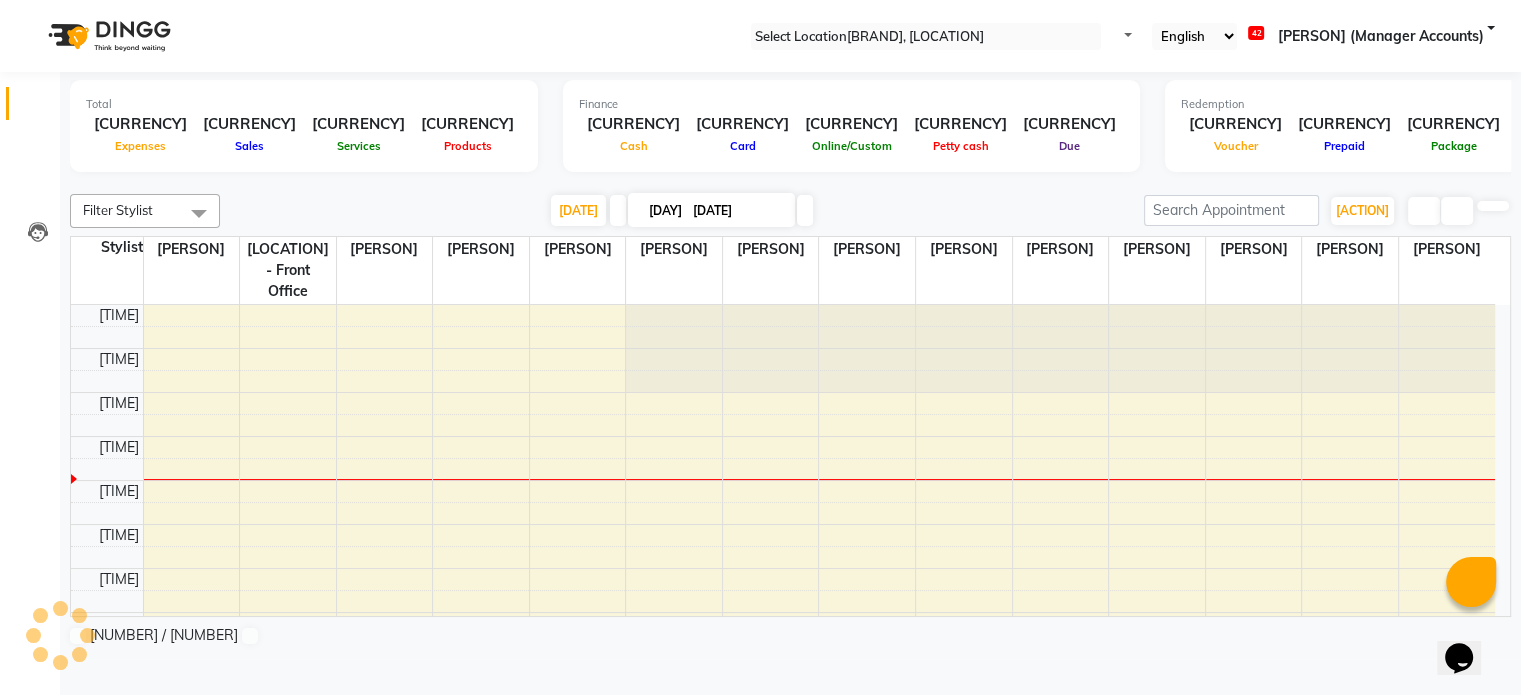 scroll, scrollTop: 175, scrollLeft: 0, axis: vertical 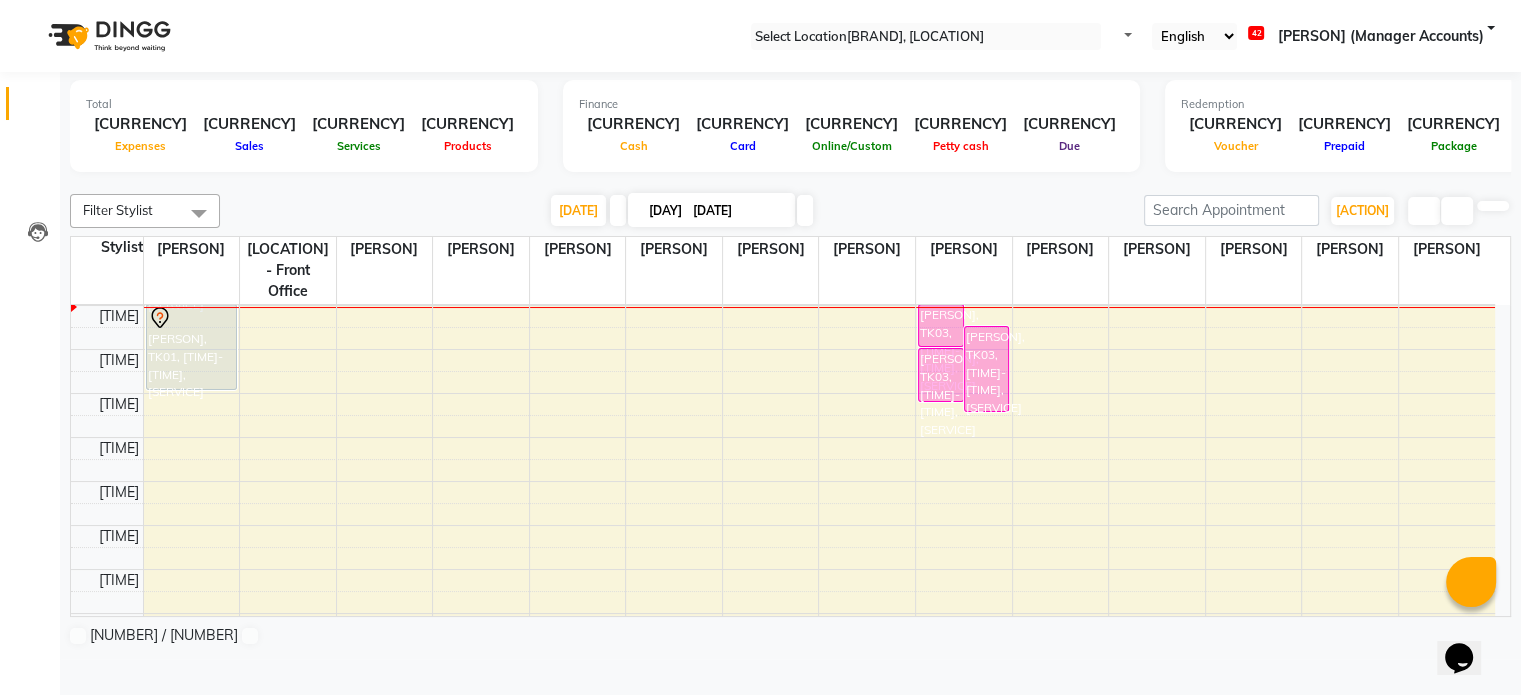 click at bounding box center (926, 37) 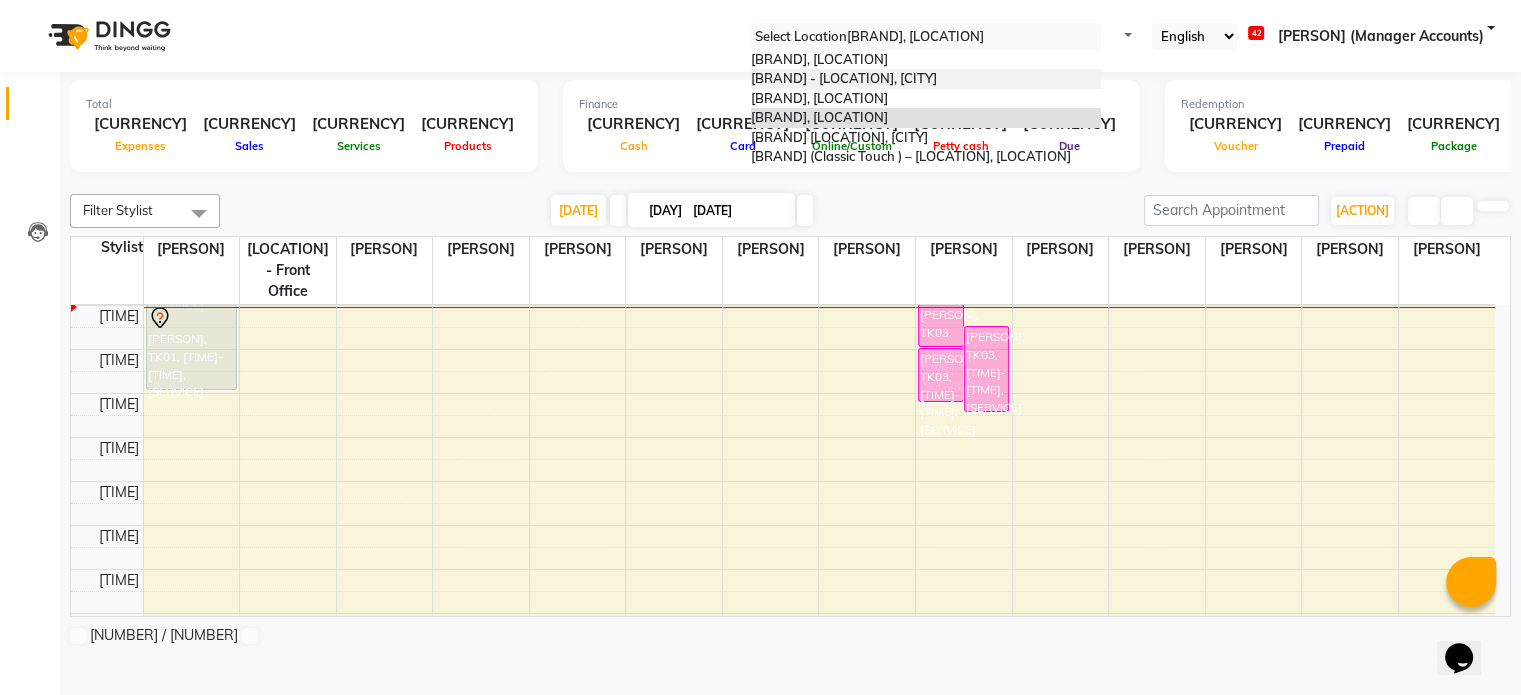 click on "[BUSINESS_NAME] - [CITY], [CITY]" at bounding box center [844, 78] 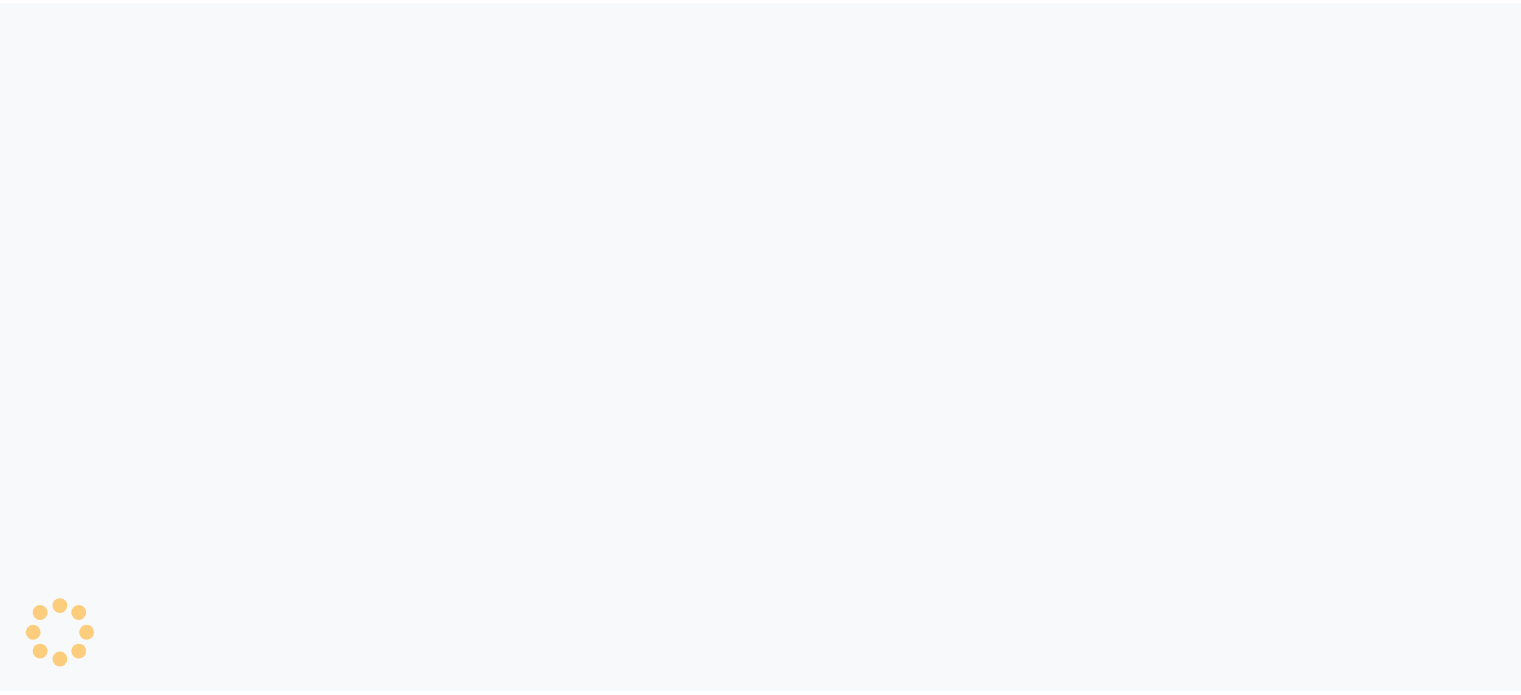 scroll, scrollTop: 0, scrollLeft: 0, axis: both 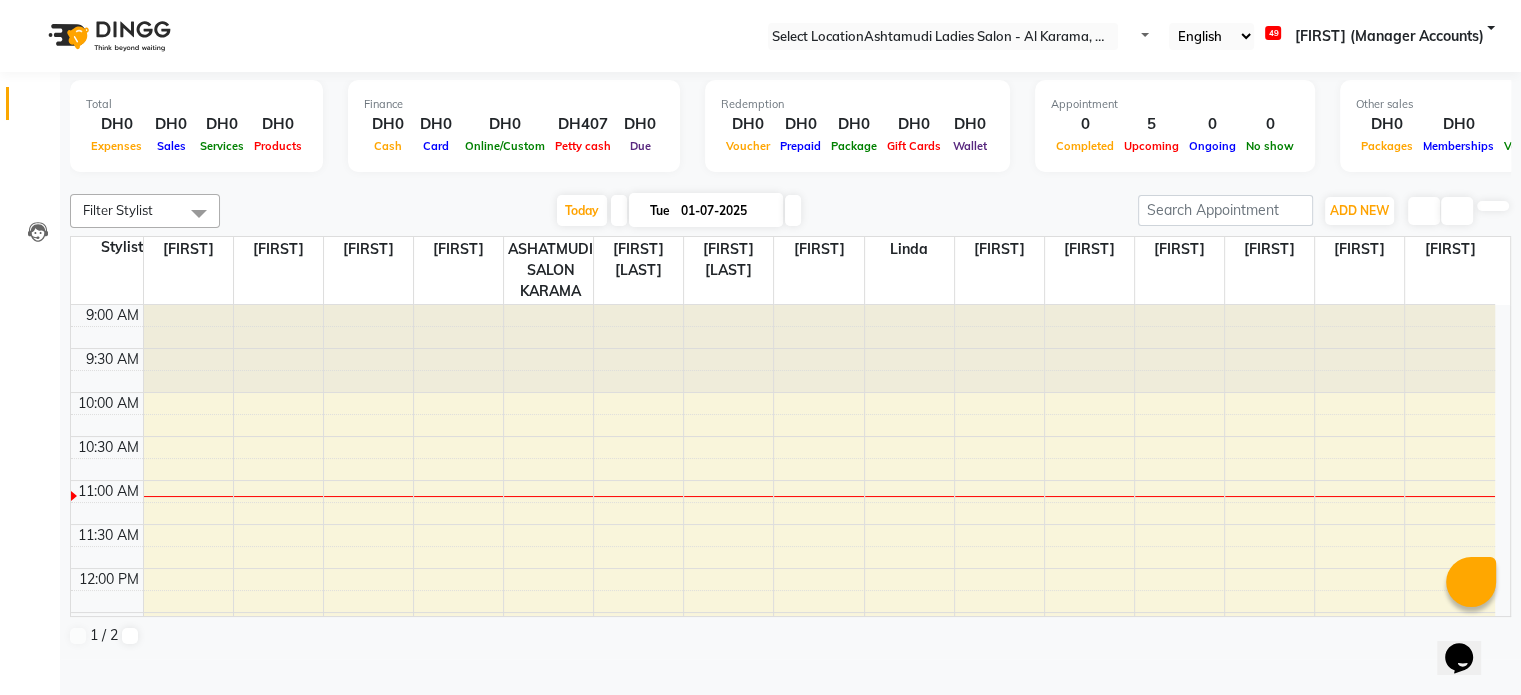 click at bounding box center [943, 37] 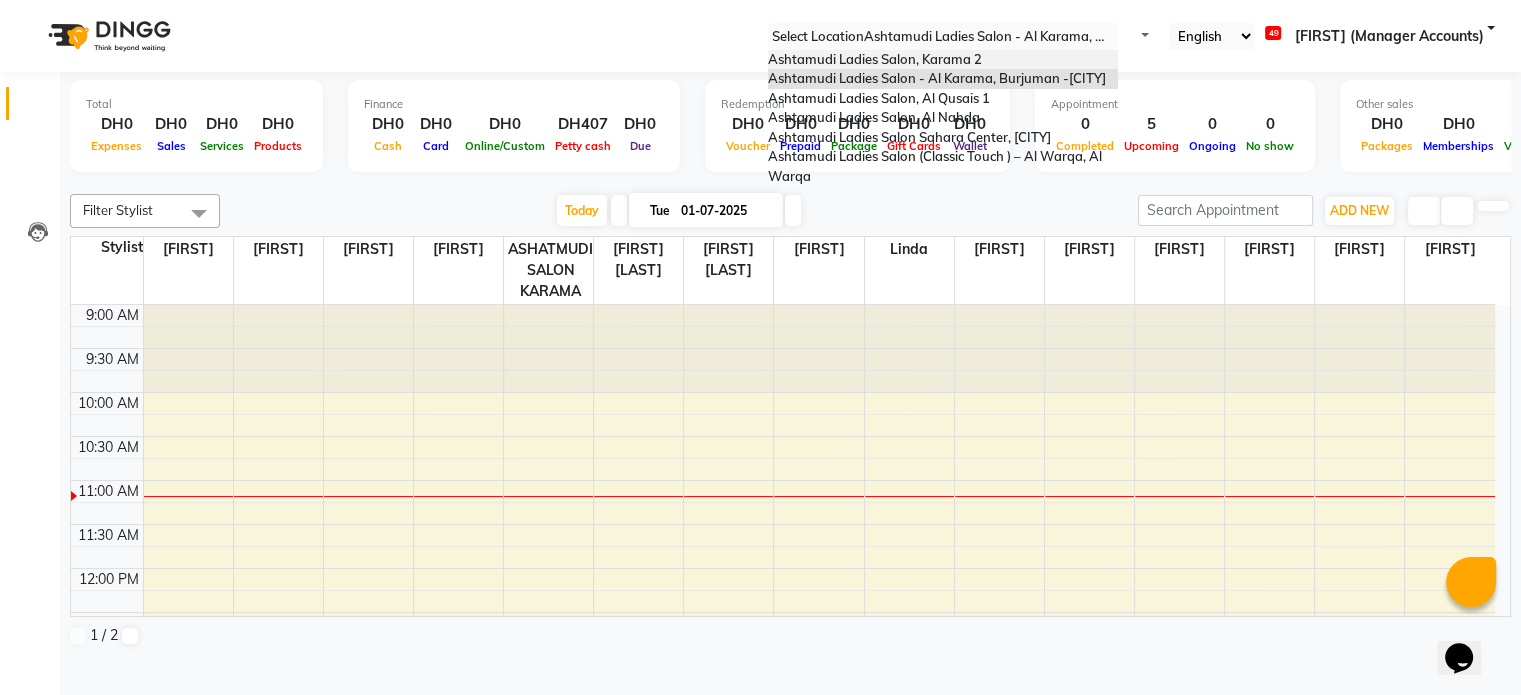 click on "[BUSINESS_NAME], [CITY]" at bounding box center (875, 59) 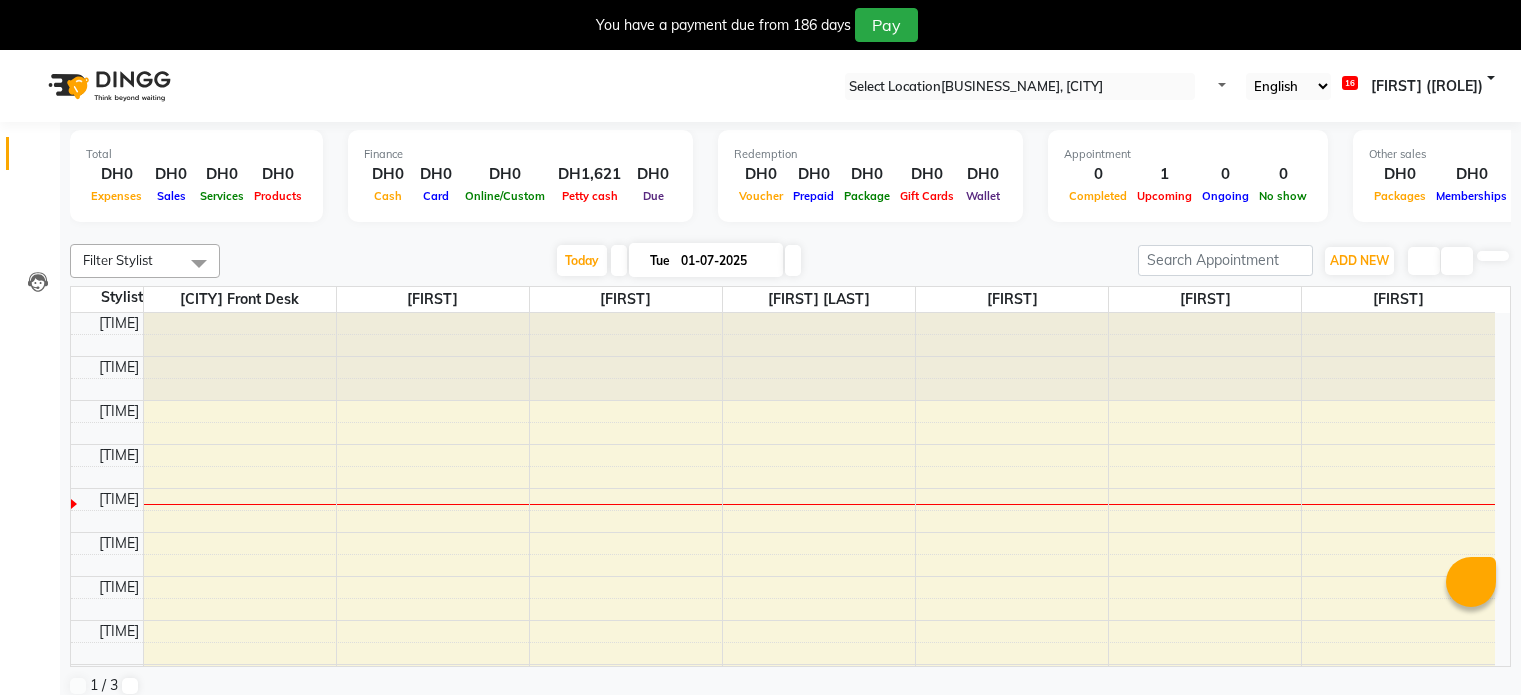 scroll, scrollTop: 0, scrollLeft: 0, axis: both 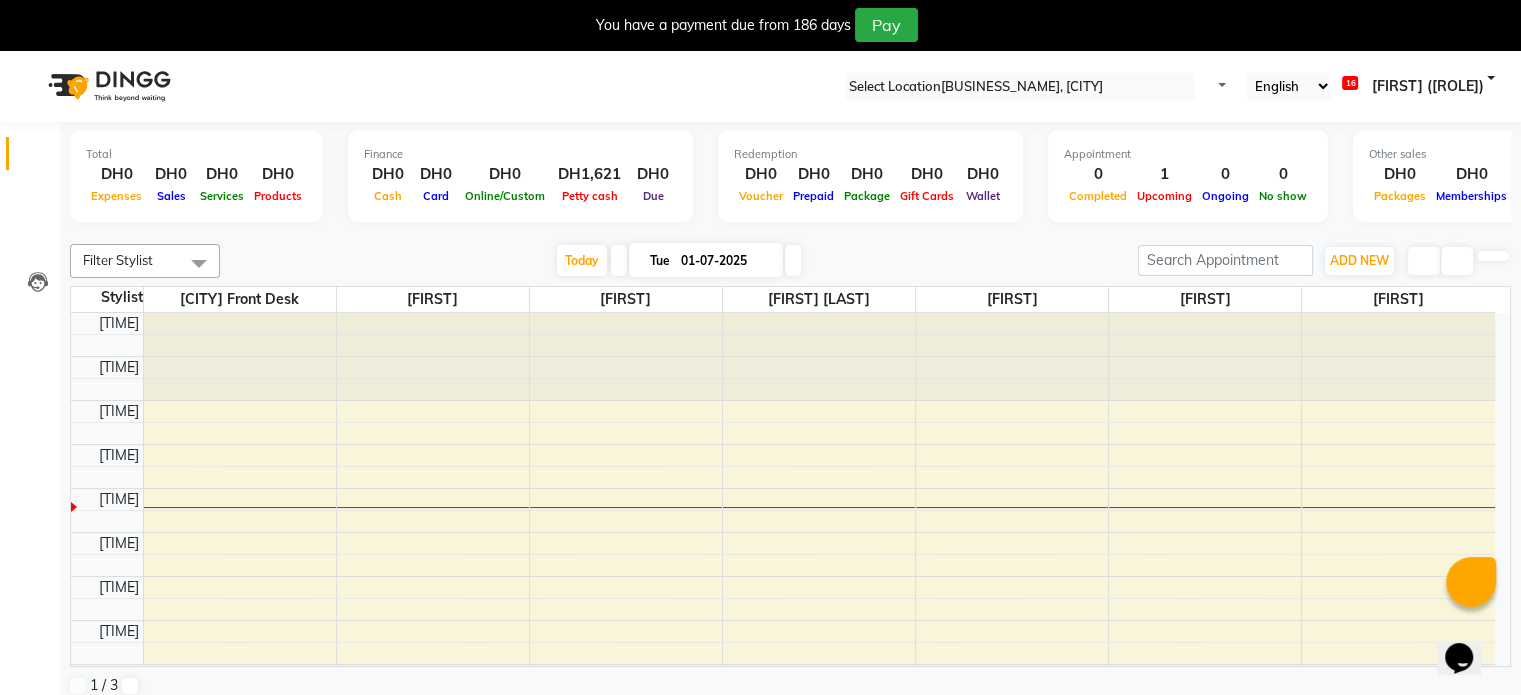 click on "Select Location × Ashtamudi Ladies Salon, Karama 2" at bounding box center [1020, 86] 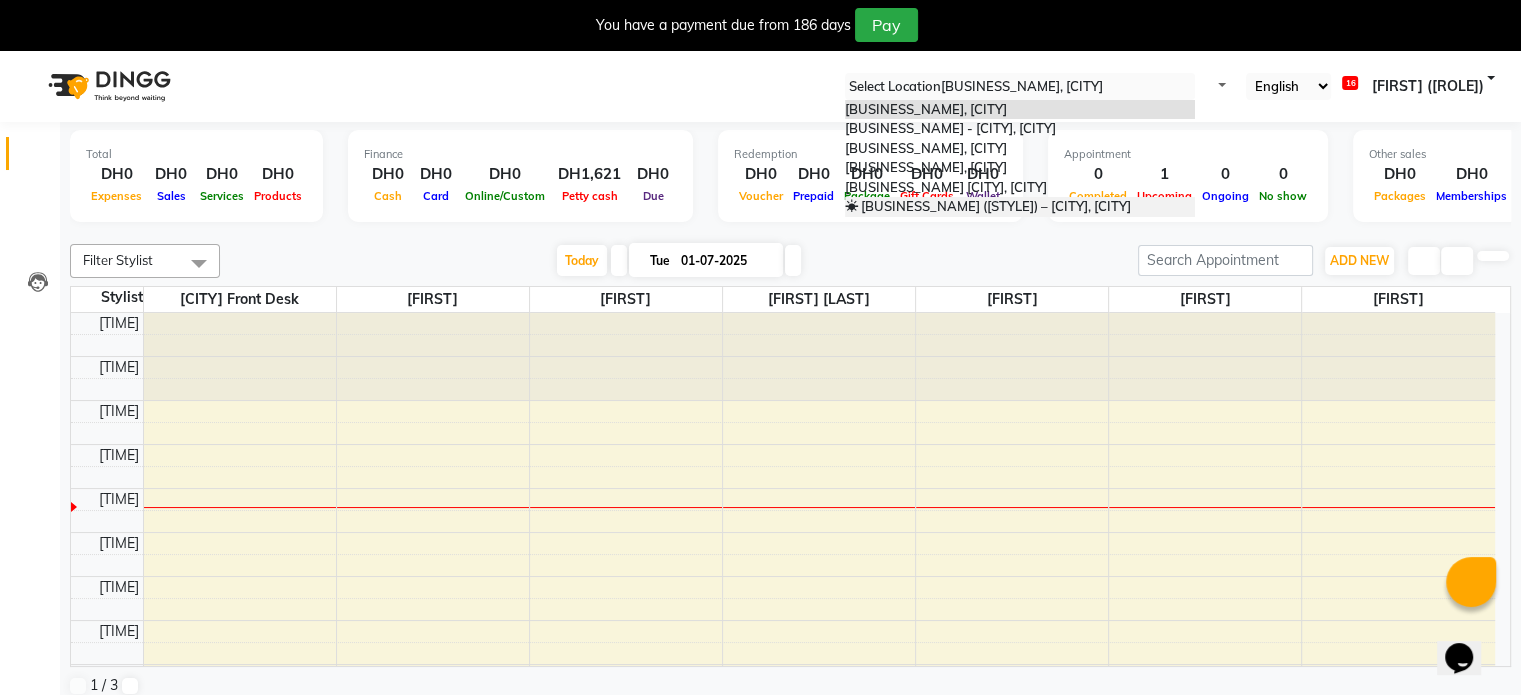 click on "Ashtamudi Ladies Salon (Classic Touch ) – Al Warqa, Al Warqa" at bounding box center (988, 206) 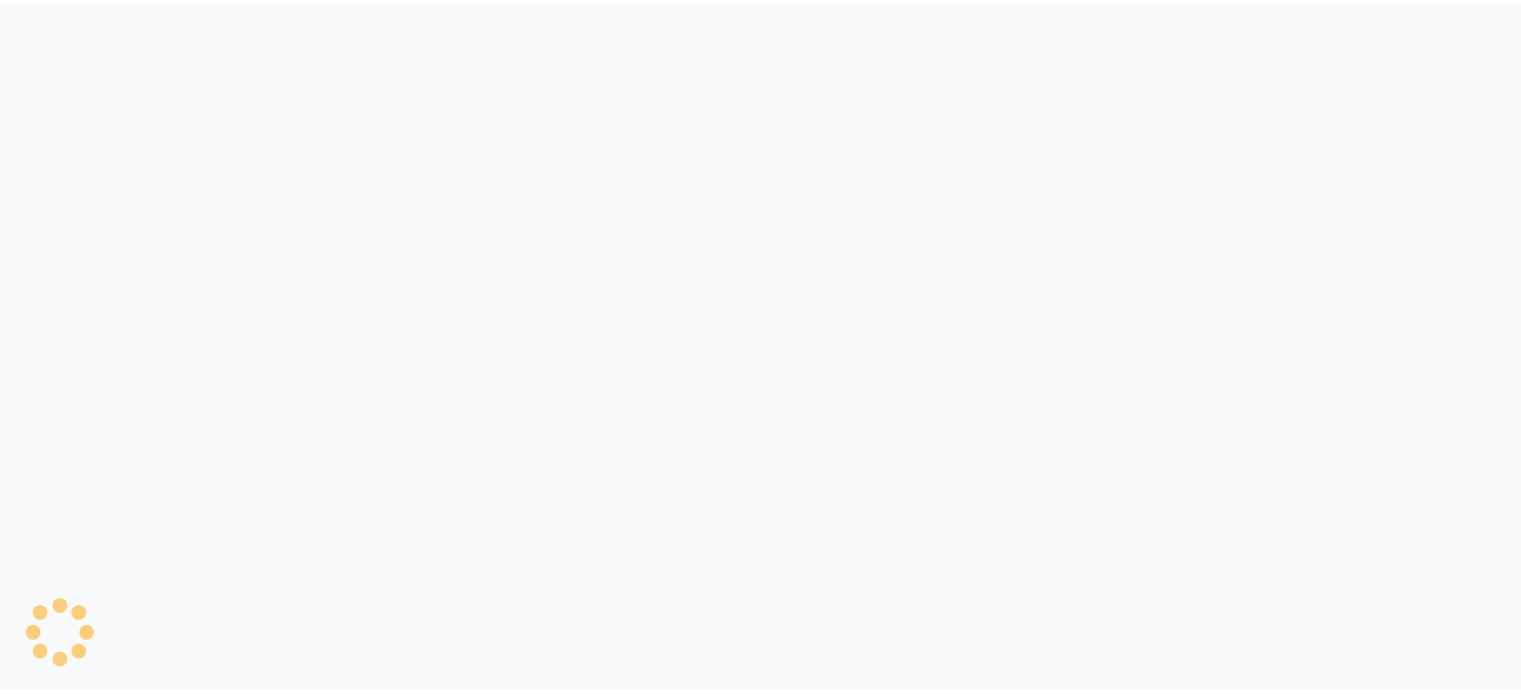 scroll, scrollTop: 0, scrollLeft: 0, axis: both 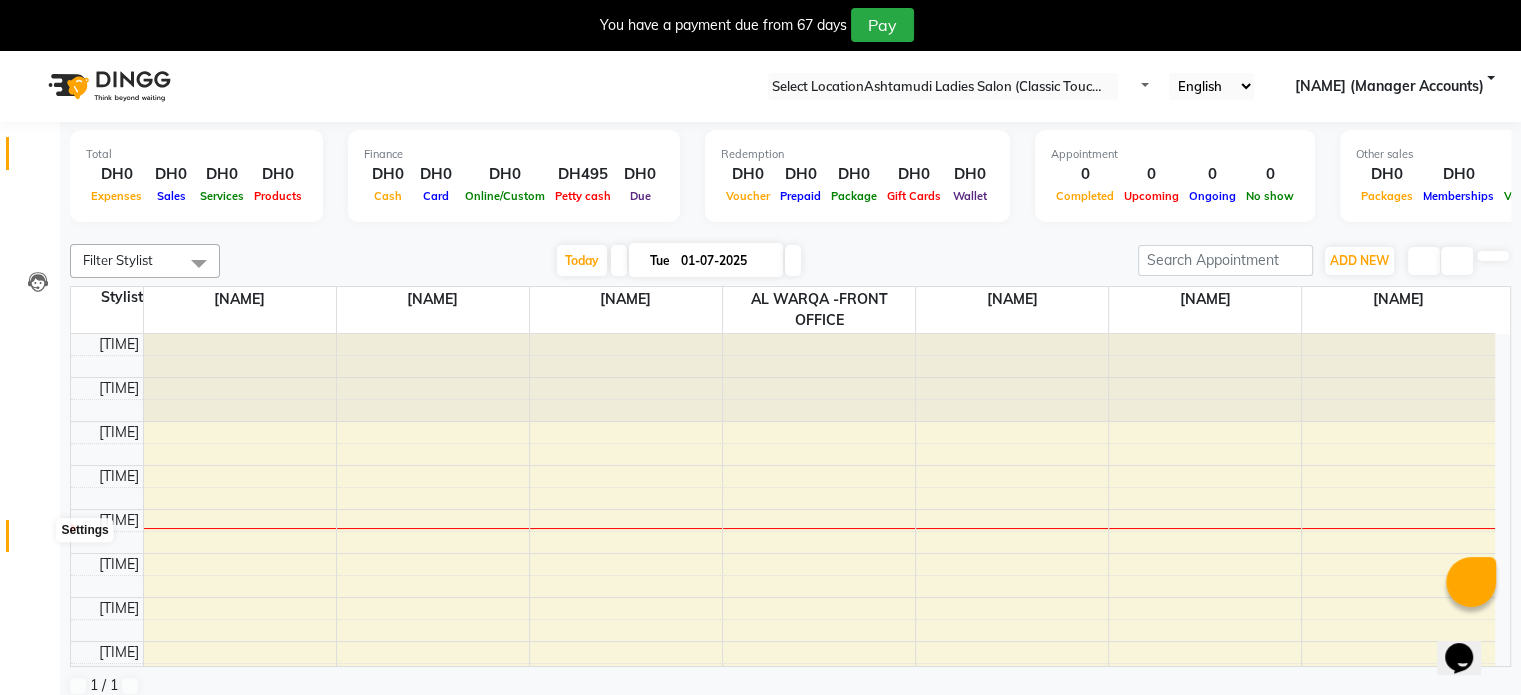 click at bounding box center [38, 541] 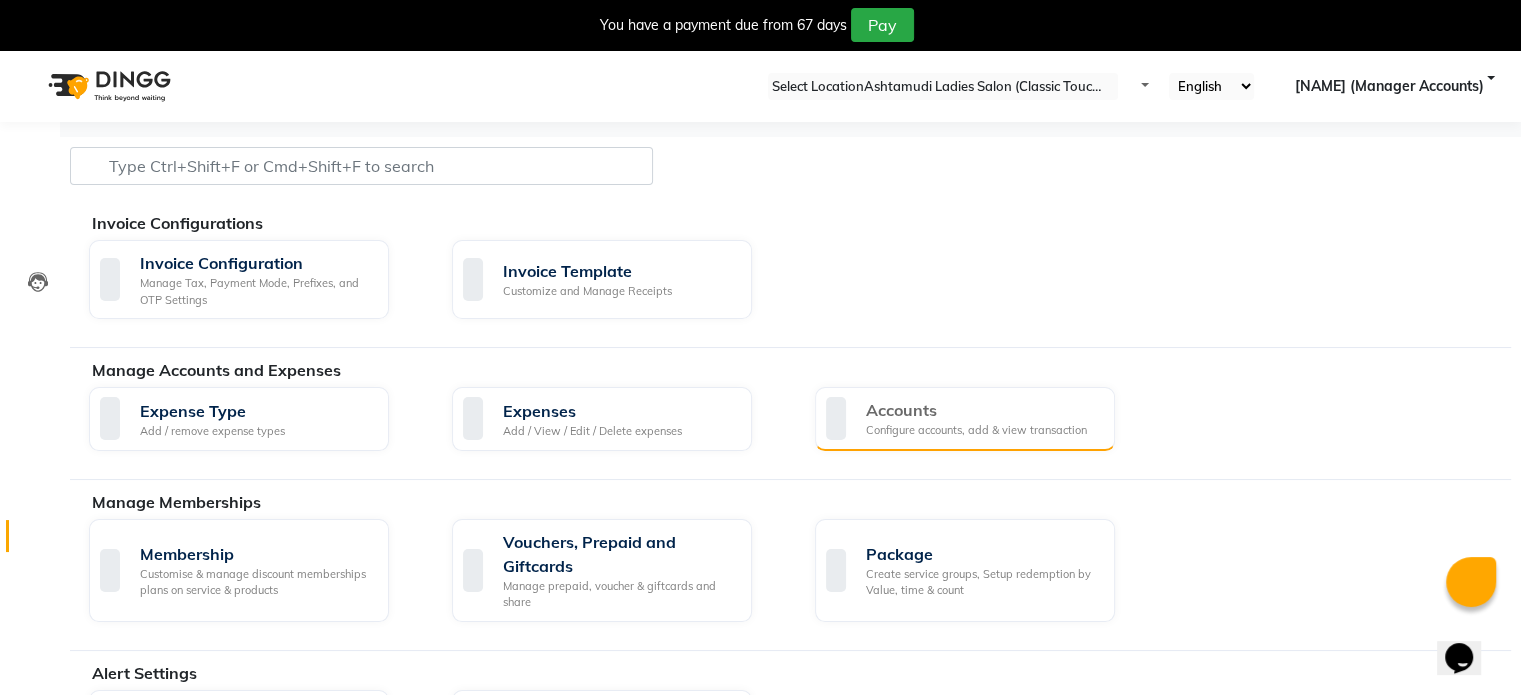 click on "Accounts" at bounding box center (976, 410) 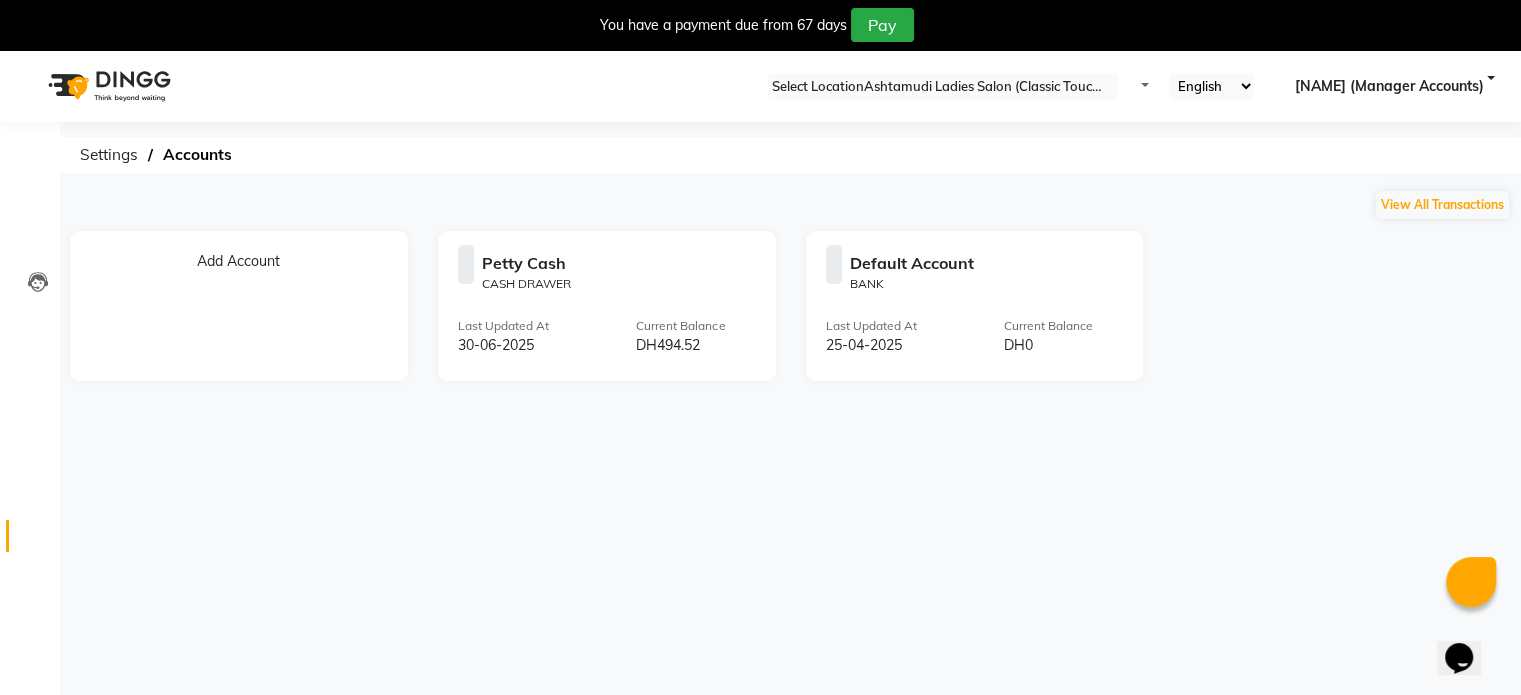 click at bounding box center (748, 272) 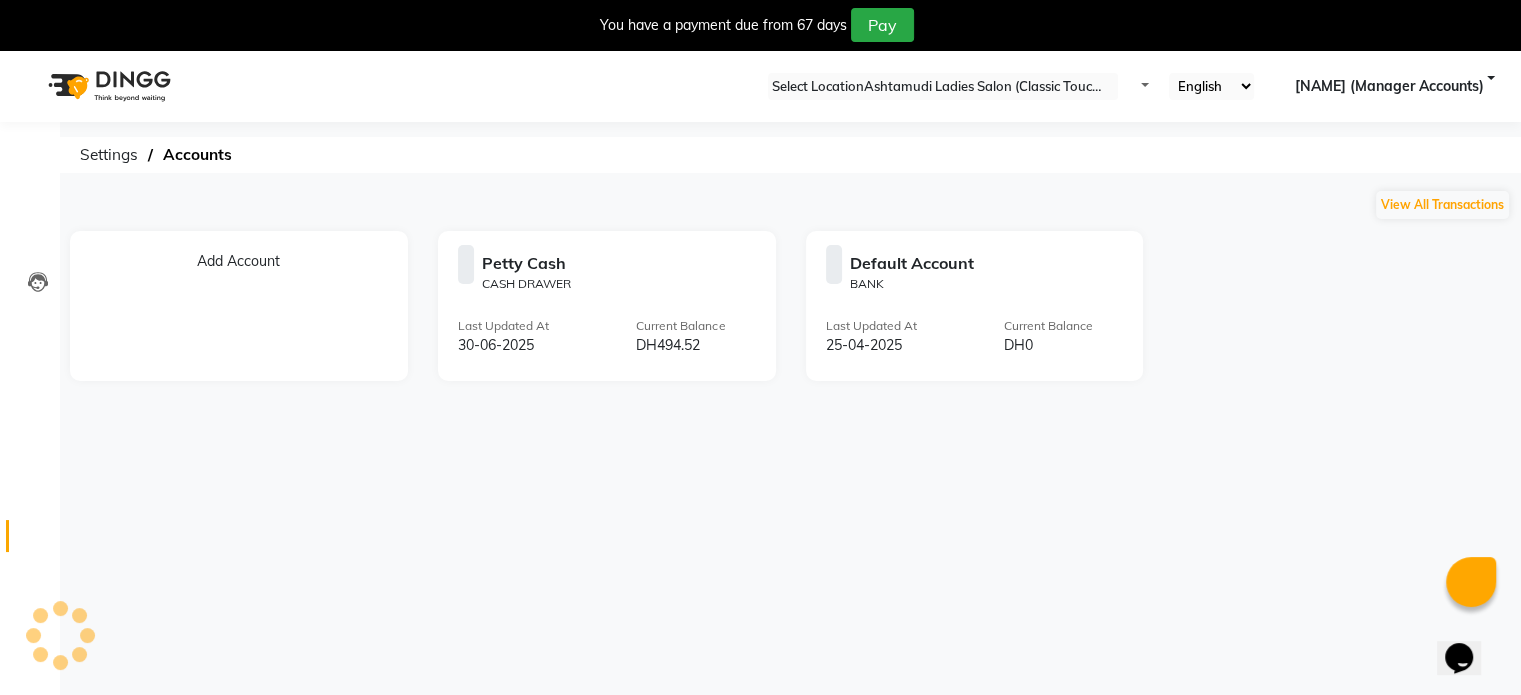 click at bounding box center [748, 266] 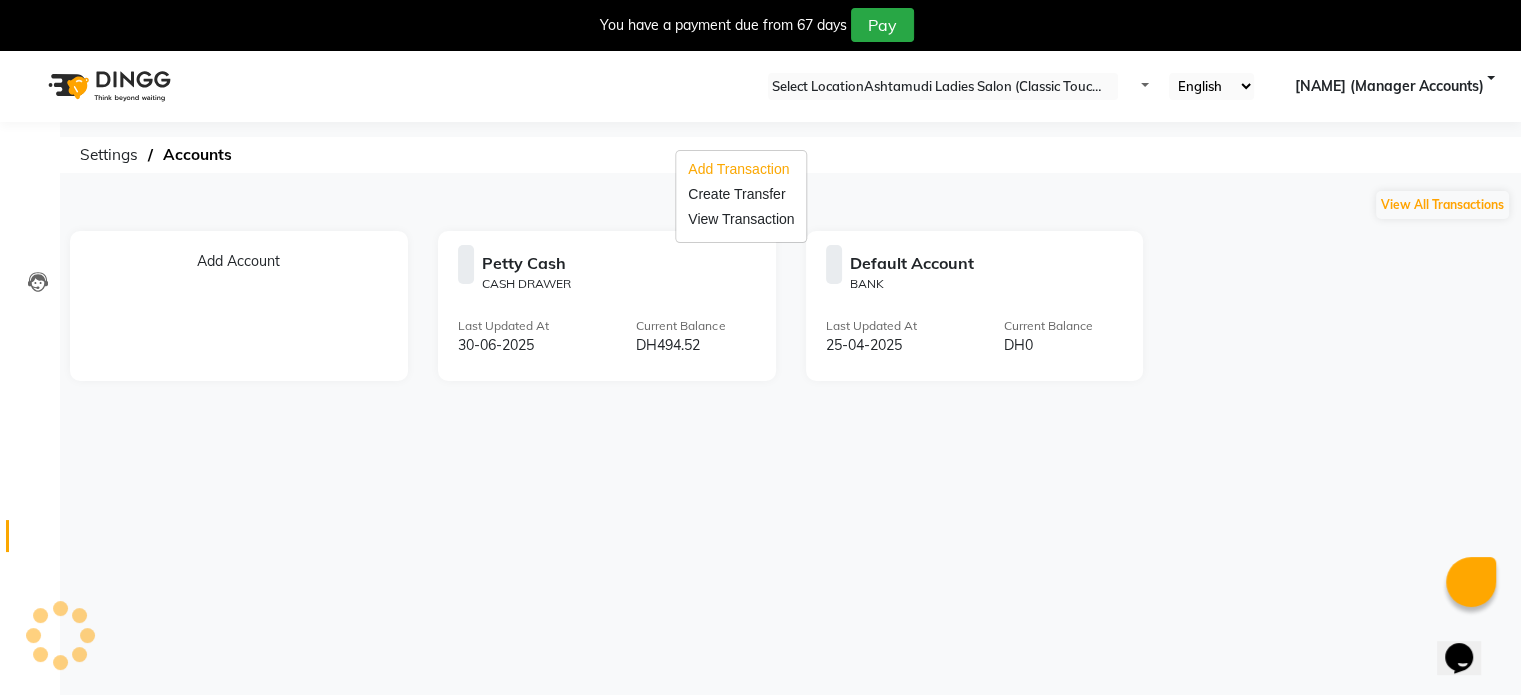 click on "Add Transaction" at bounding box center (741, 169) 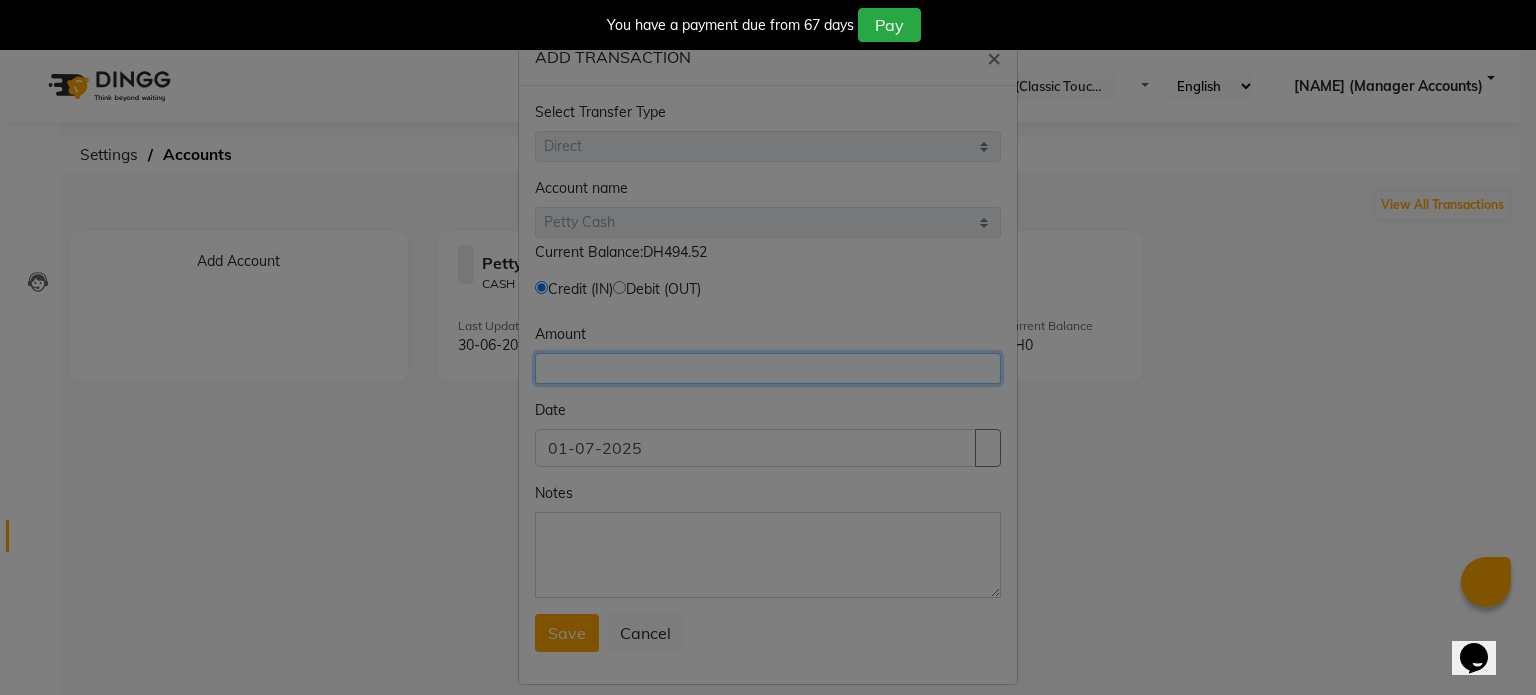 click at bounding box center [768, 368] 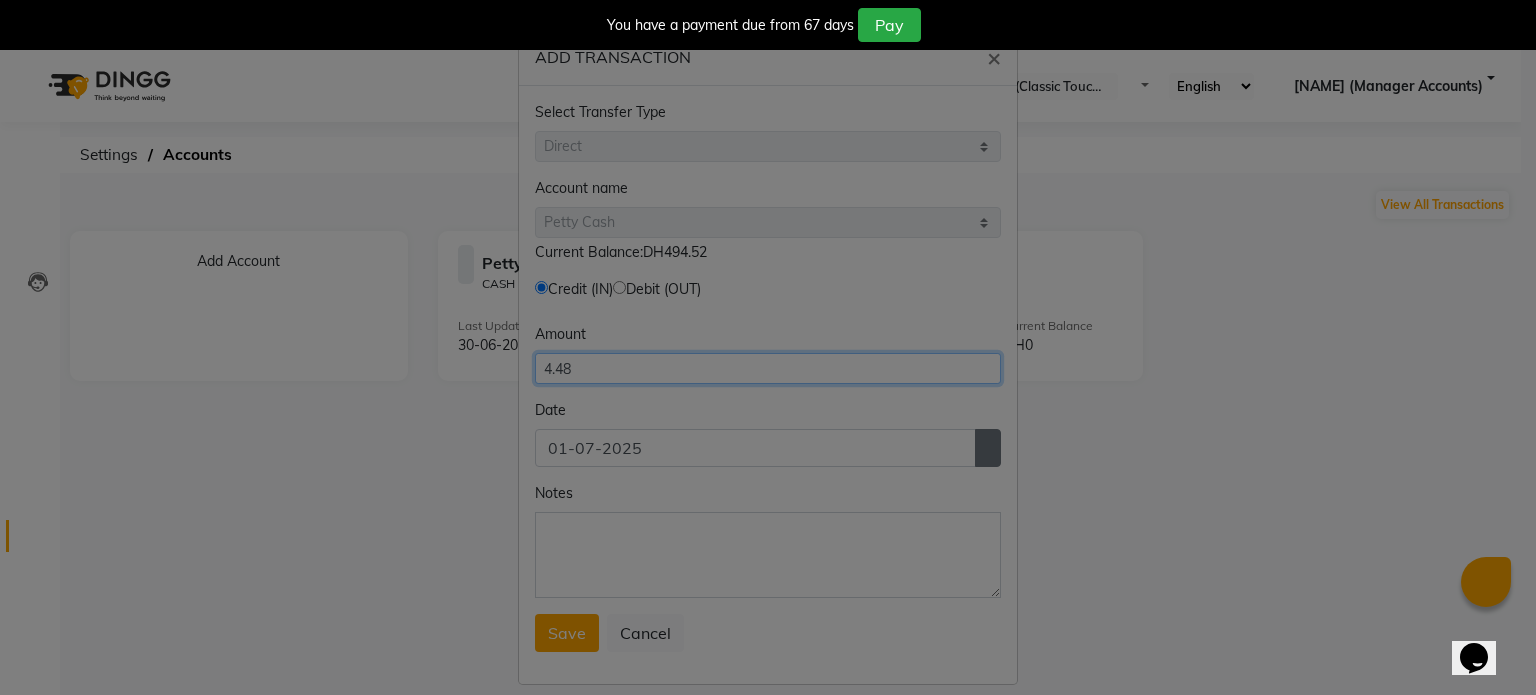 type on "4.48" 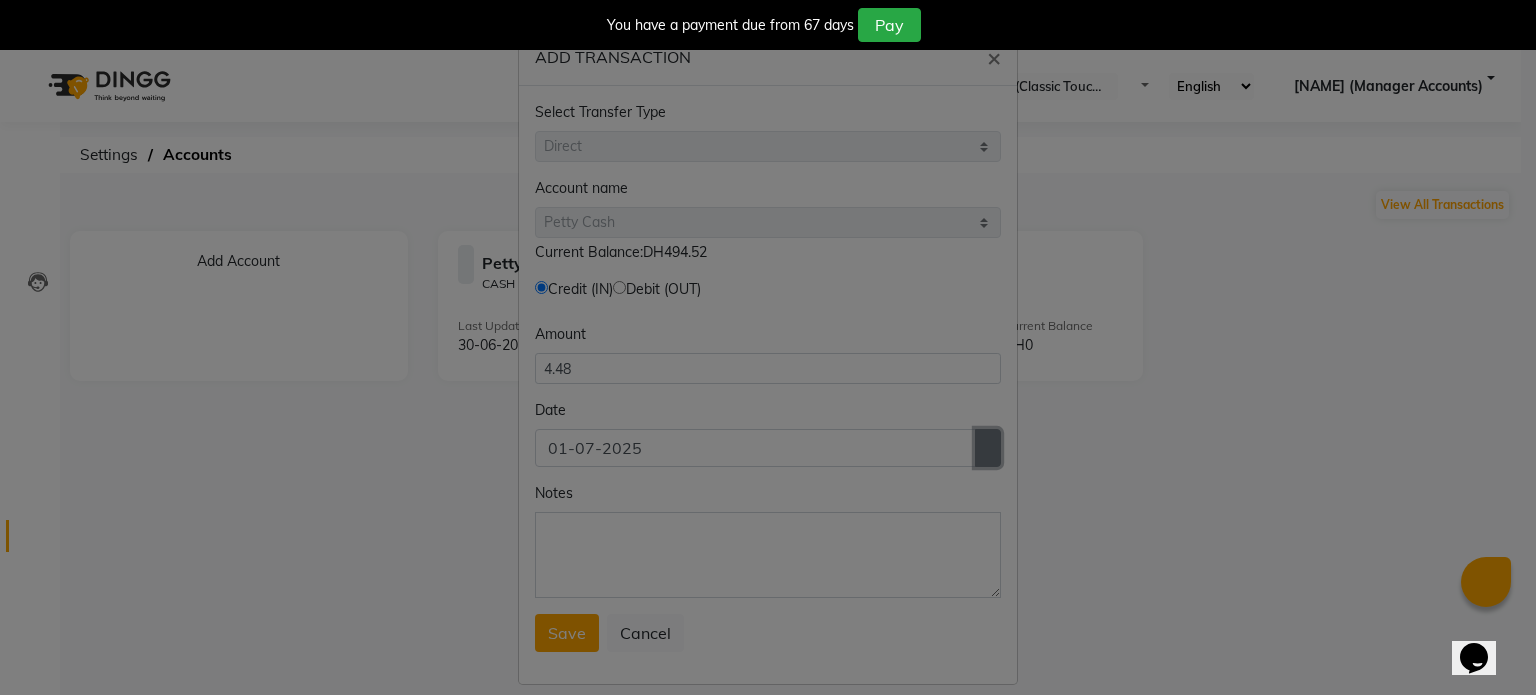 click at bounding box center (988, 448) 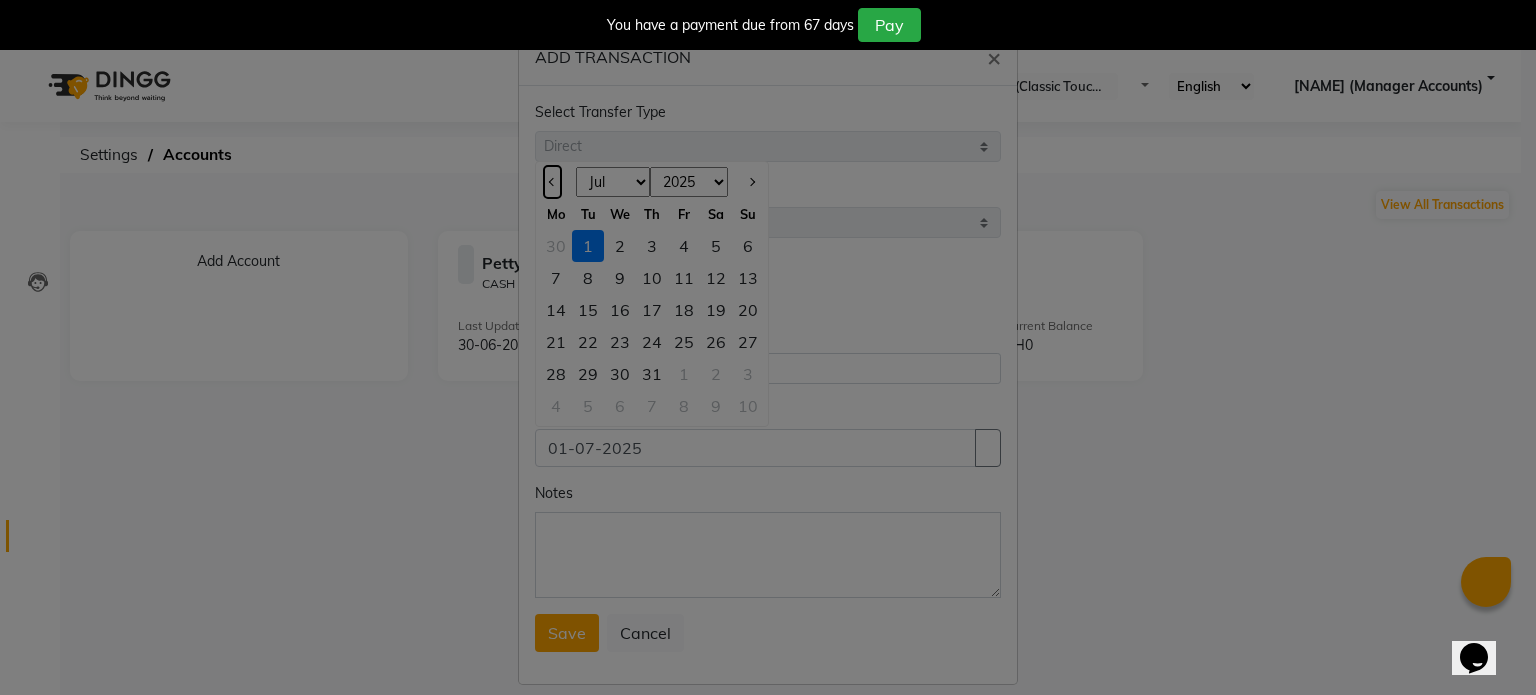 click at bounding box center [552, 182] 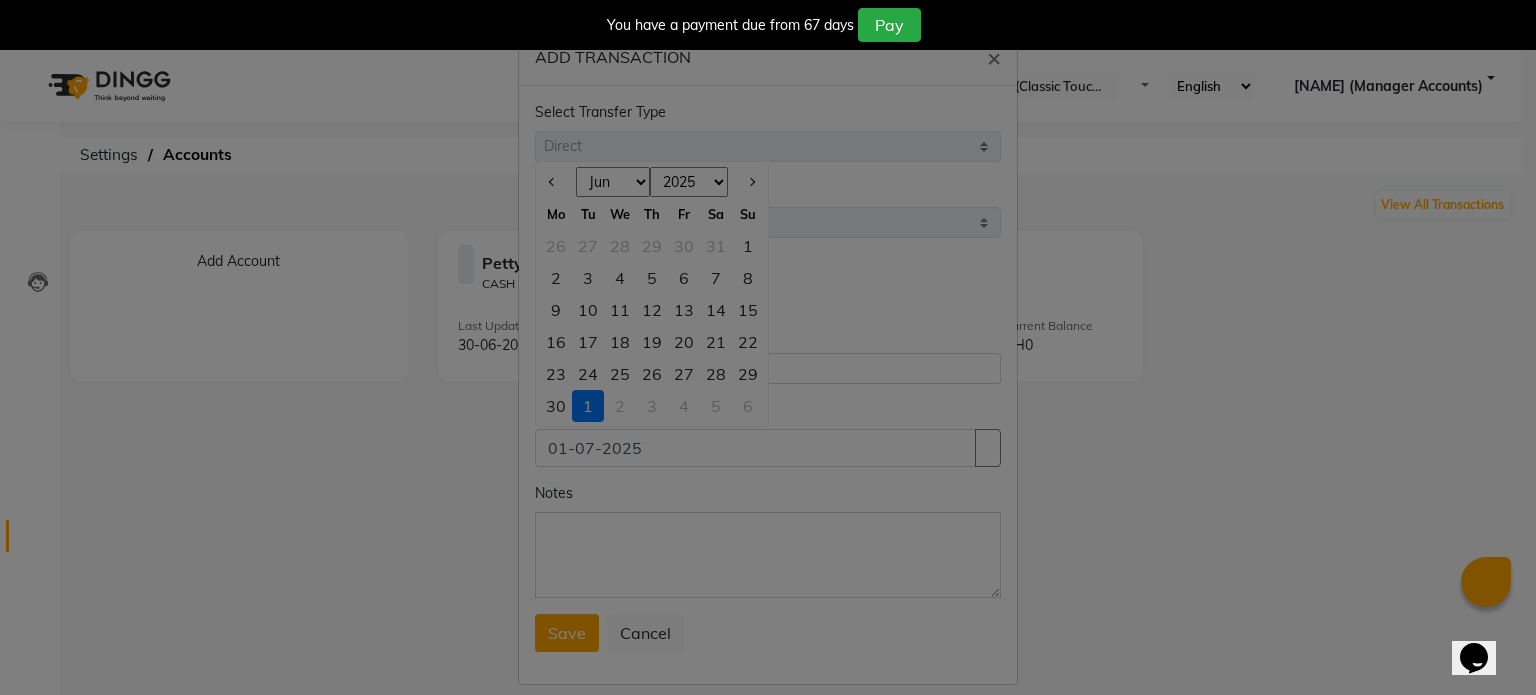 click on "30" at bounding box center [556, 406] 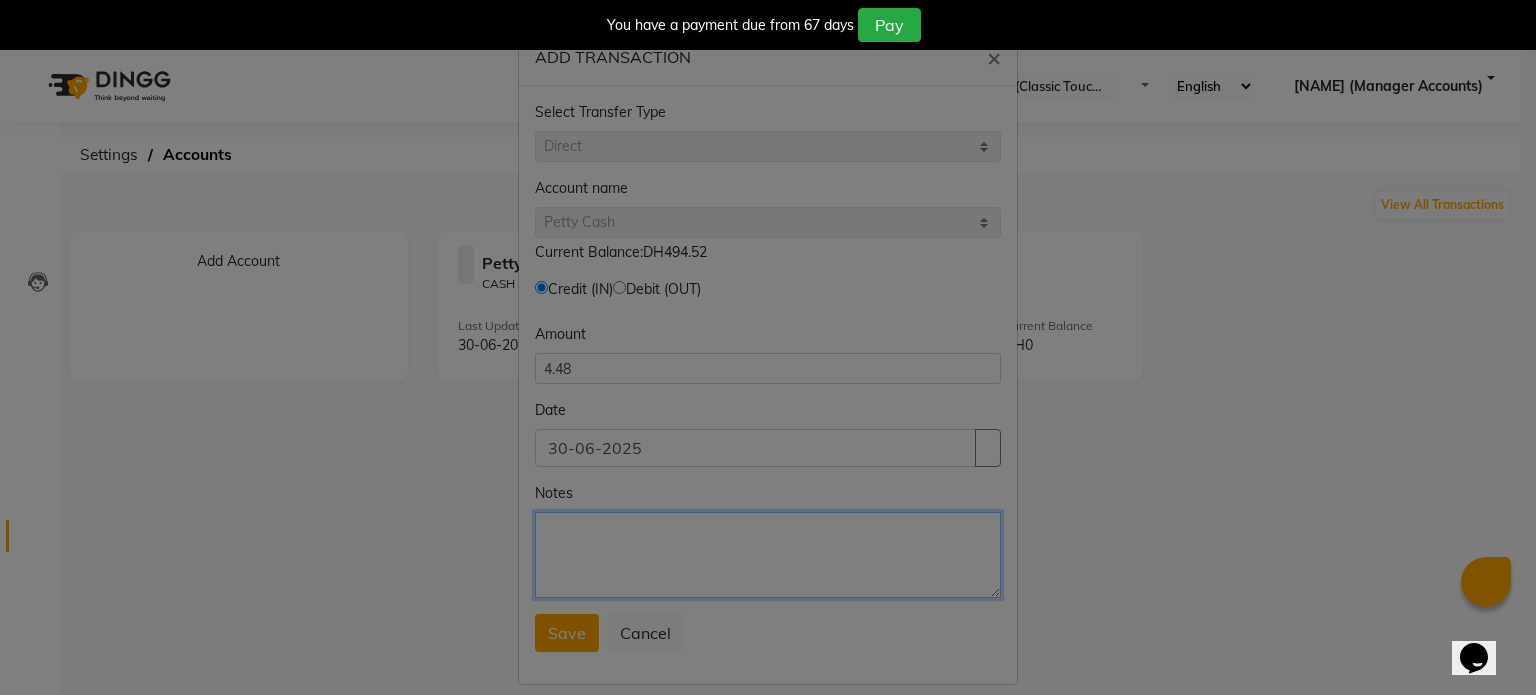 click on "Notes" at bounding box center (768, 555) 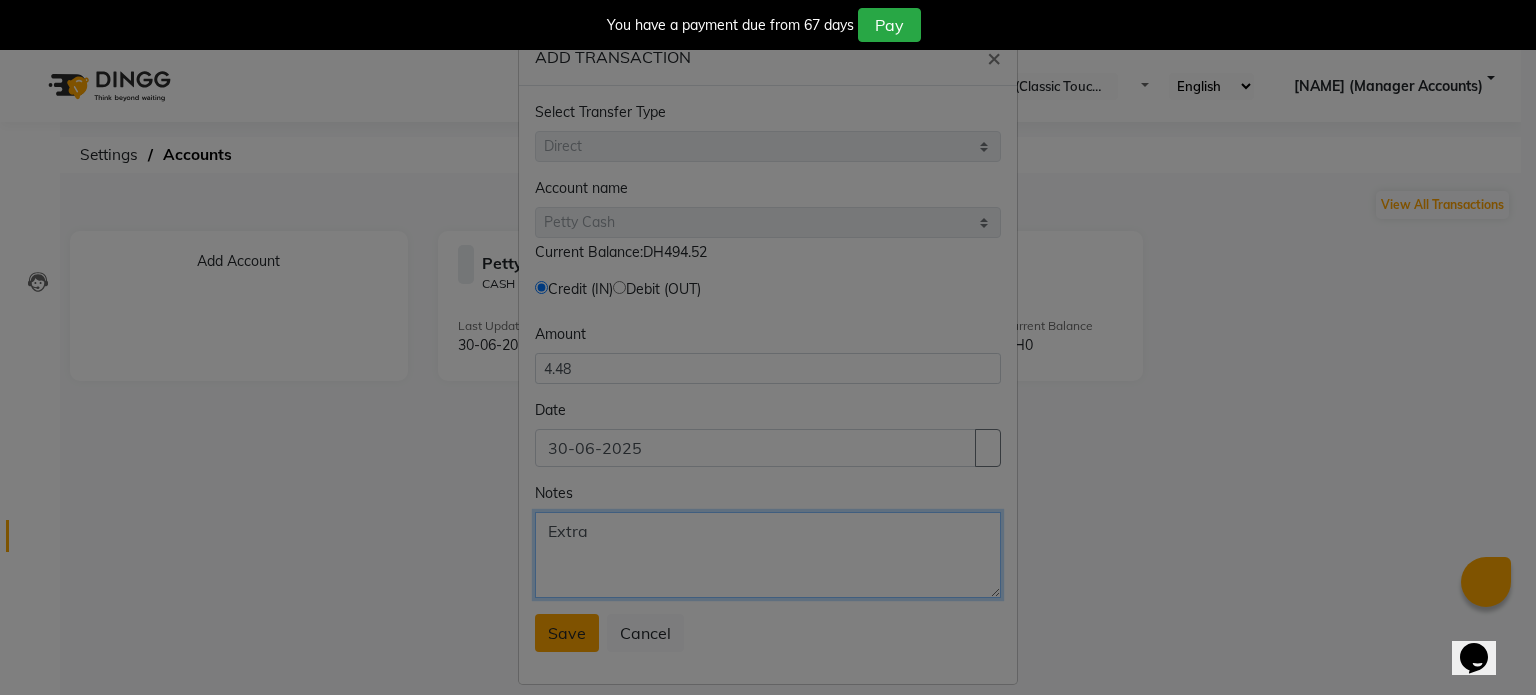 type on "Extra" 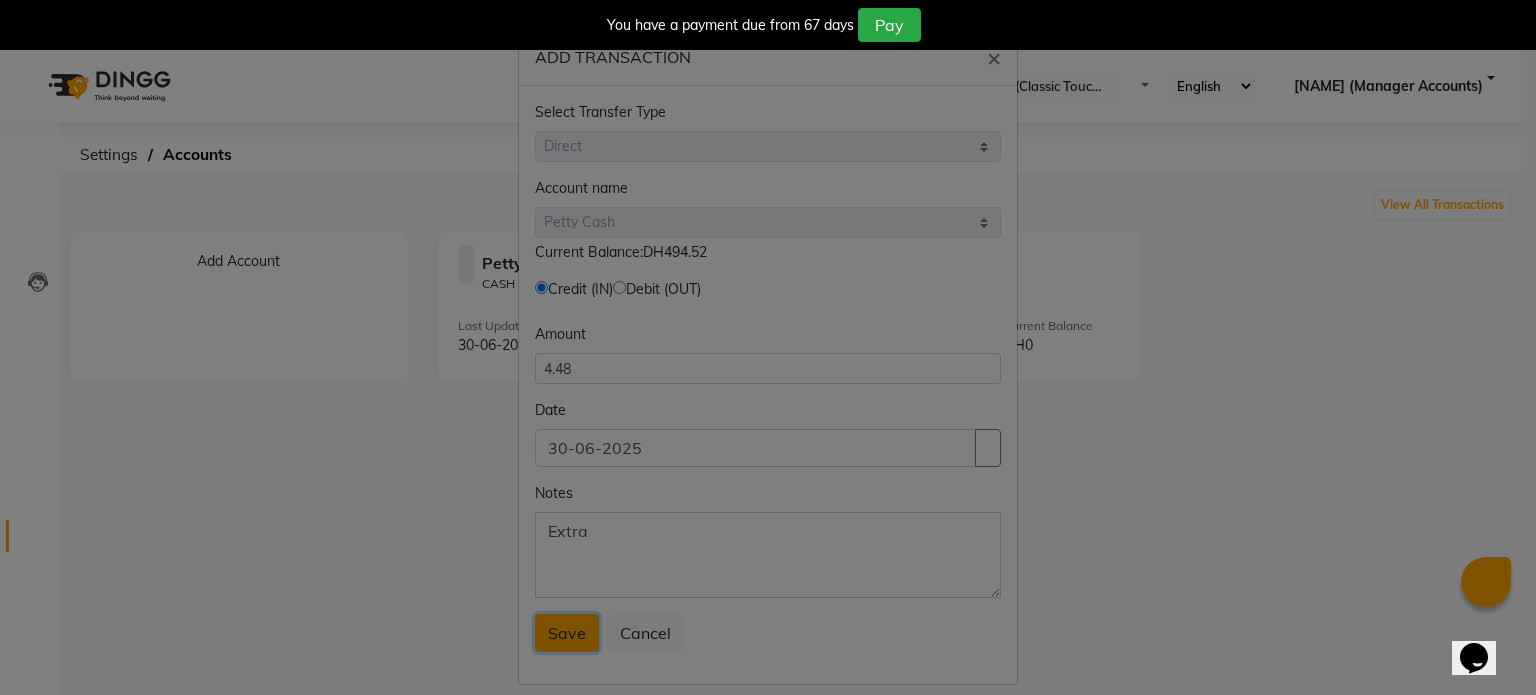 click on "Save" at bounding box center (567, 633) 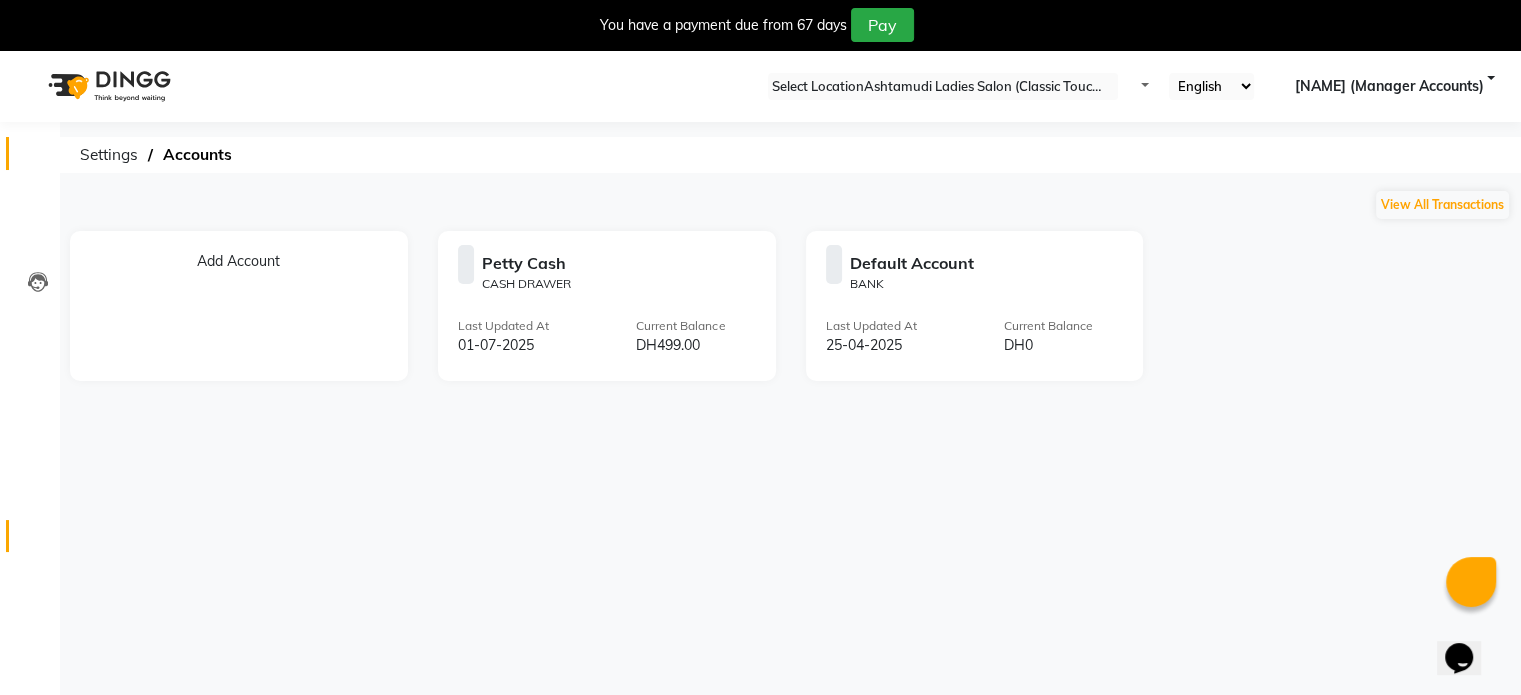 click on "Calendar" at bounding box center [30, 153] 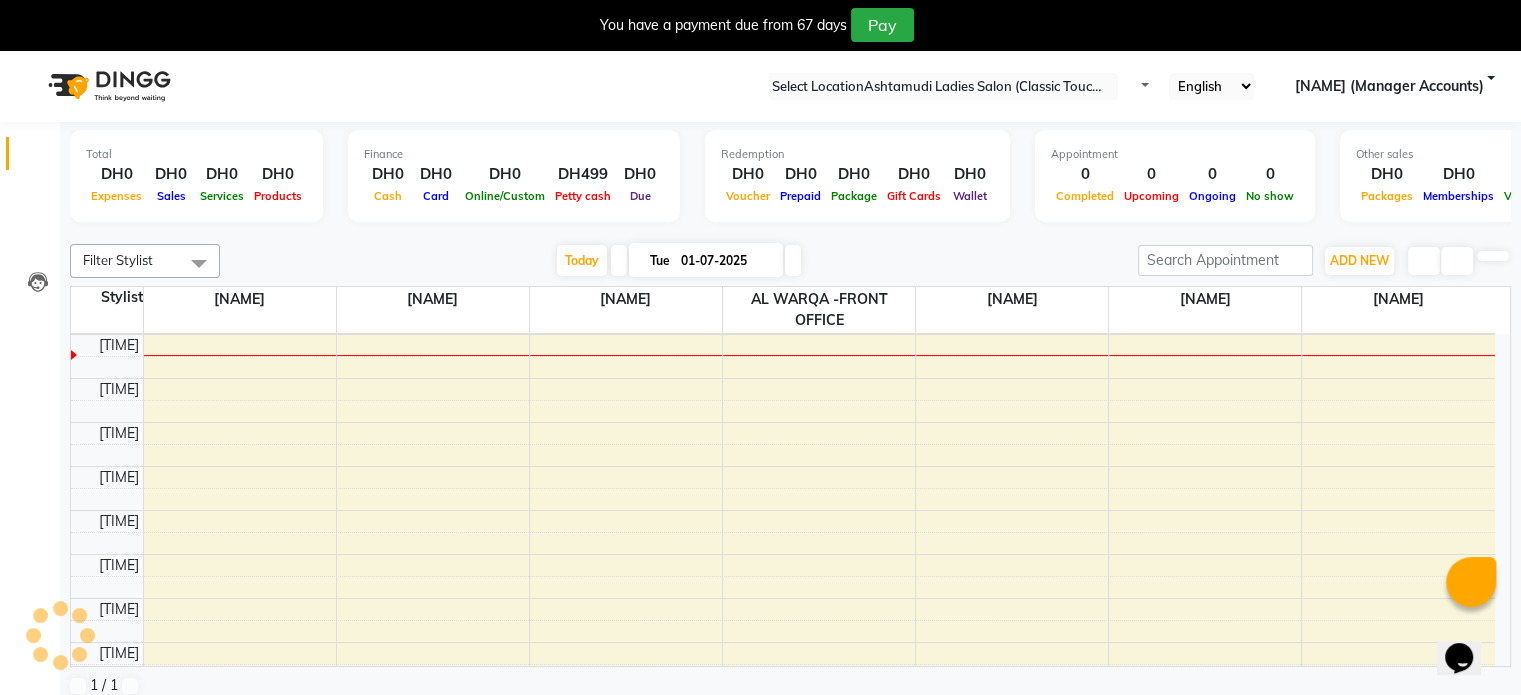 scroll, scrollTop: 0, scrollLeft: 0, axis: both 